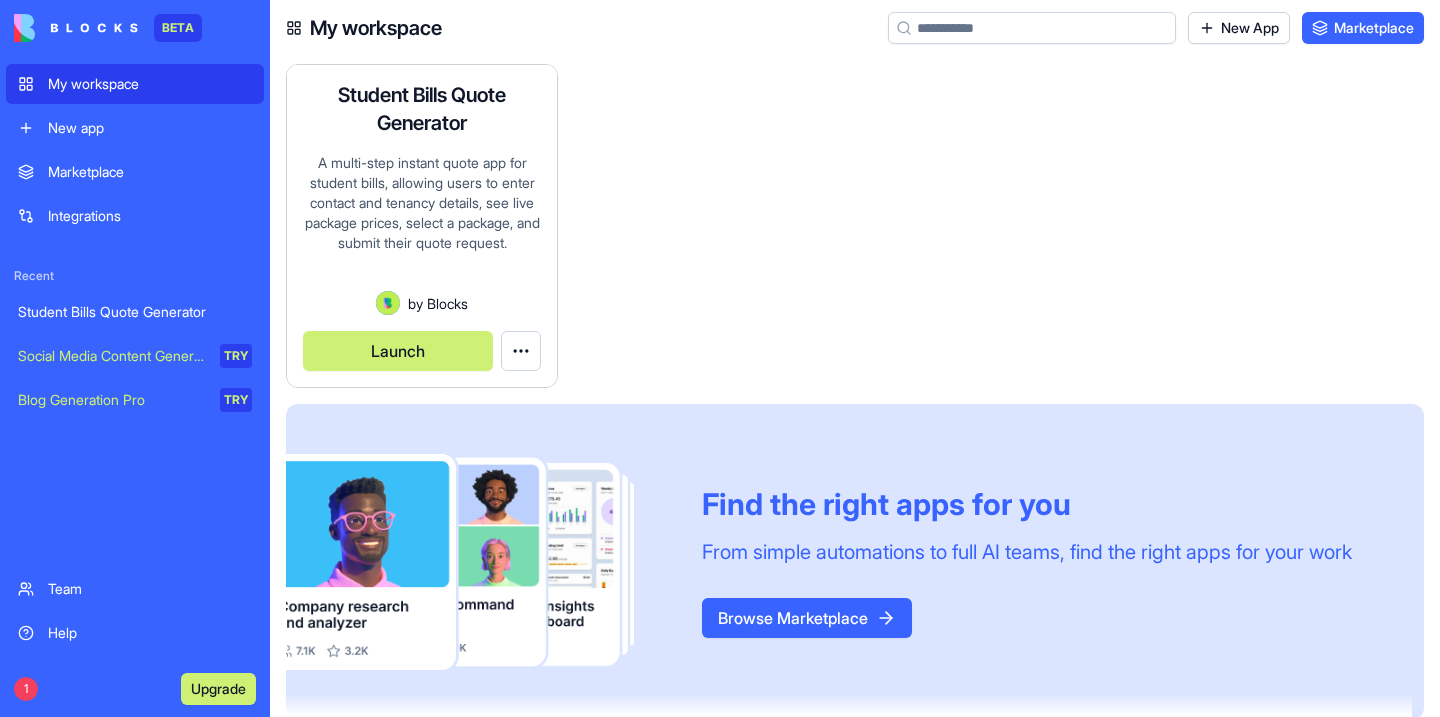 scroll, scrollTop: 0, scrollLeft: 0, axis: both 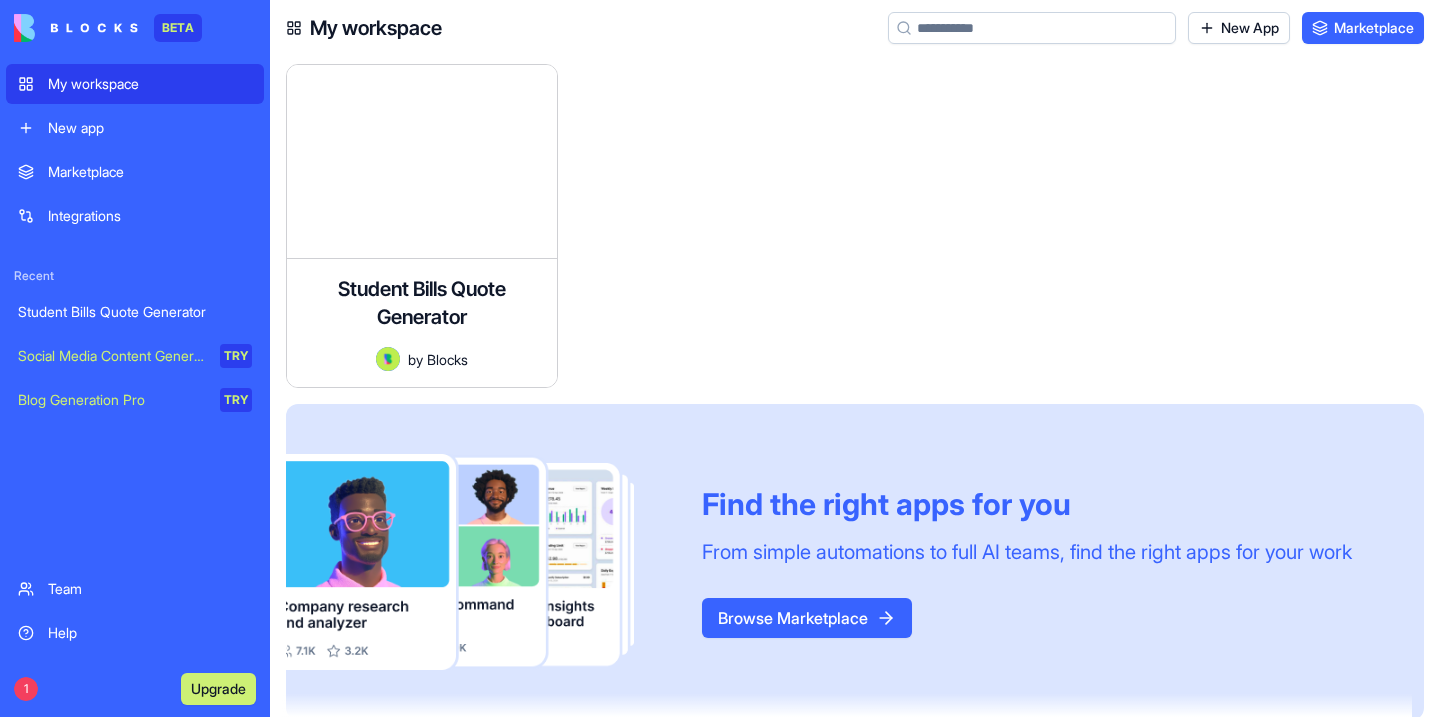 click on "Student Bills Quote Generator" at bounding box center (135, 312) 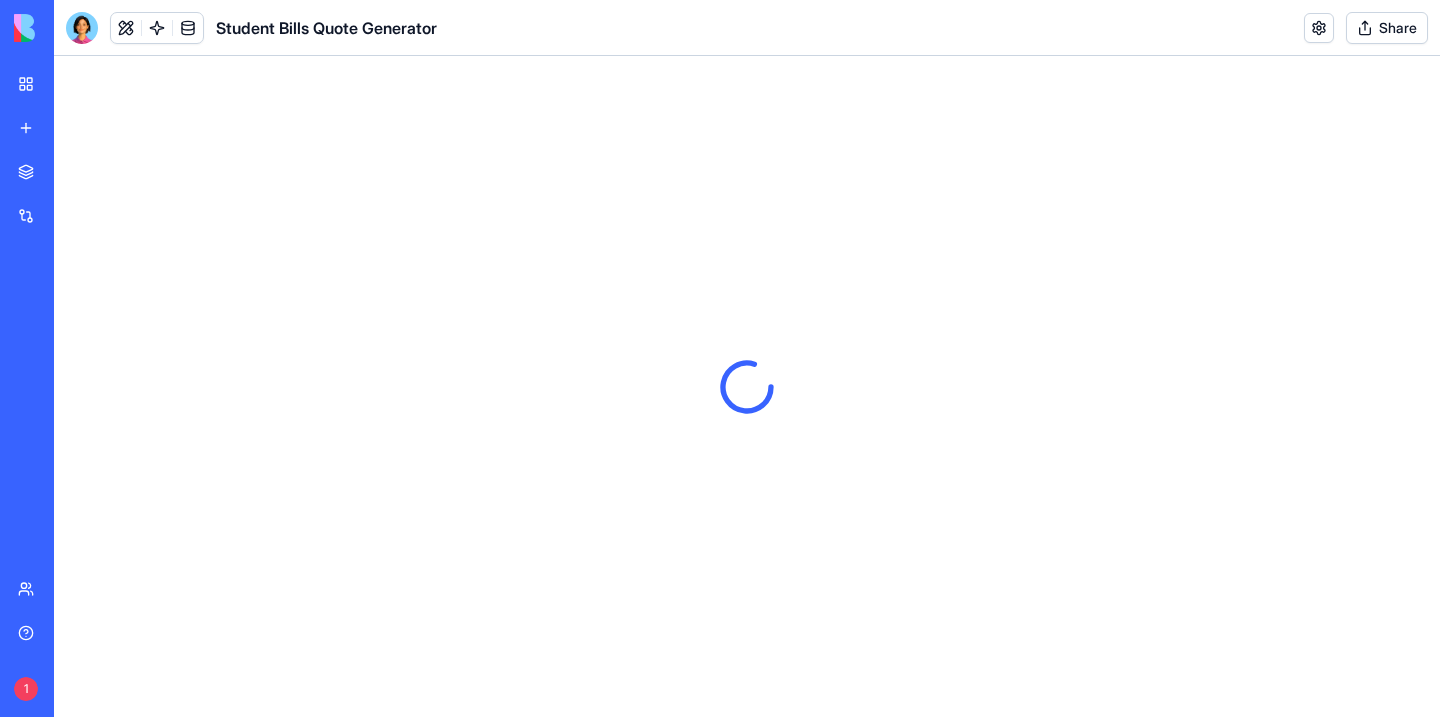 scroll, scrollTop: 0, scrollLeft: 0, axis: both 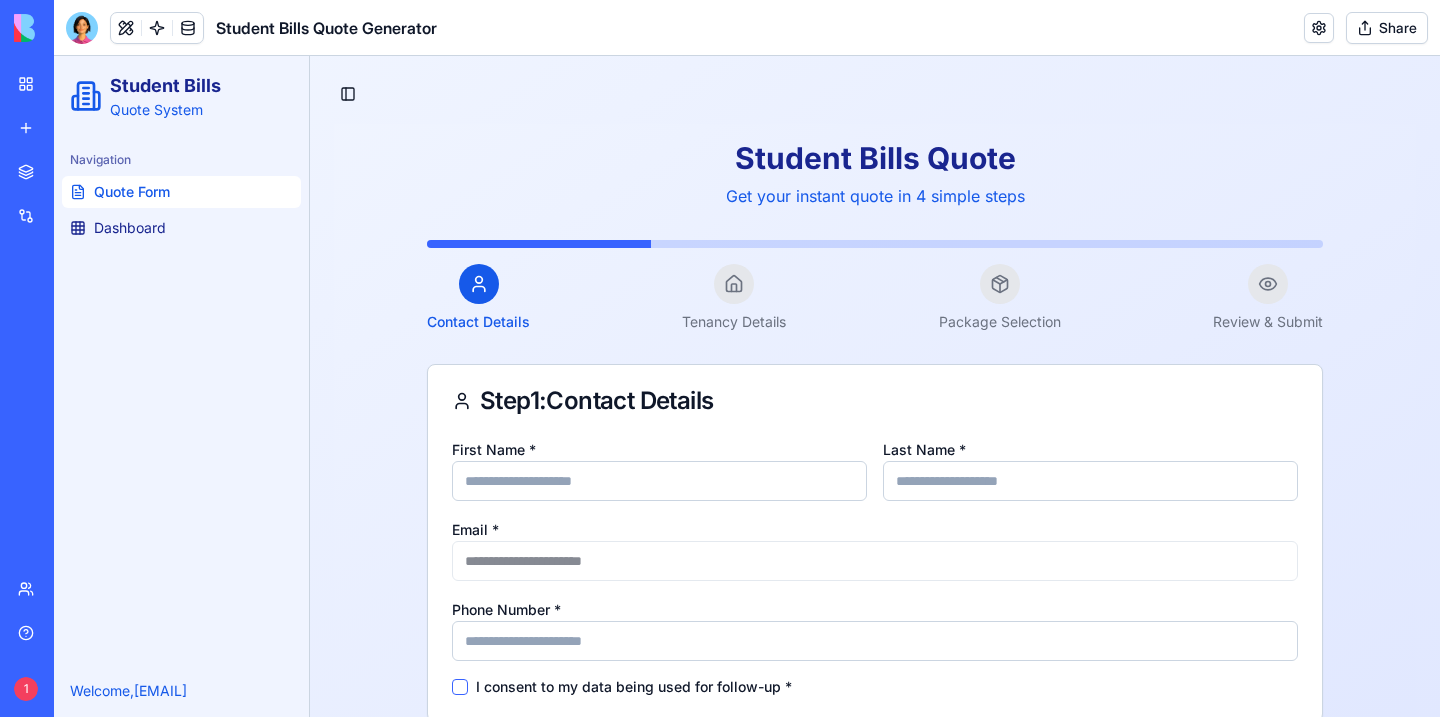 click on "Upgrade" at bounding box center [138, 689] 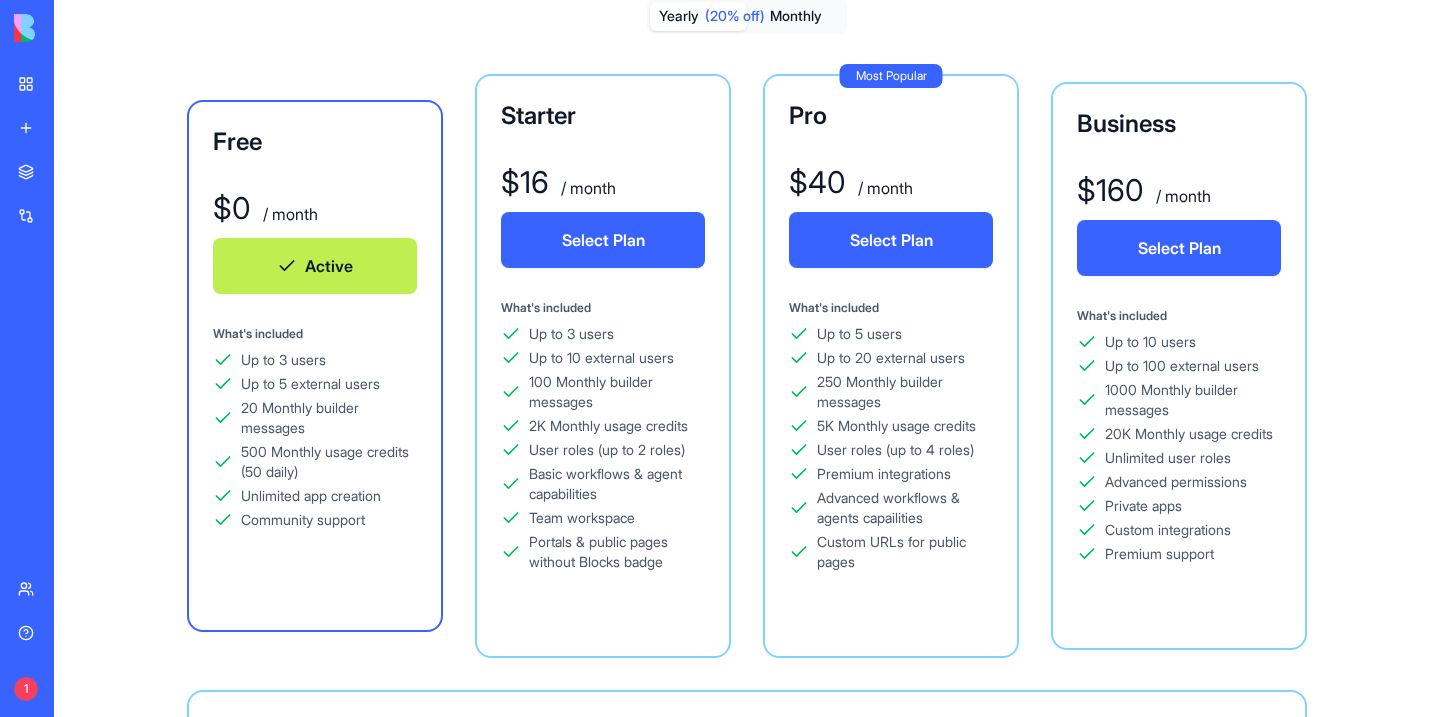 scroll, scrollTop: 107, scrollLeft: 0, axis: vertical 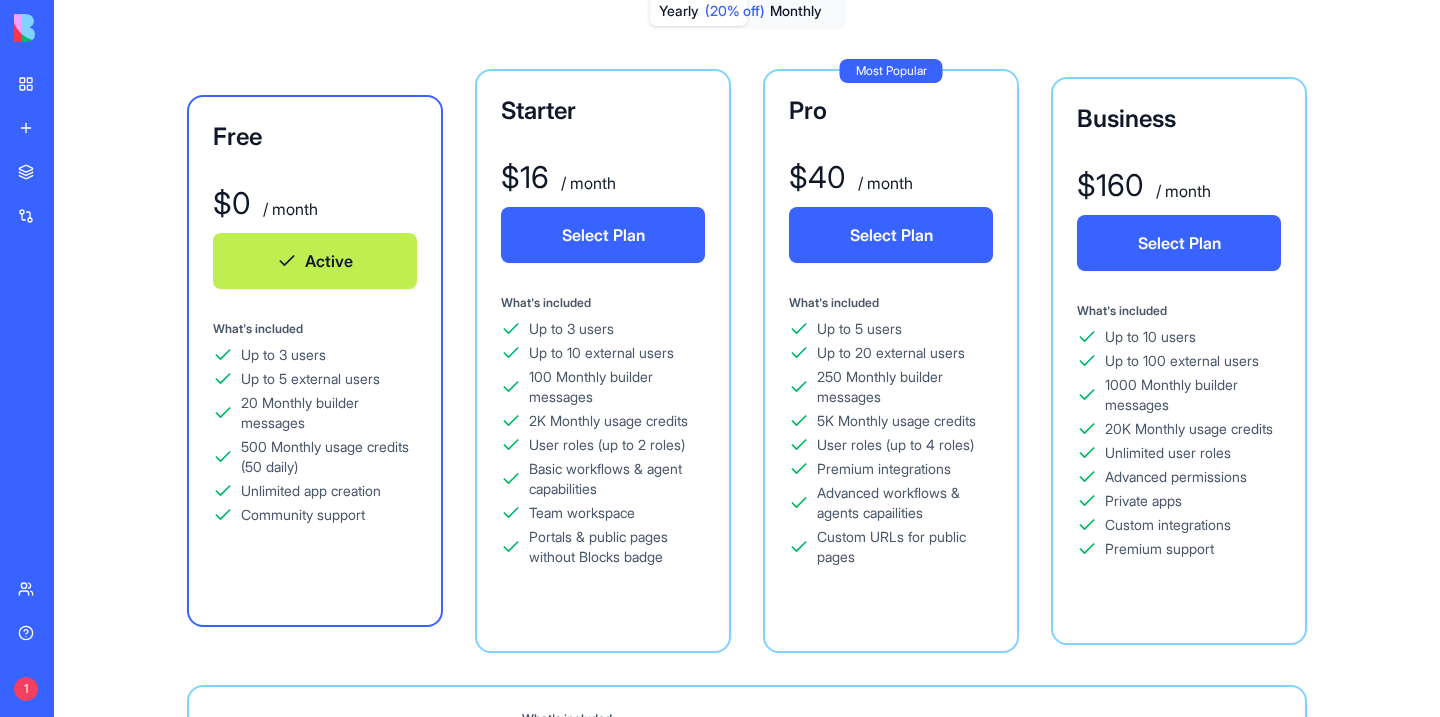 click on "Free $ 0   / month Active What's included Up to 3 users  Up to 5 external users 20 Monthly builder messages  500 Monthly usage credits (50 daily) Unlimited app creation Community support Starter $ 16   / month Select Plan What's included Up to 3 users  Up to 10 external users 100 Monthly builder messages 2K Monthly usage credits User roles (up to 2 roles) Basic workflows & agent capabilities Team workspace  Portals & public pages without Blocks badge Most Popular Pro $ 40   / month Select Plan What's included Up to 5 users  Up to 20 external users 250 Monthly builder messages 5K Monthly usage credits User roles (up to 4 roles)  Premium integrations Advanced workflows & agents capailities Custom URLs for public pages Business $ 160   / month Select Plan What's included Up to 10 users  Up to 100 external users 1000 Monthly builder messages 20K Monthly usage credits Unlimited user roles  Advanced permissions Private apps Custom integrations Premium support" at bounding box center [747, 361] 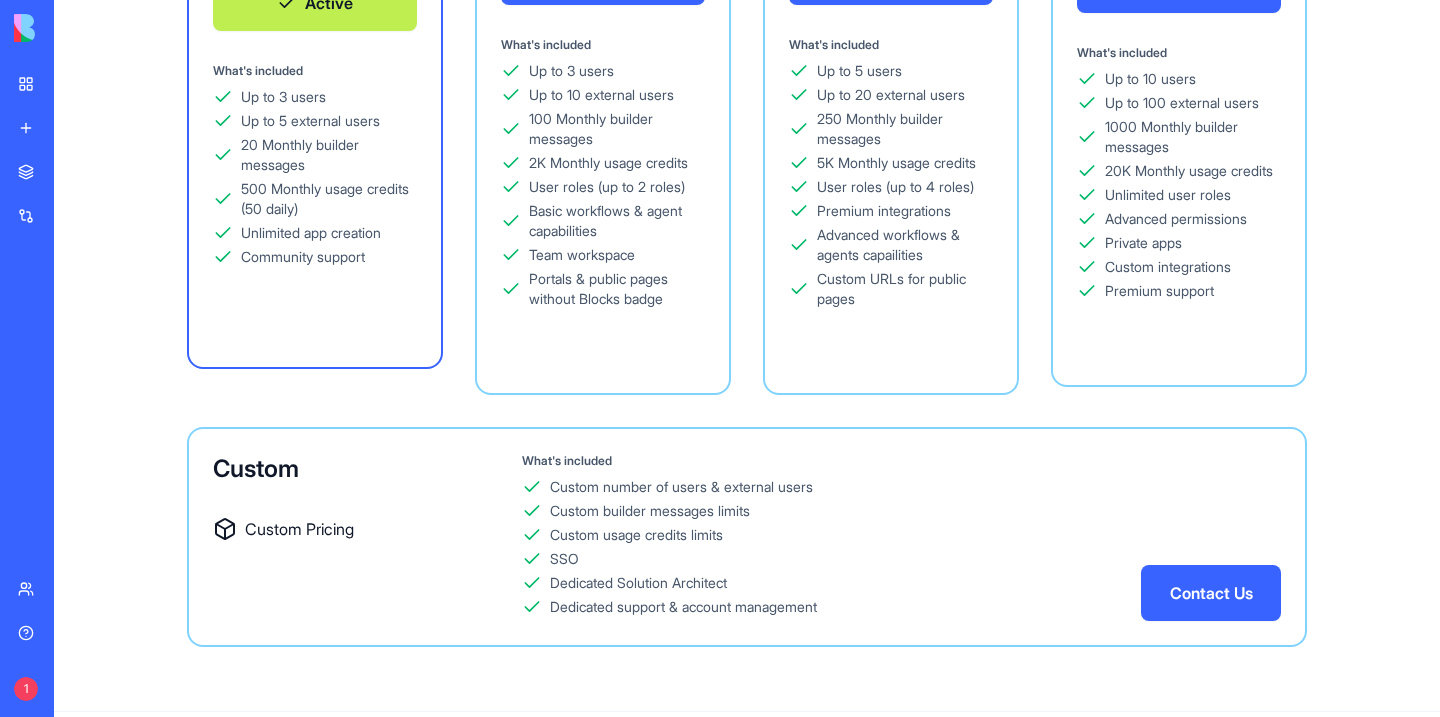 scroll, scrollTop: 416, scrollLeft: 0, axis: vertical 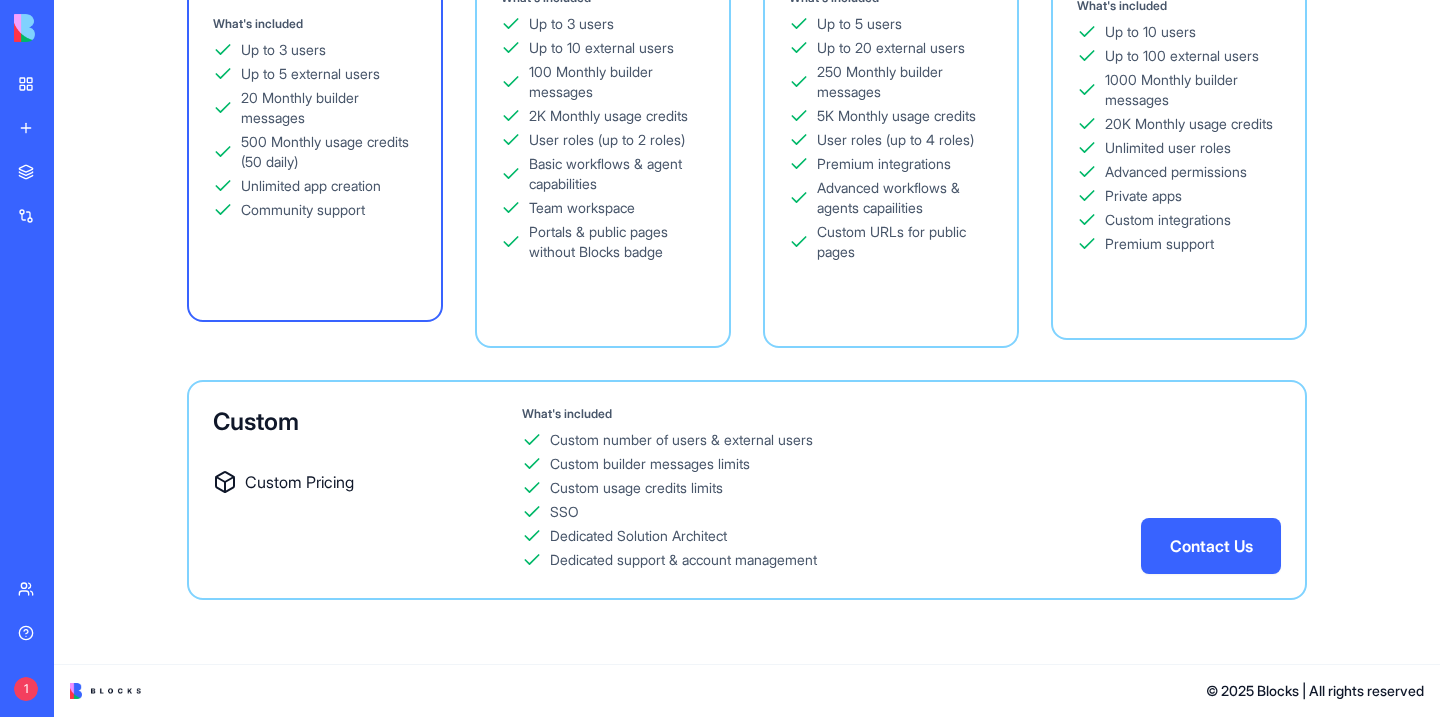 click on "Student Bills Quote Generator" at bounding box center [46, 312] 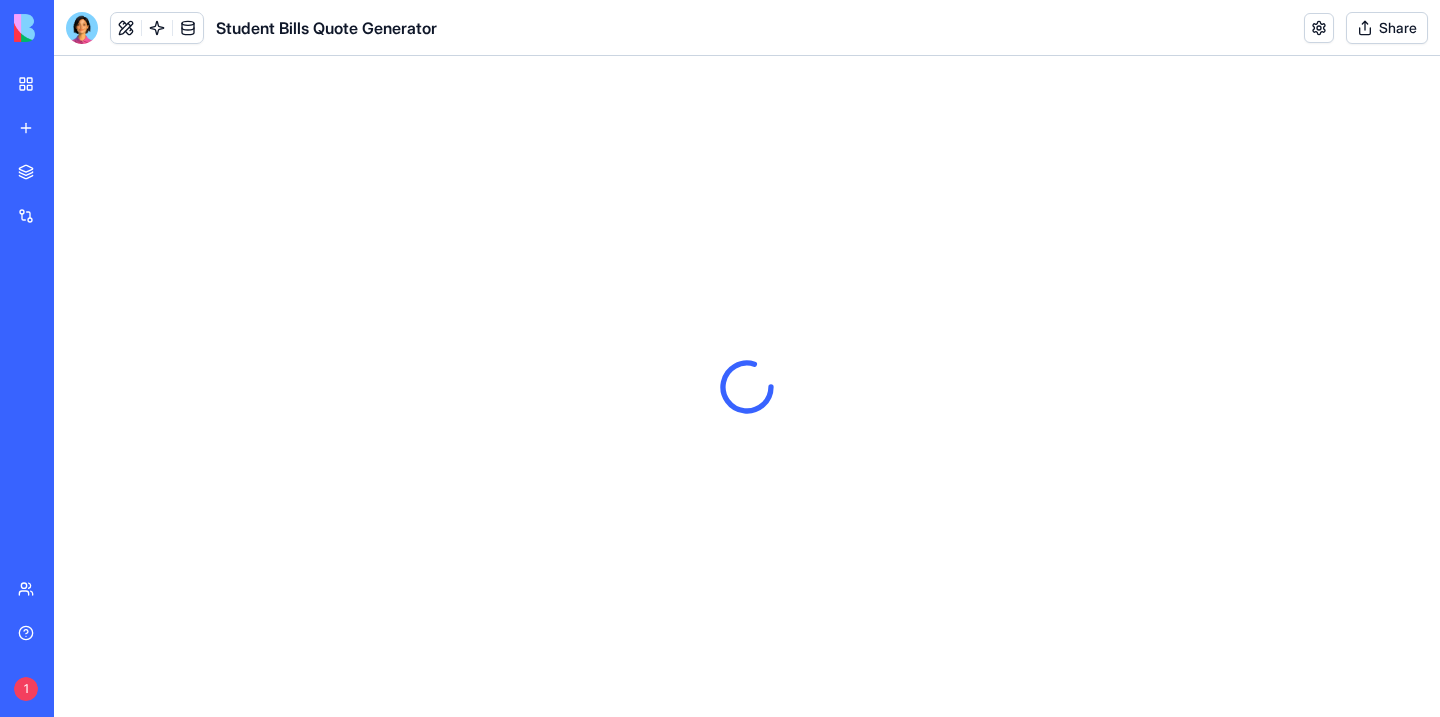scroll, scrollTop: 0, scrollLeft: 0, axis: both 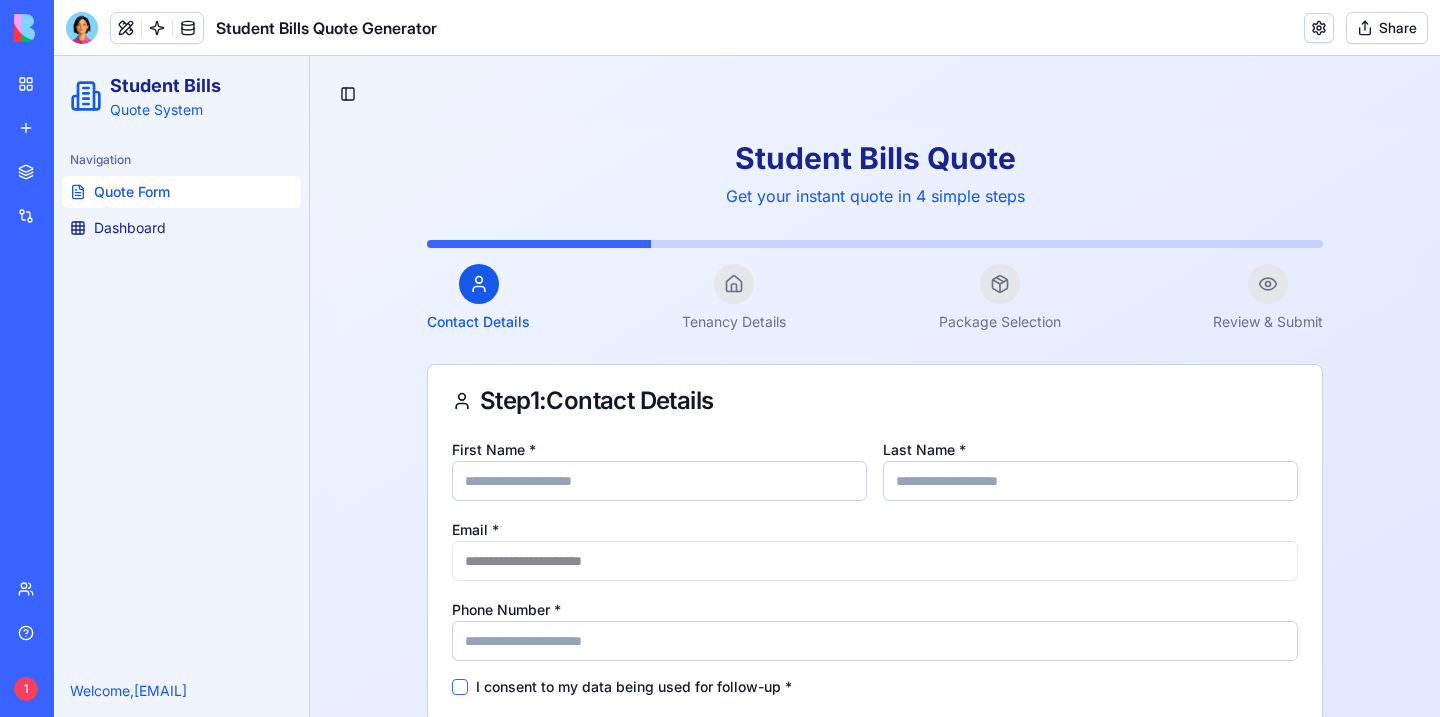 click on "Get your instant quote in 4 simple steps" at bounding box center [875, 196] 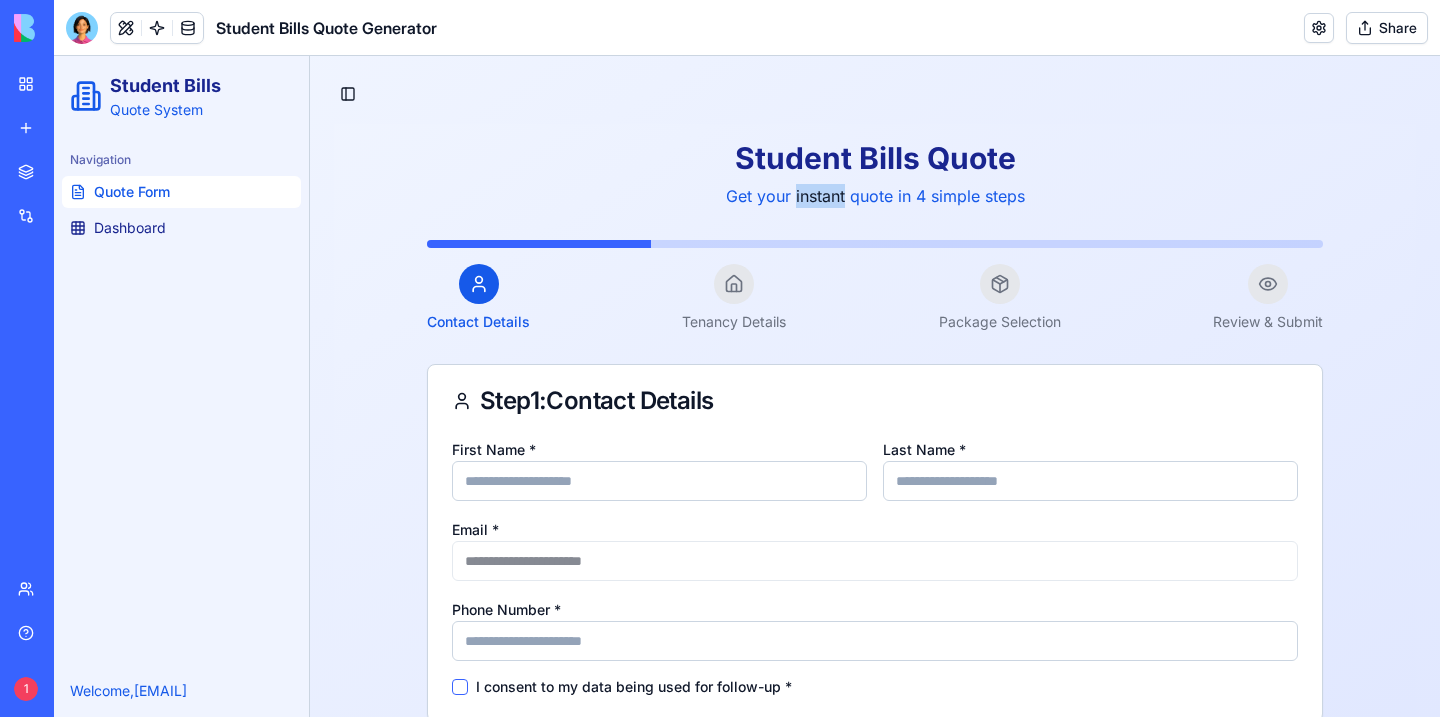 click on "Get your instant quote in 4 simple steps" at bounding box center [875, 196] 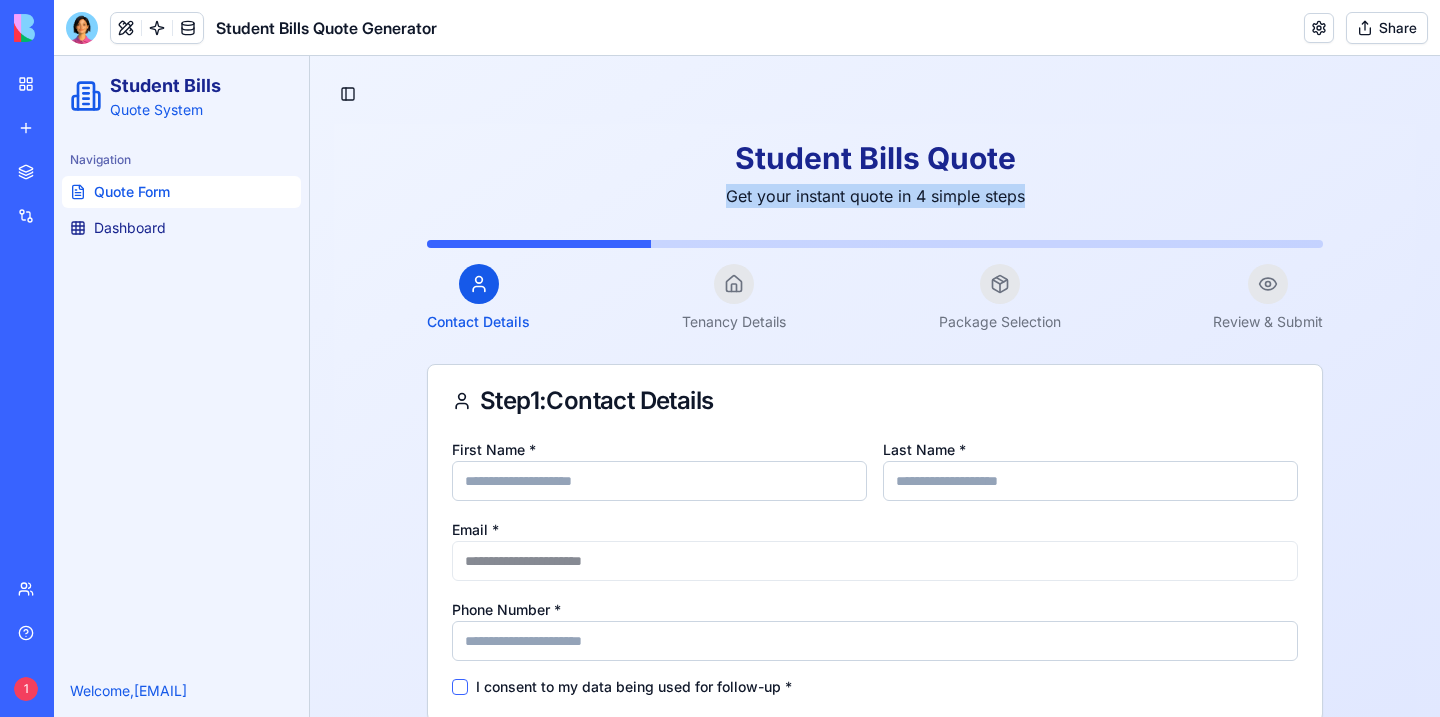 click on "Get your instant quote in 4 simple steps" at bounding box center (875, 196) 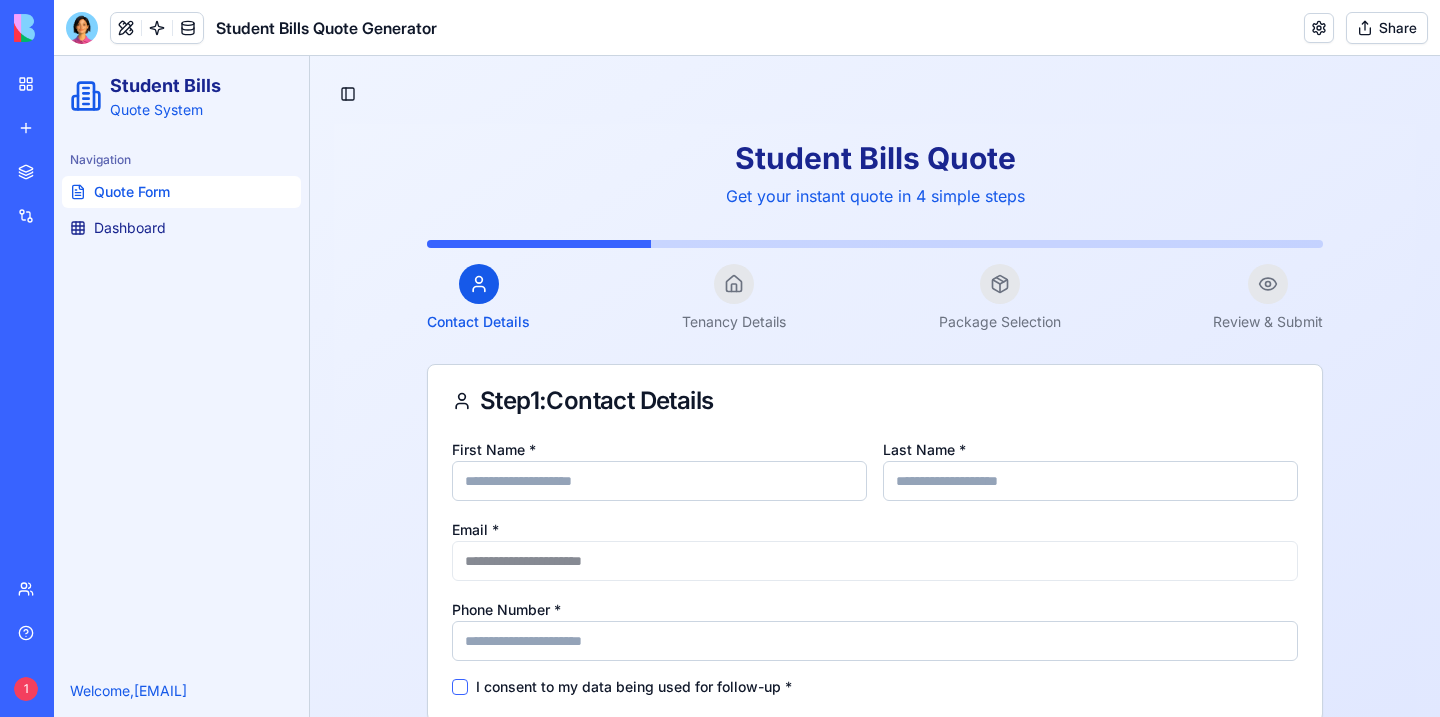 click on "Student Bills Quote" at bounding box center (875, 158) 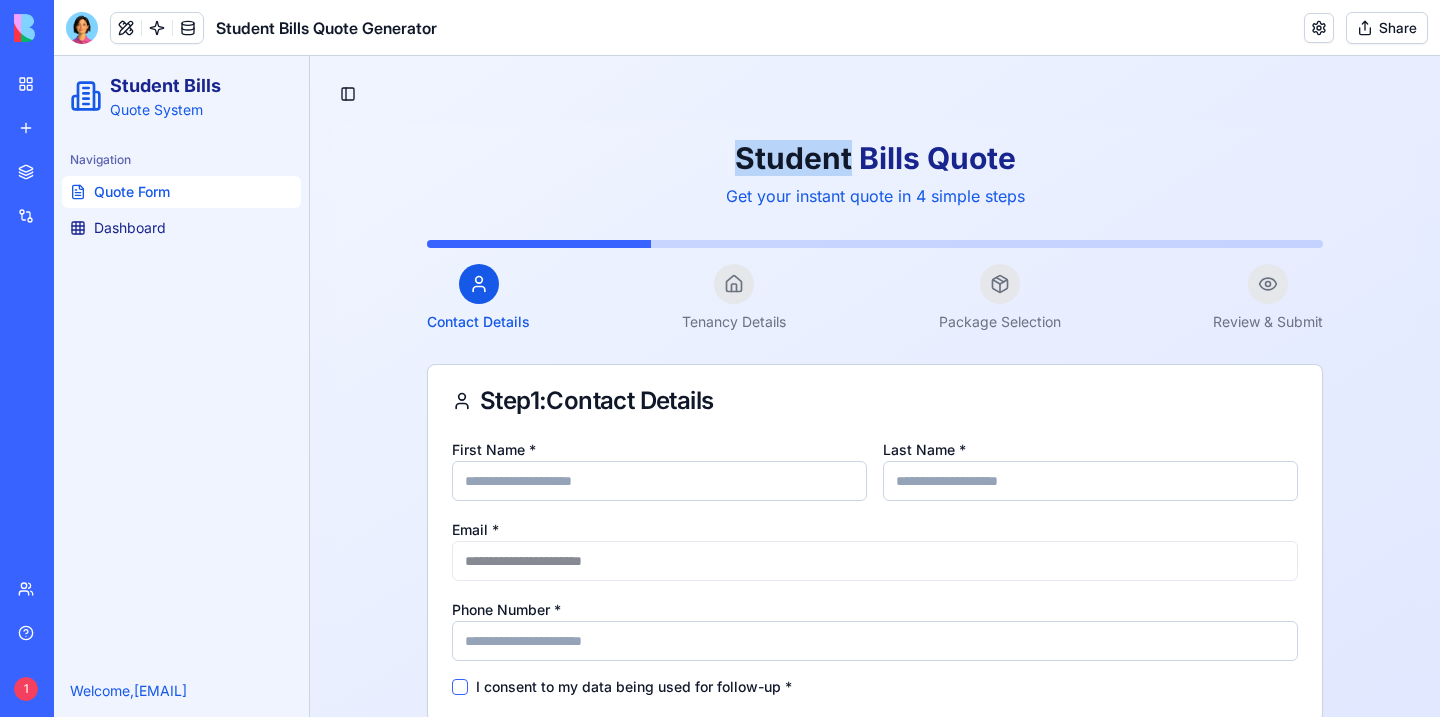 click on "Student Bills Quote" at bounding box center (875, 158) 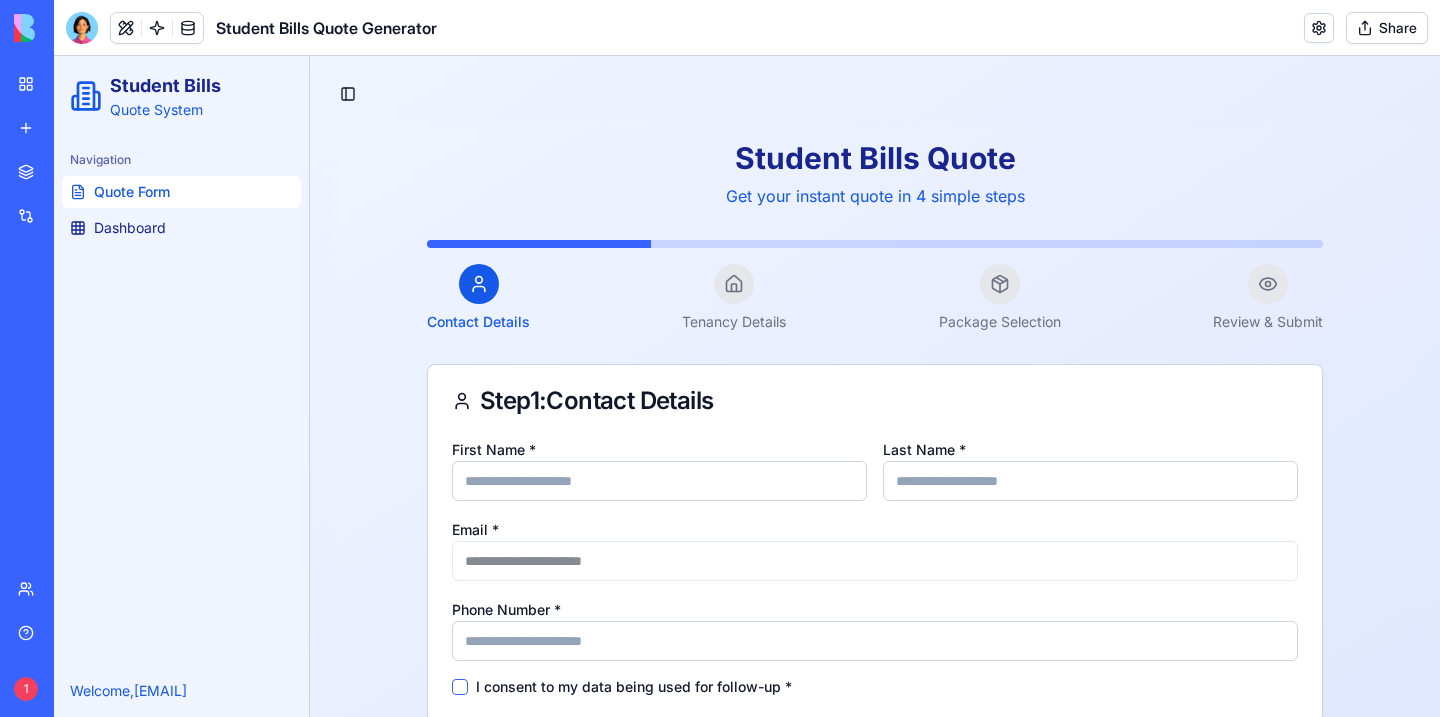 click on "First Name *" at bounding box center [659, 481] 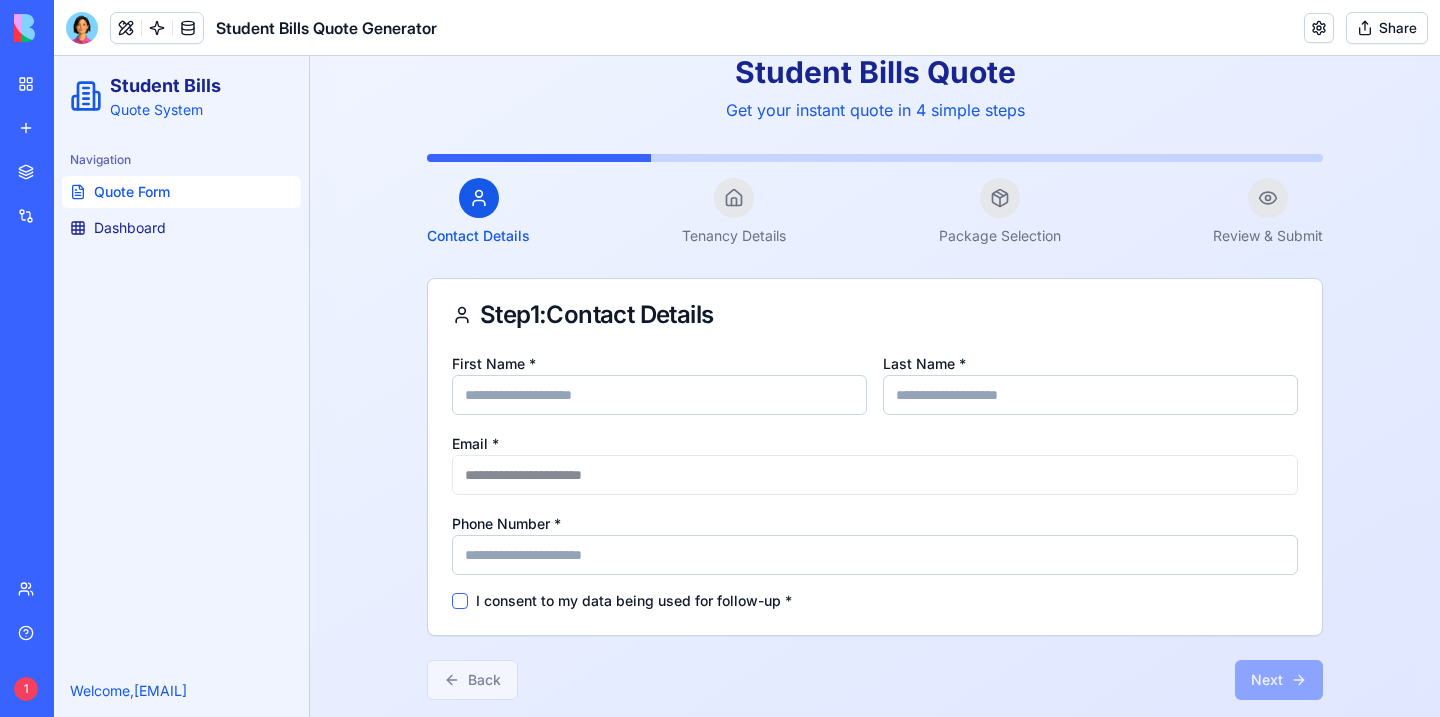 scroll, scrollTop: 109, scrollLeft: 0, axis: vertical 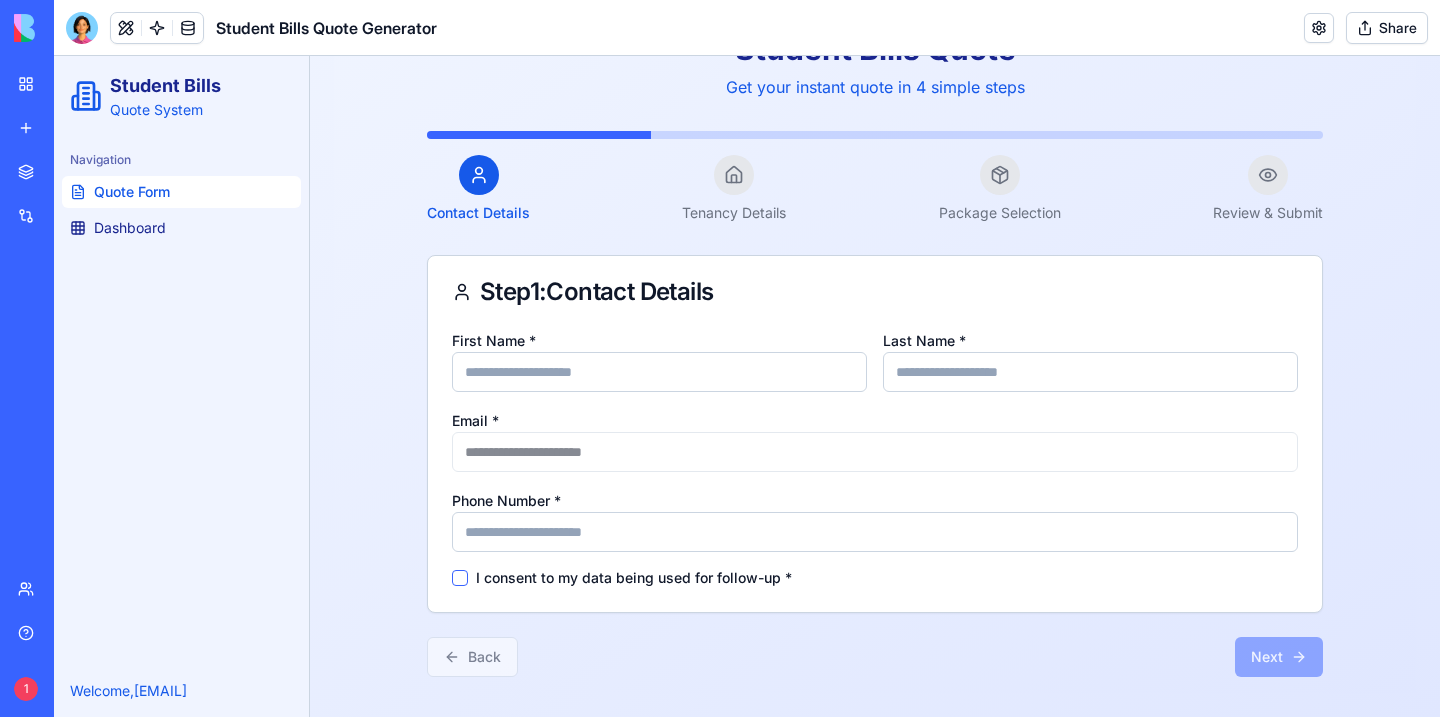 click on "First Name *" at bounding box center (659, 372) 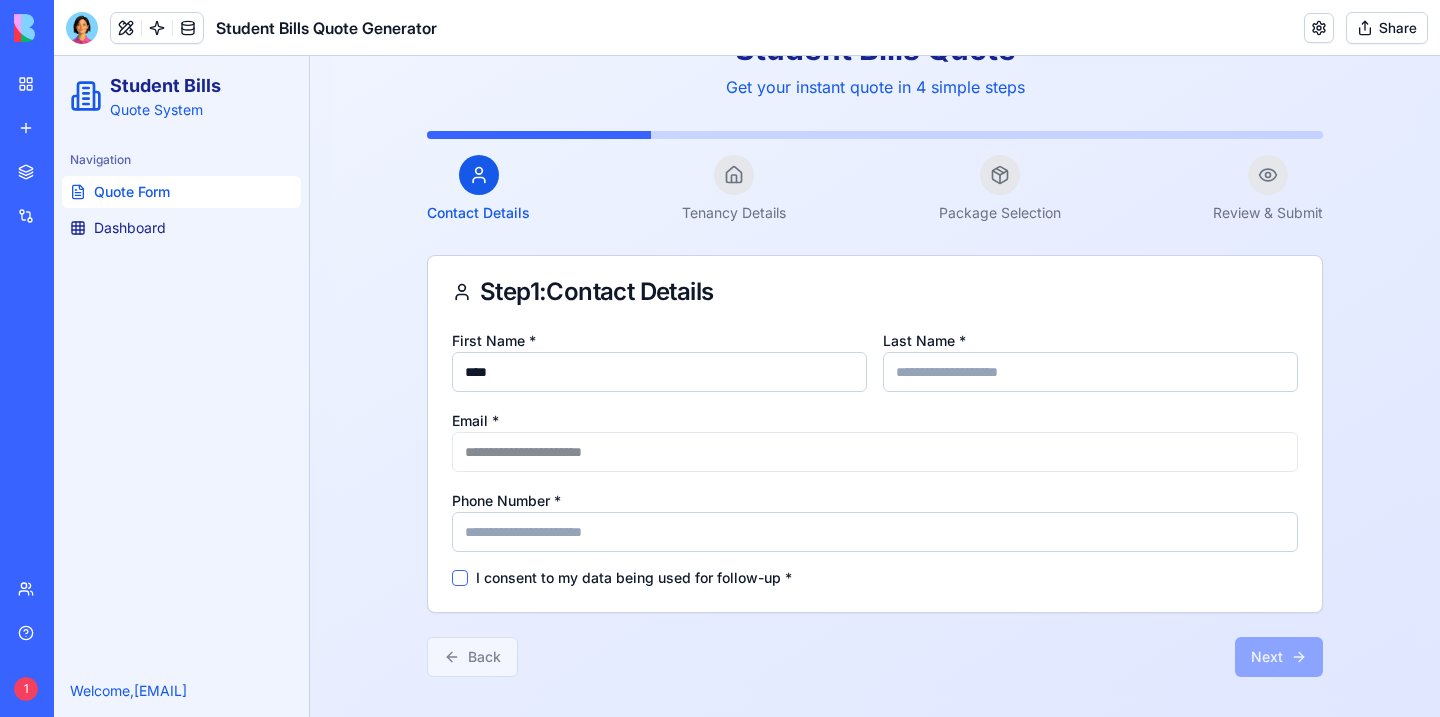 type on "******" 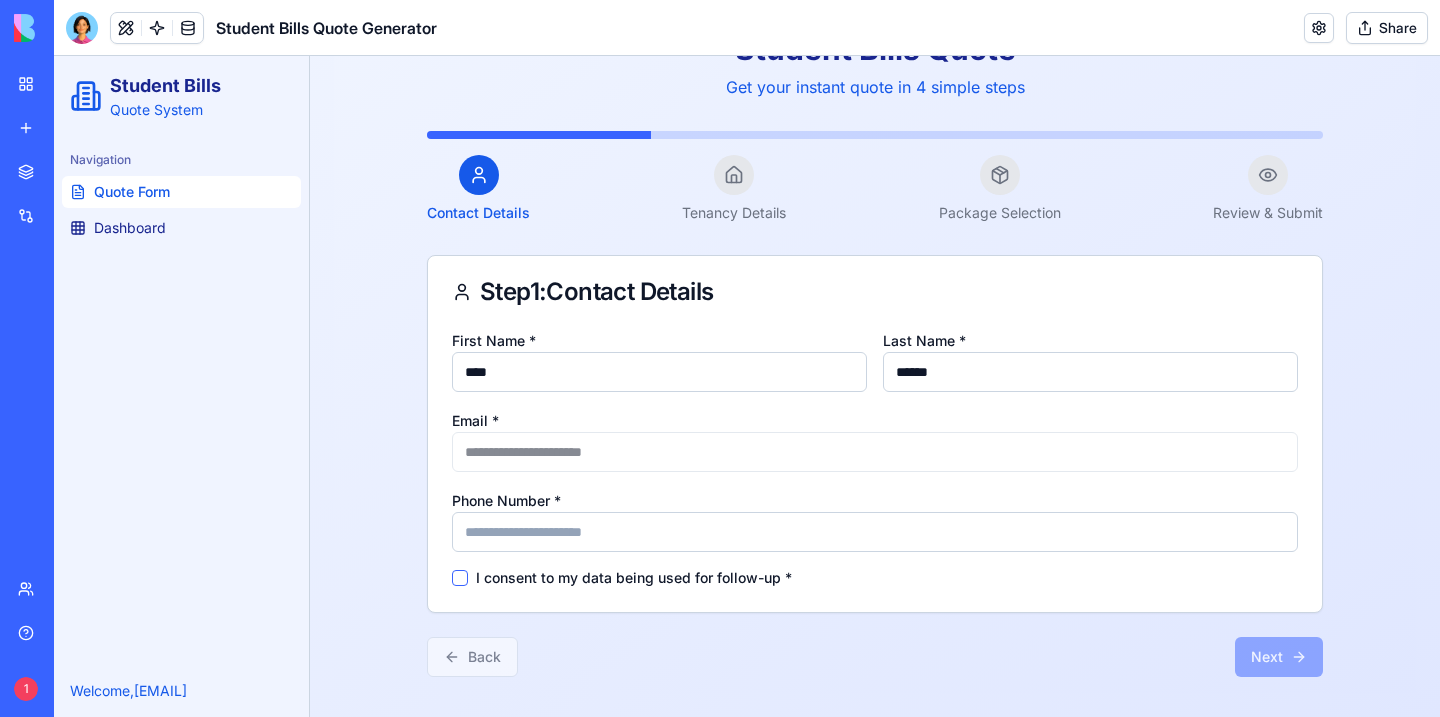 type on "**********" 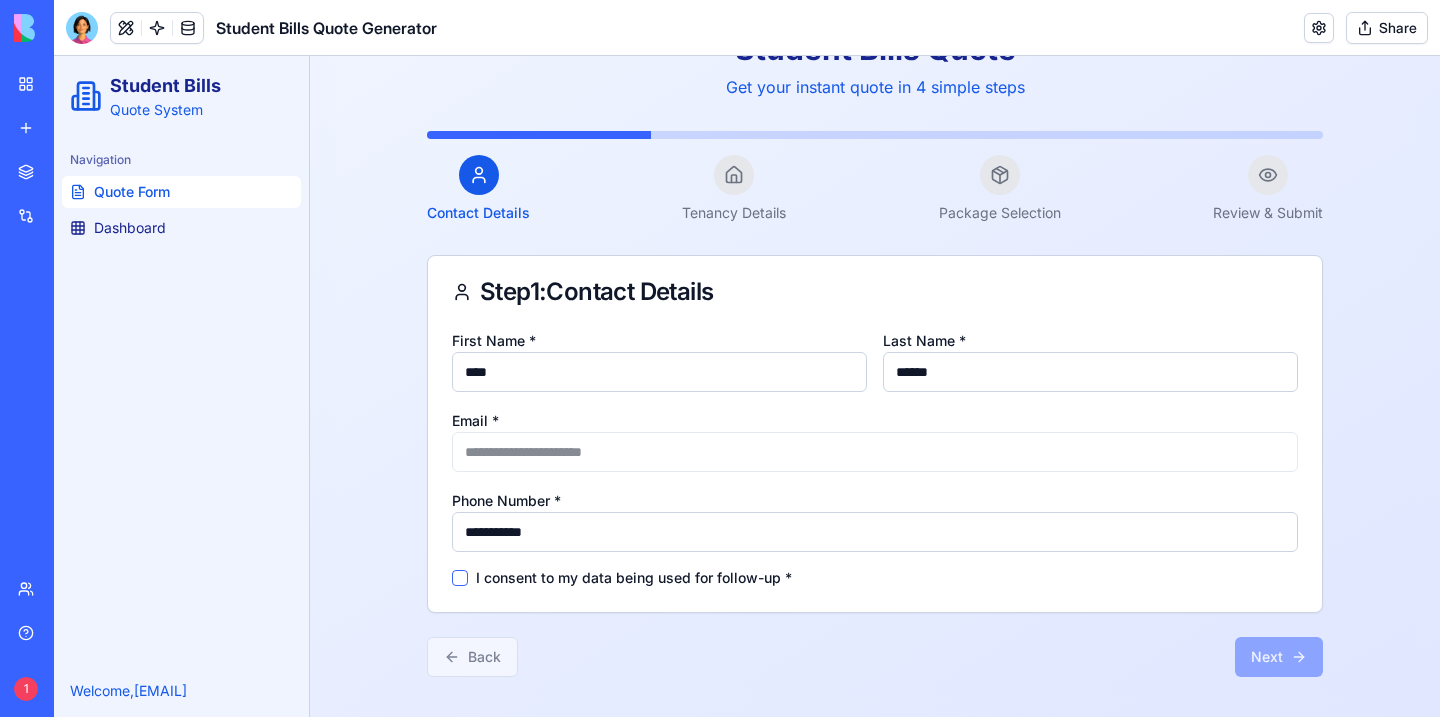 click on "I consent to my data being used for follow-up *" at bounding box center [634, 578] 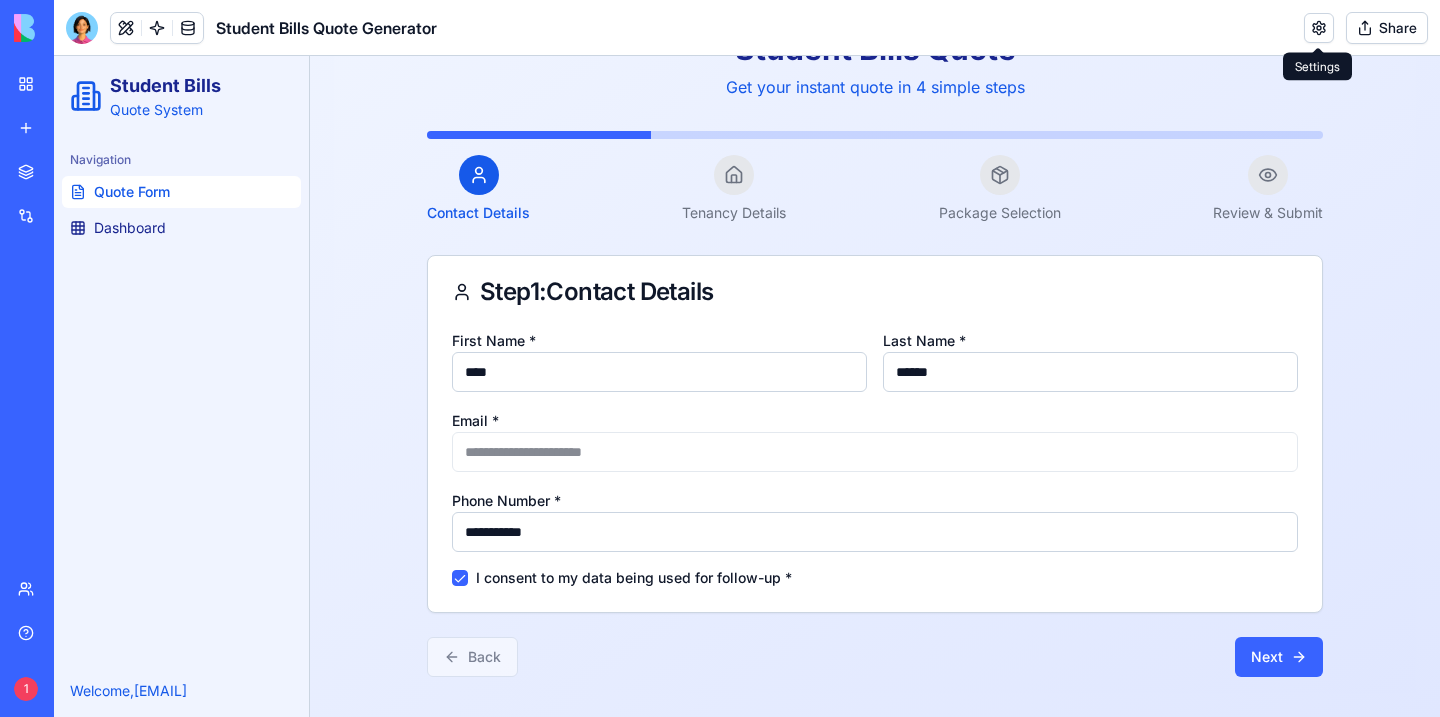 click at bounding box center (1319, 28) 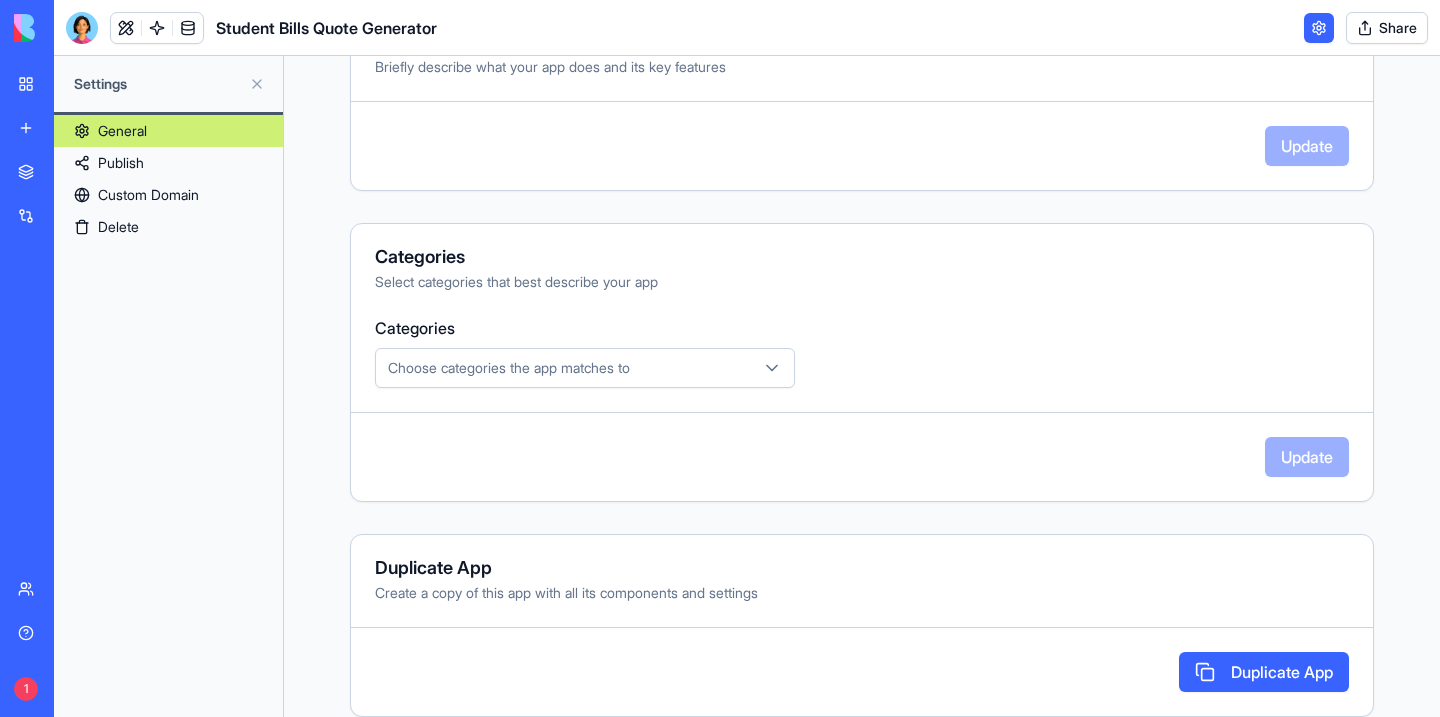scroll, scrollTop: 0, scrollLeft: 0, axis: both 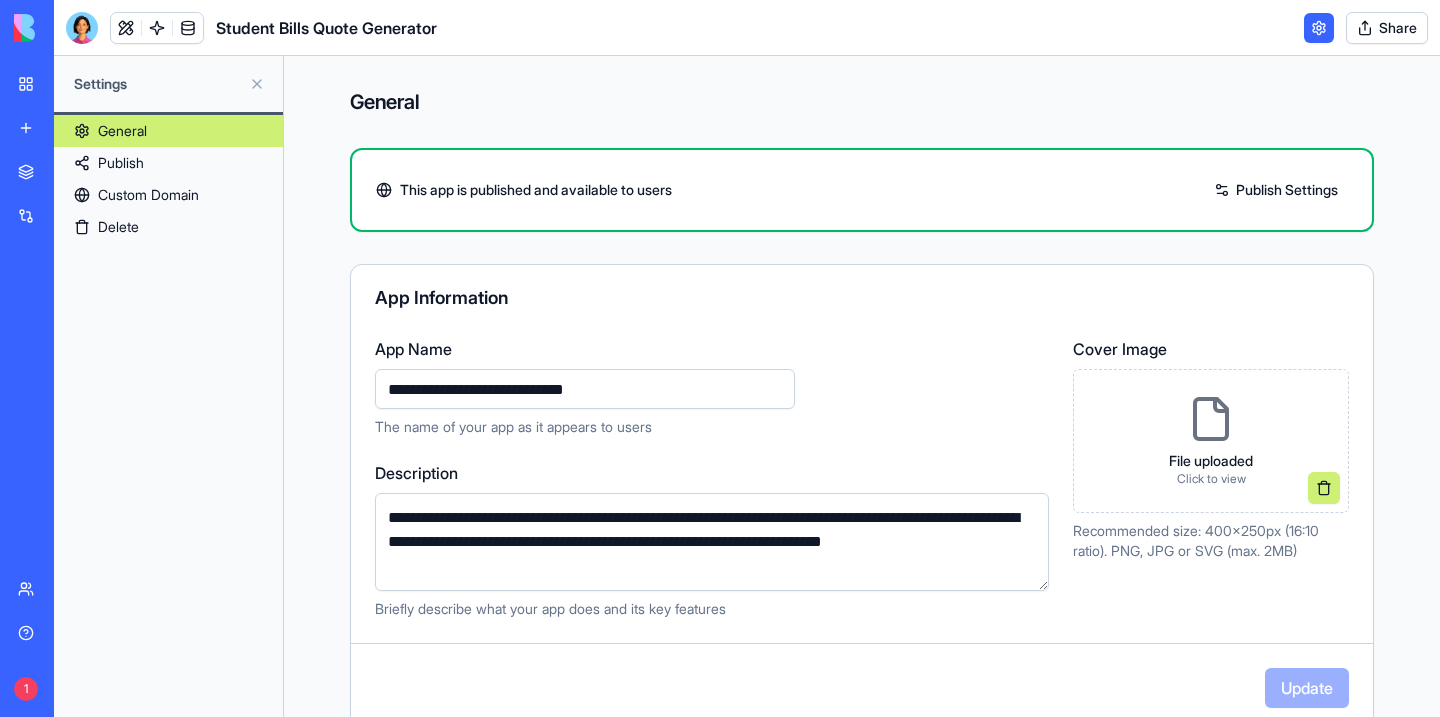 click on "Custom Domain" at bounding box center [168, 195] 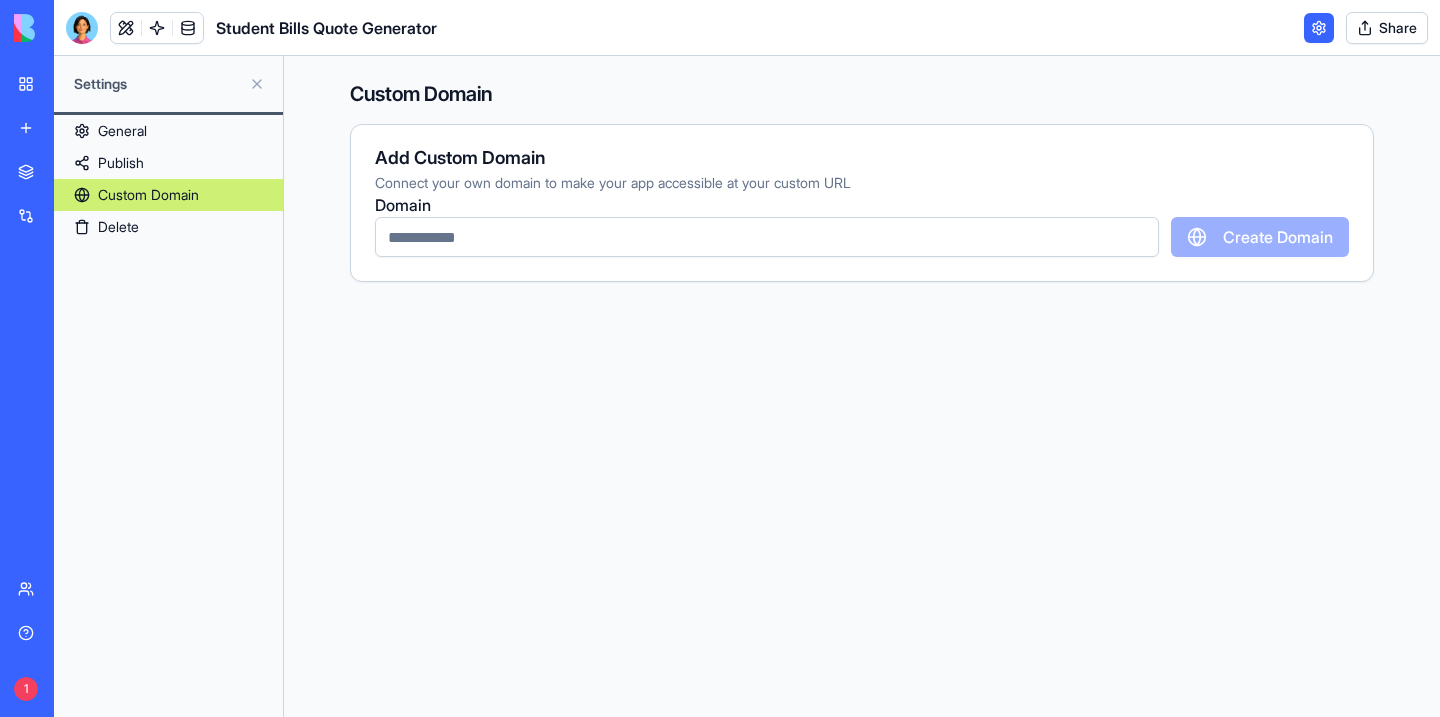 click at bounding box center (767, 237) 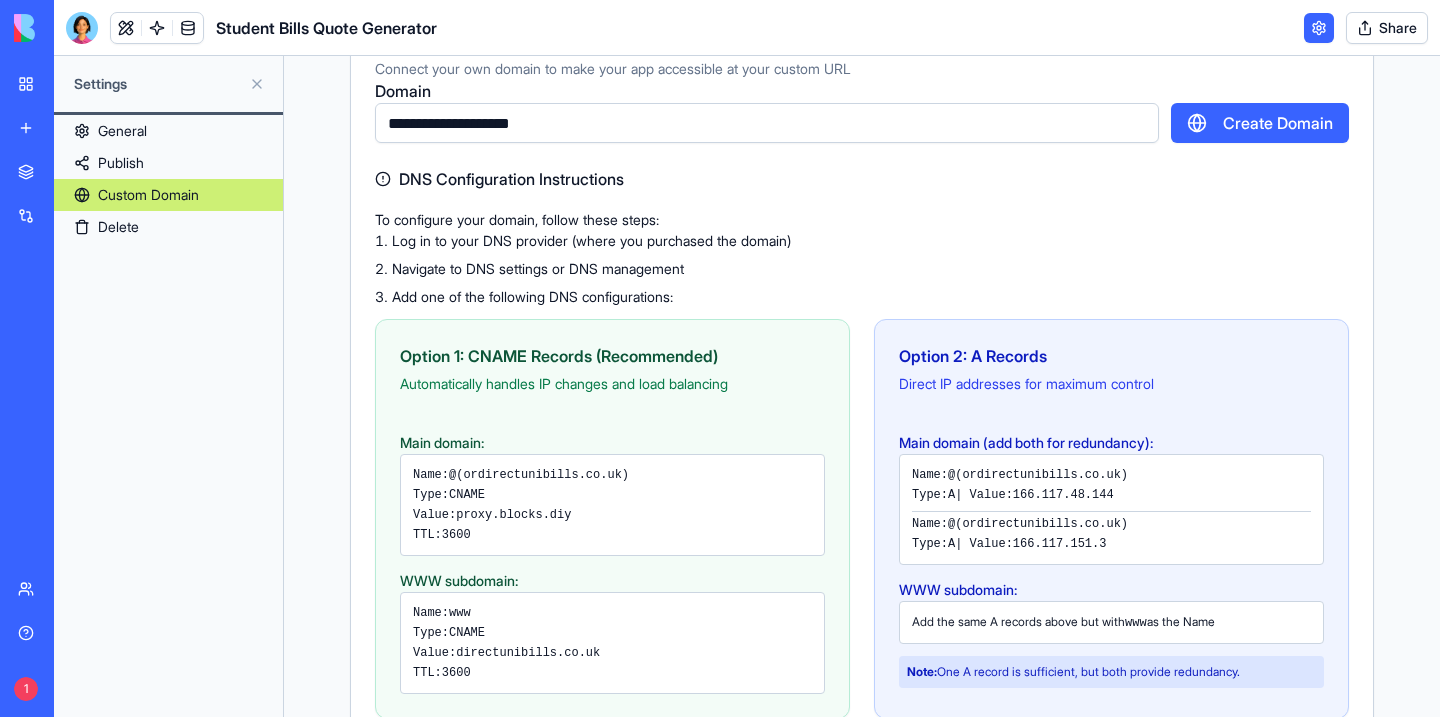 scroll, scrollTop: 115, scrollLeft: 0, axis: vertical 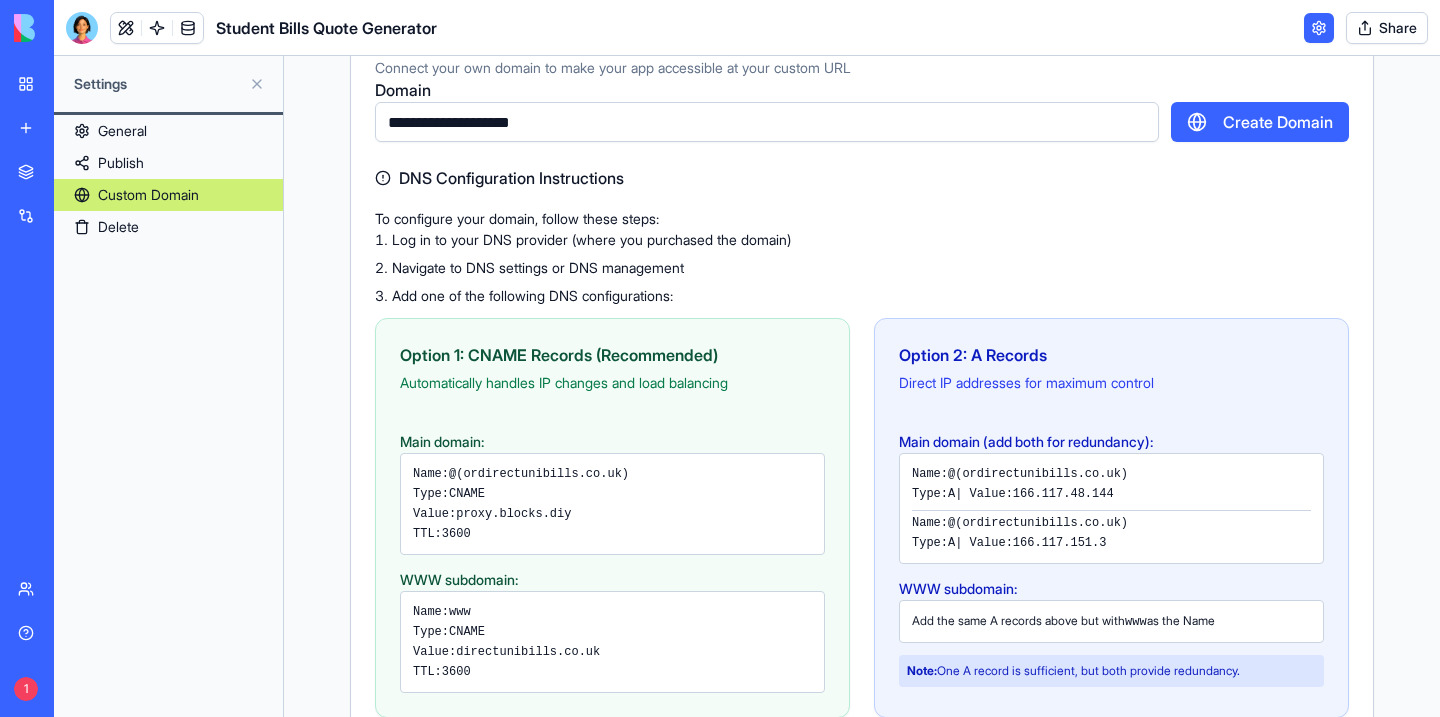 type on "**********" 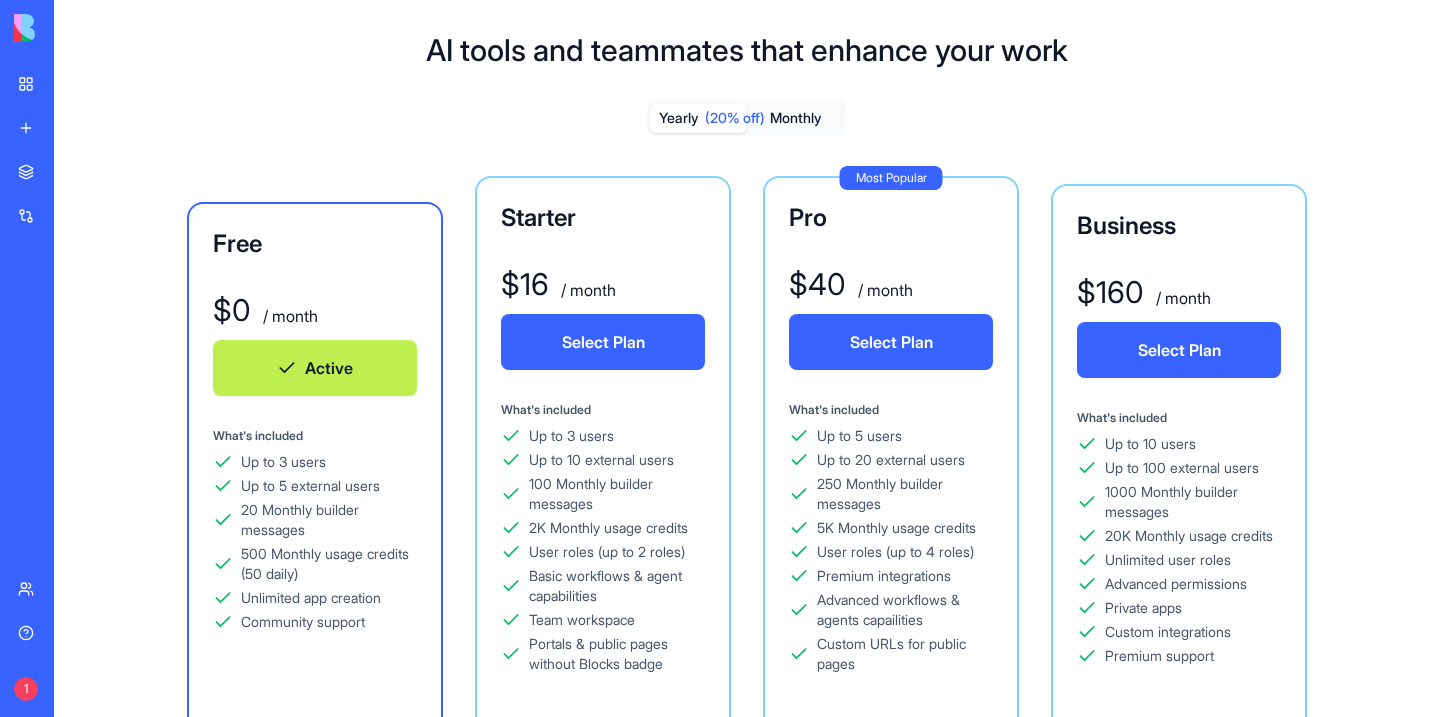 click on "Yearly  (20% off) Monthly Free $ 0   / month Active What's included Up to 3 users  Up to 5 external users 20 Monthly builder messages  500 Monthly usage credits (50 daily) Unlimited app creation Community support Starter $ 16   / month Select Plan What's included Up to 3 users  Up to 10 external users 100 Monthly builder messages 2K Monthly usage credits User roles (up to 2 roles) Basic workflows & agent capabilities Team workspace  Portals & public pages without Blocks badge Most Popular Pro $ 40   / month Select Plan What's included Up to 5 users  Up to 20 external users 250 Monthly builder messages 5K Monthly usage credits User roles (up to 4 roles)  Premium integrations Advanced workflows & agents capailities Custom URLs for public pages Business $ 160   / month Select Plan What's included Up to 10 users  Up to 100 external users 1000 Monthly builder messages 20K Monthly usage credits Unlimited user roles  Advanced permissions Private apps Custom integrations Premium support  Custom Custom Pricing" at bounding box center [747, 572] 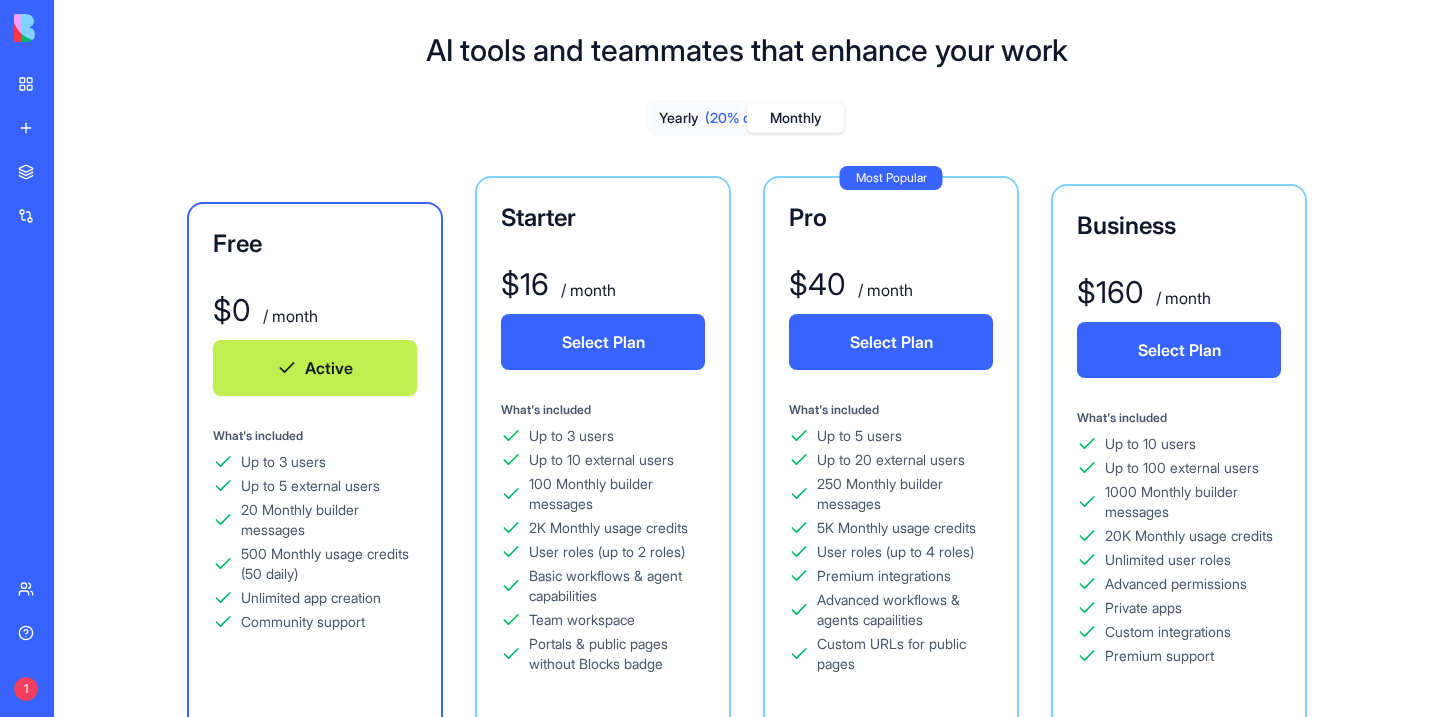click on "Monthly" at bounding box center [795, 118] 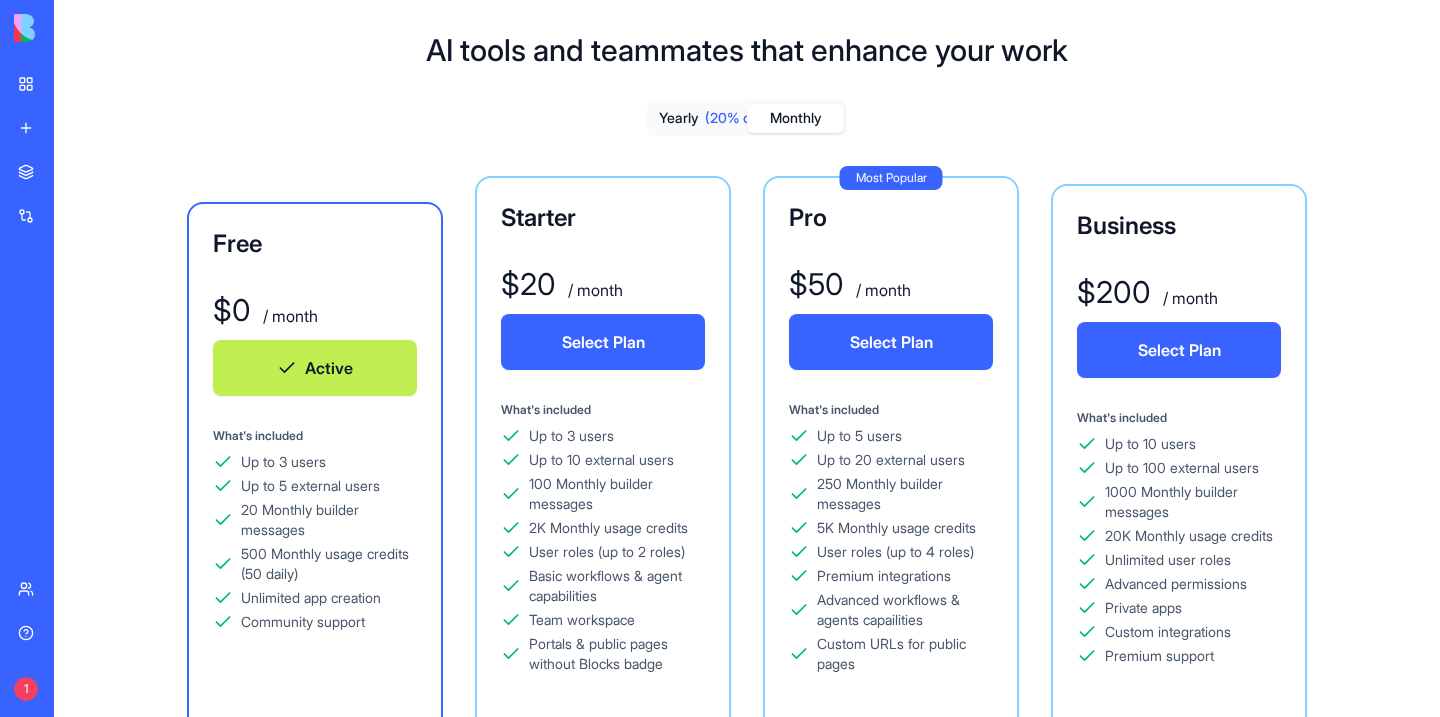click on "Monthly" at bounding box center (795, 118) 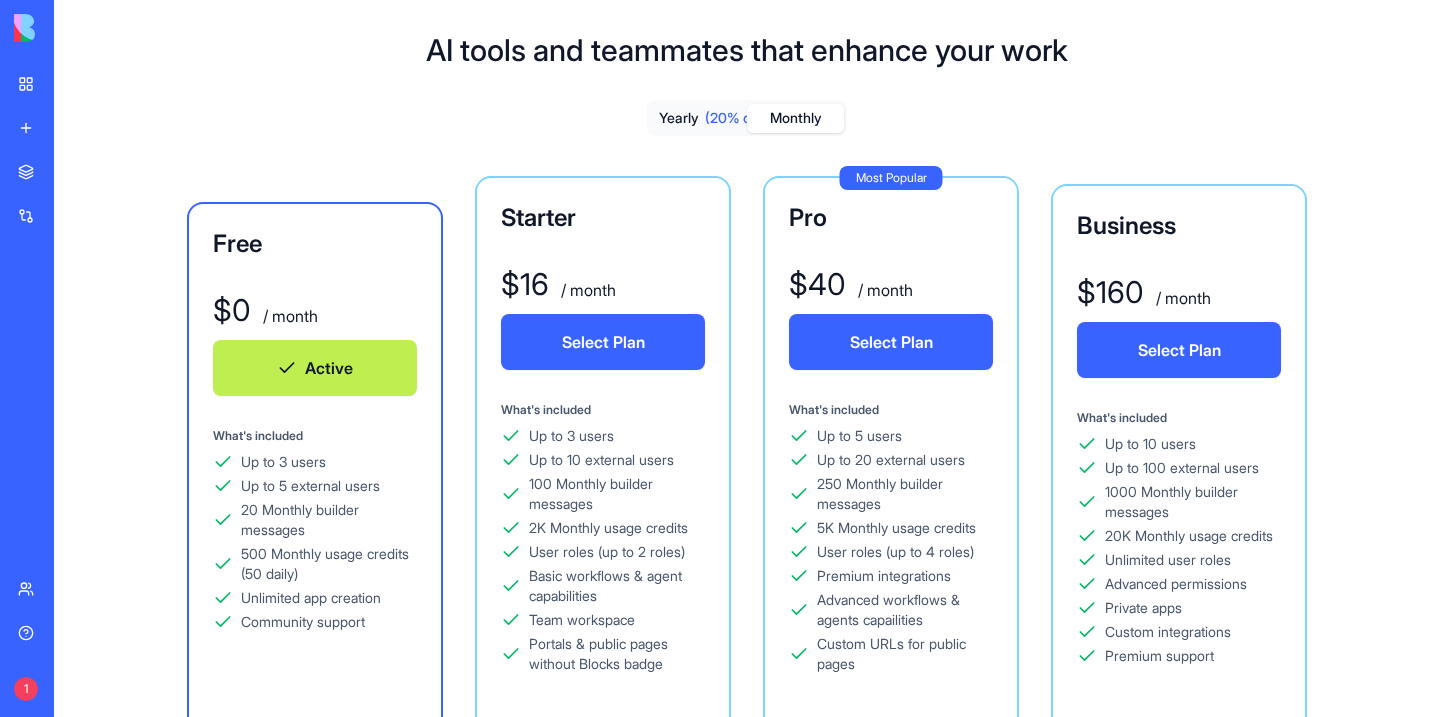 click on "Monthly" at bounding box center [795, 118] 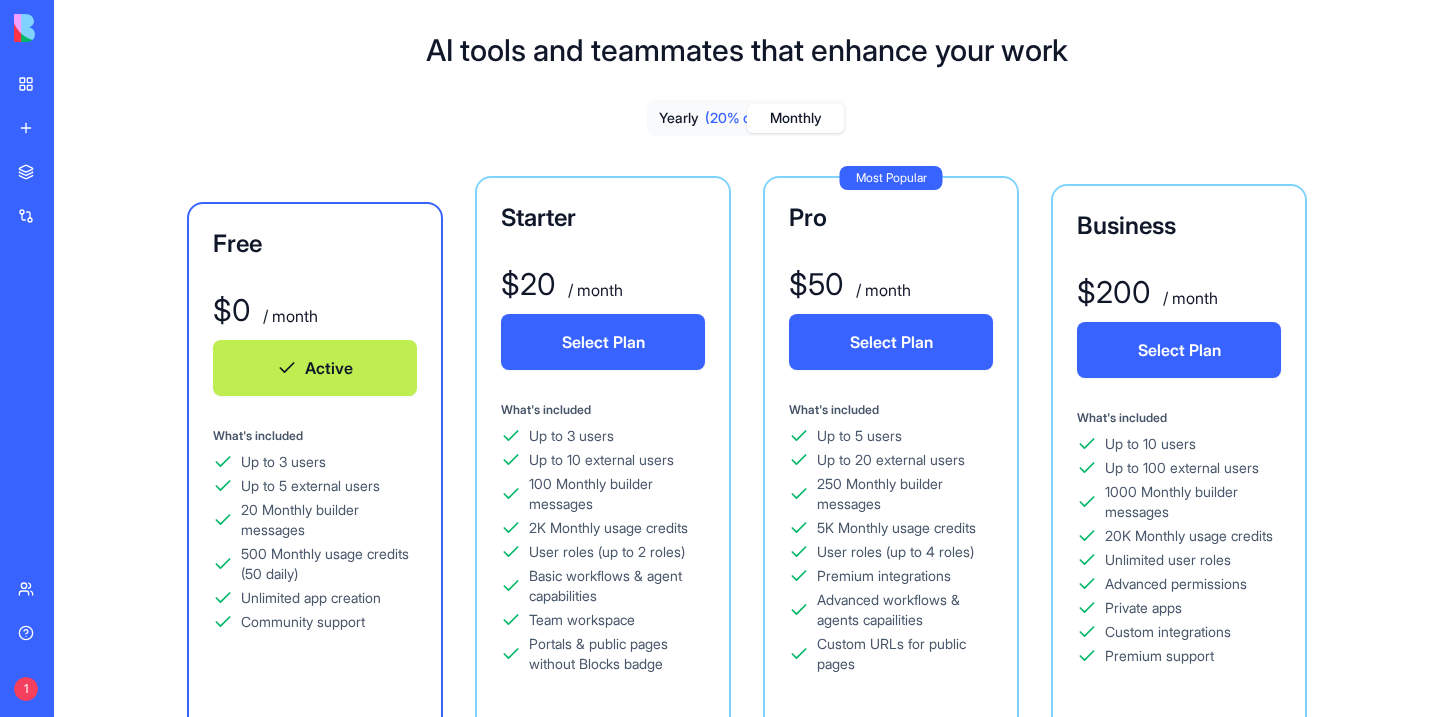 click on "Marketplace" at bounding box center [61, 172] 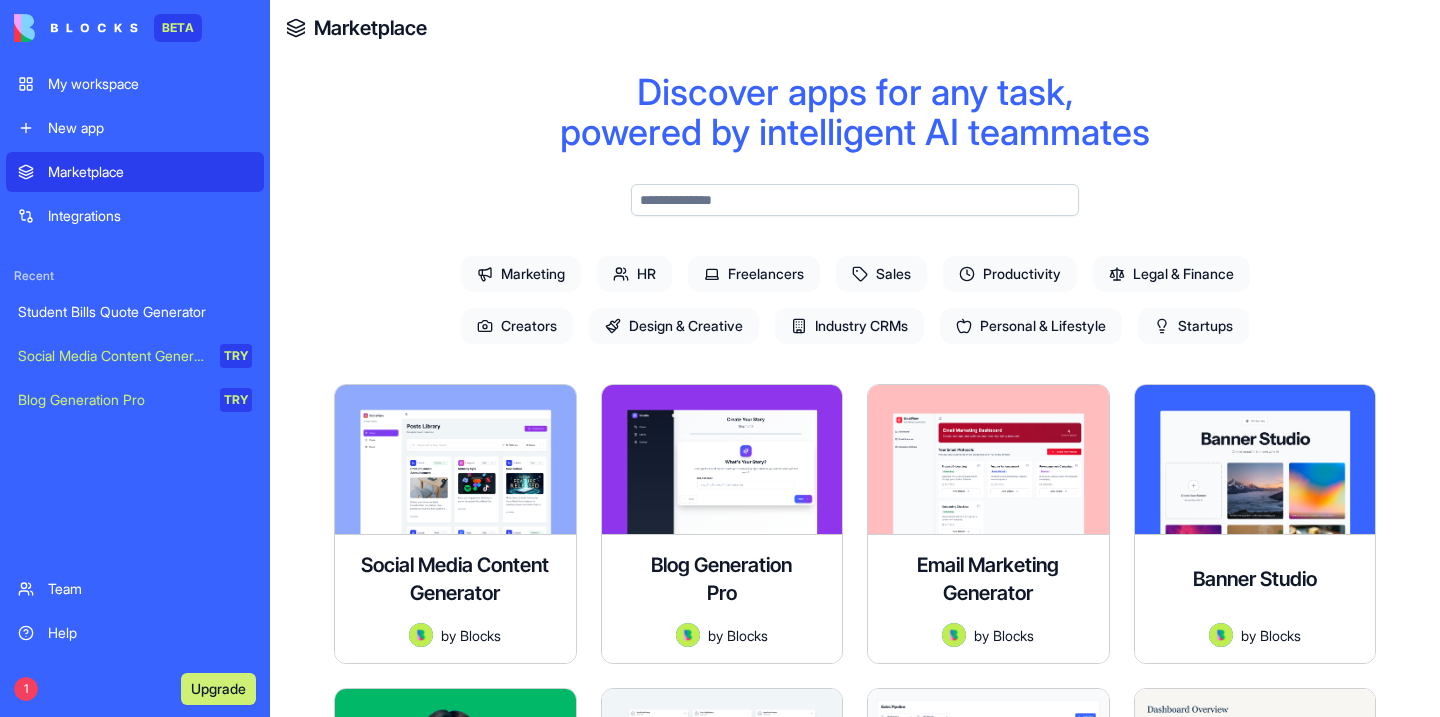 click on "Integrations" at bounding box center (150, 216) 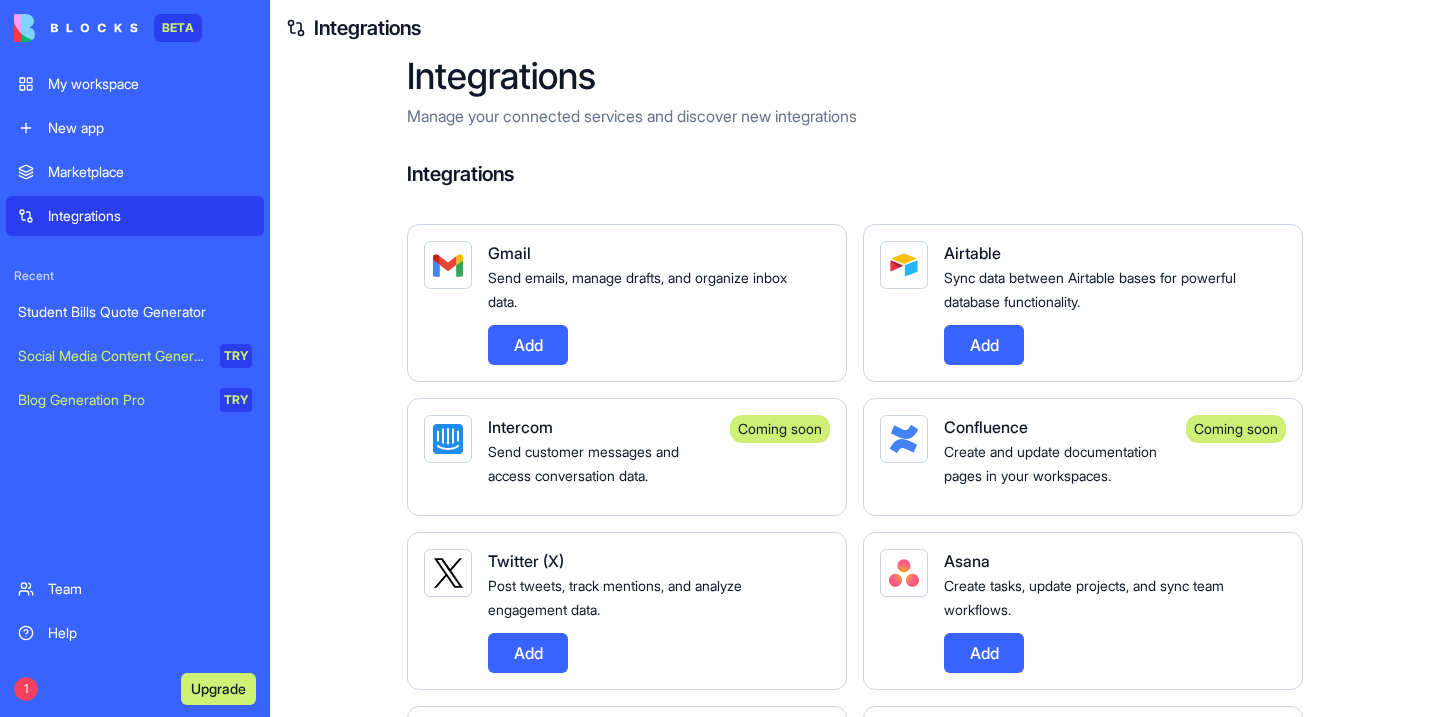 click on "Student Bills Quote Generator" at bounding box center [135, 312] 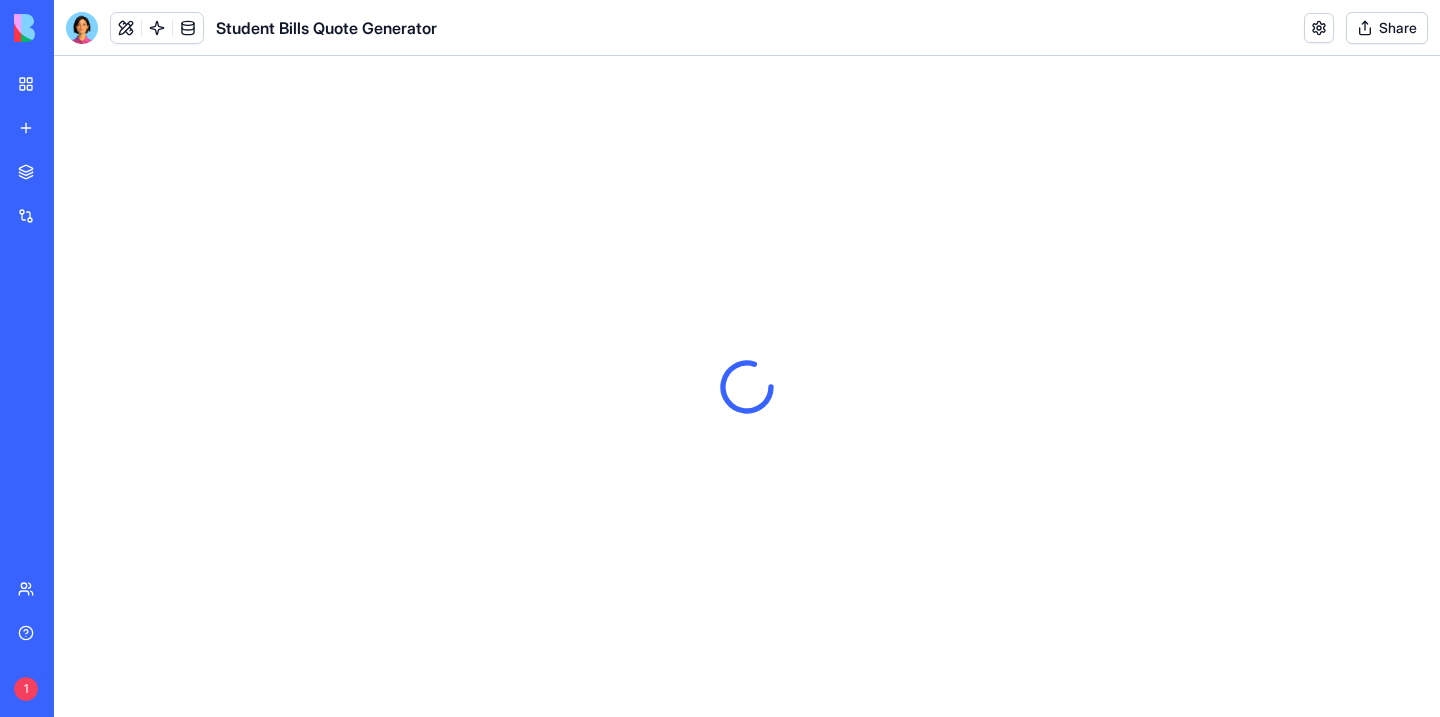 scroll, scrollTop: 0, scrollLeft: 0, axis: both 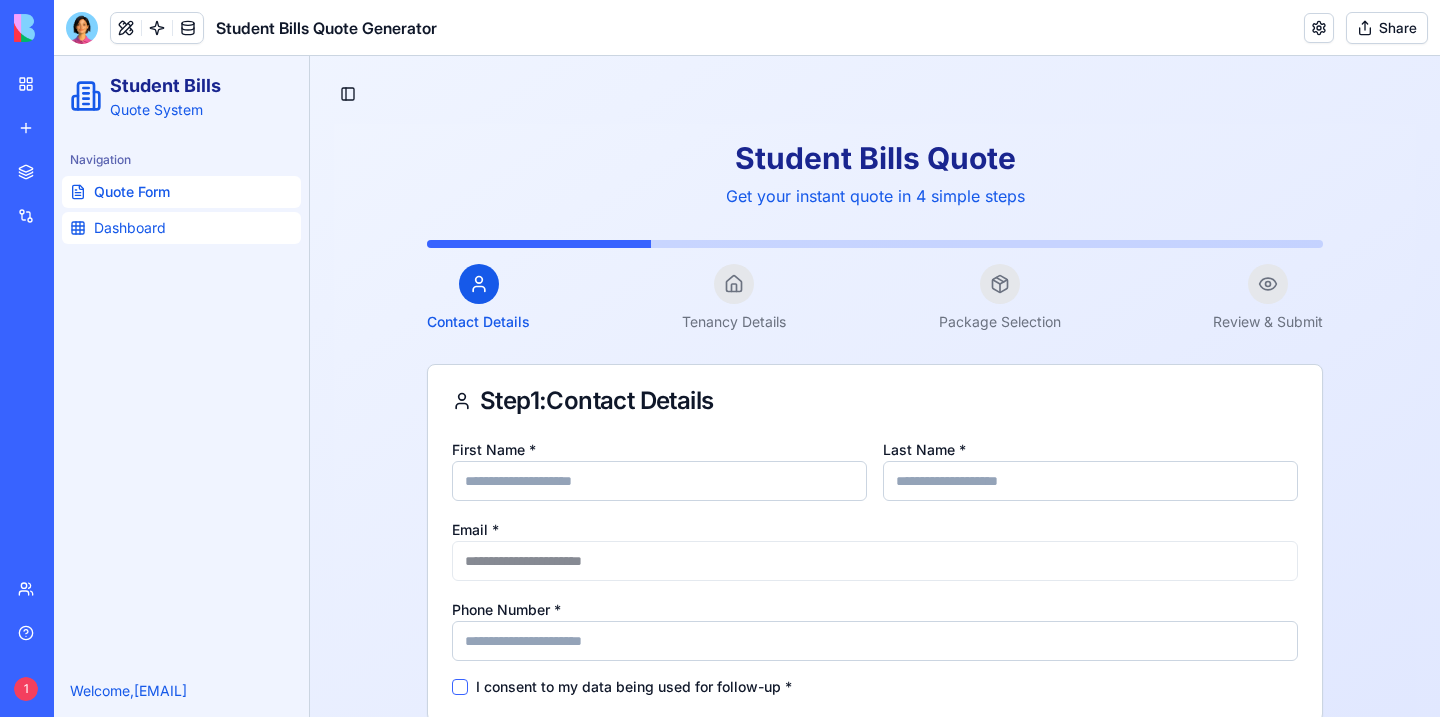 click on "Dashboard" at bounding box center (130, 228) 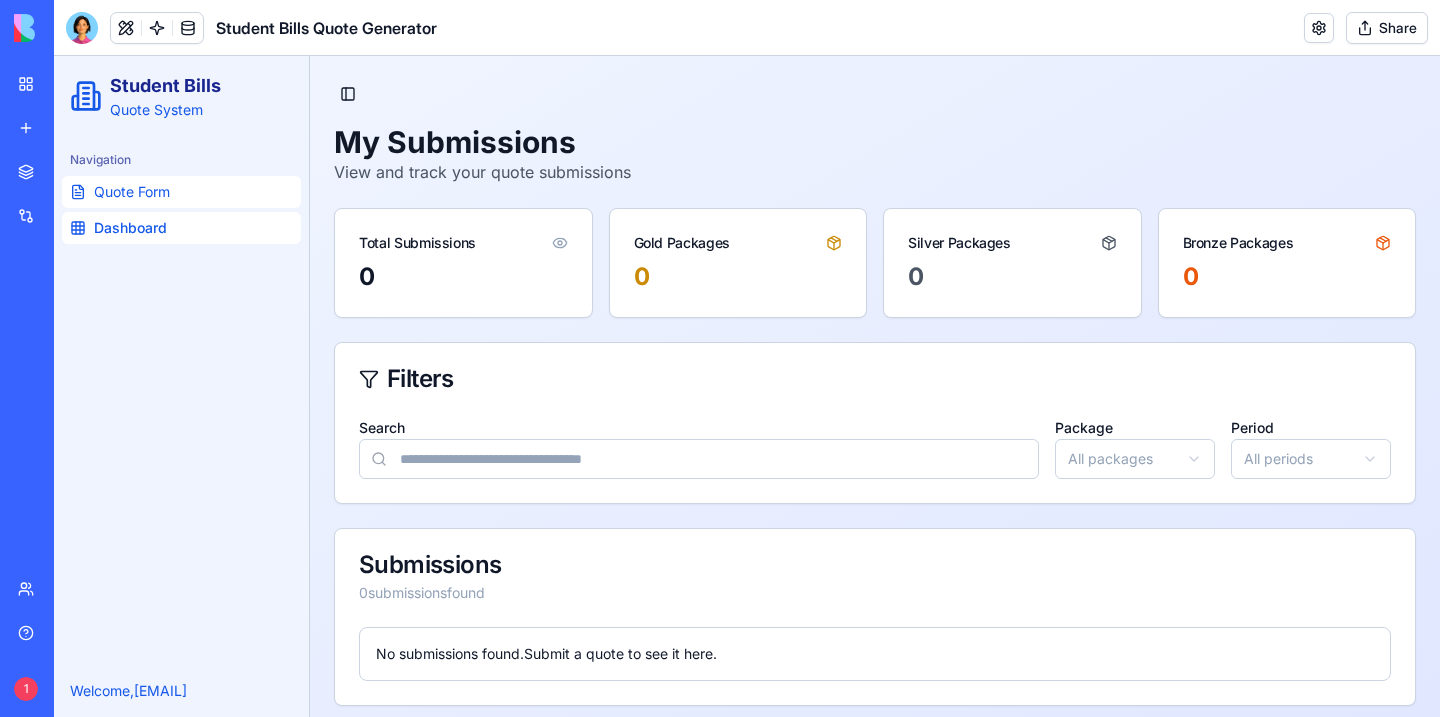 click on "Quote Form" at bounding box center (132, 192) 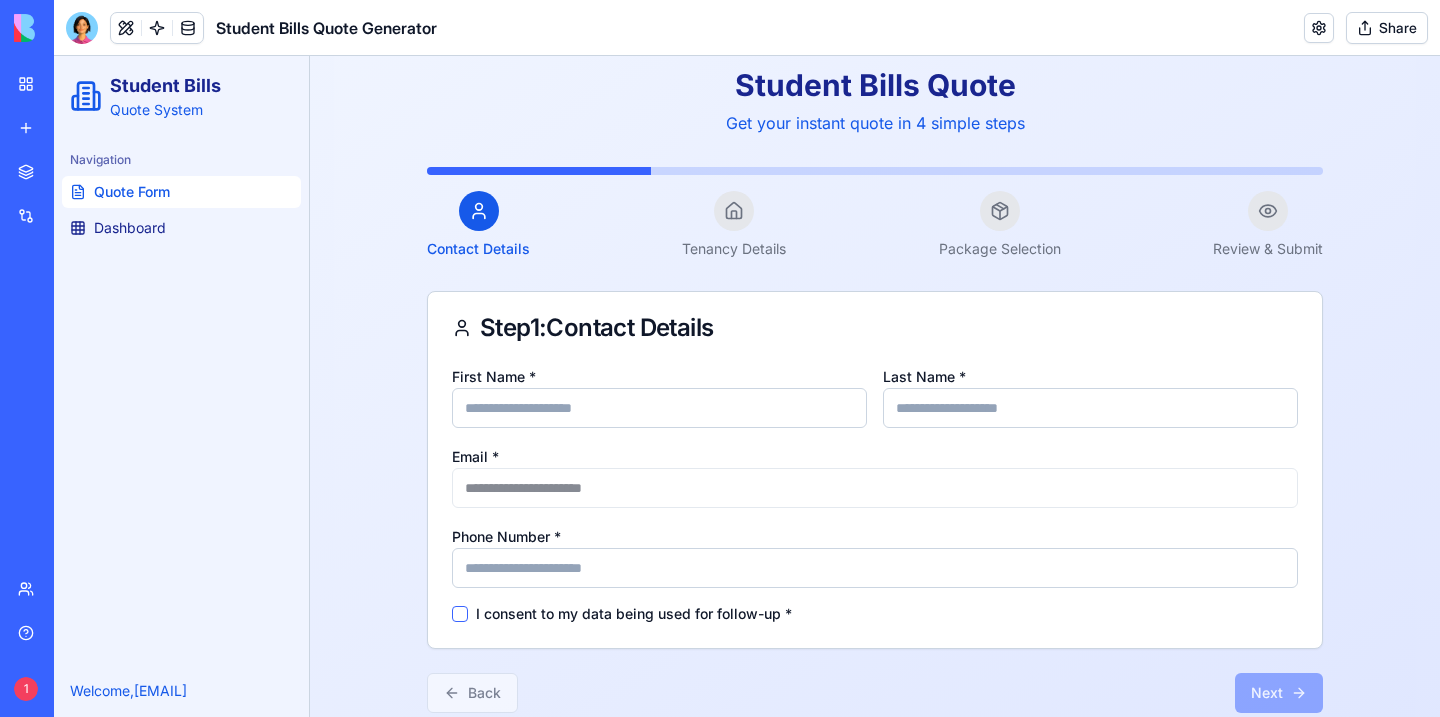 scroll, scrollTop: 109, scrollLeft: 0, axis: vertical 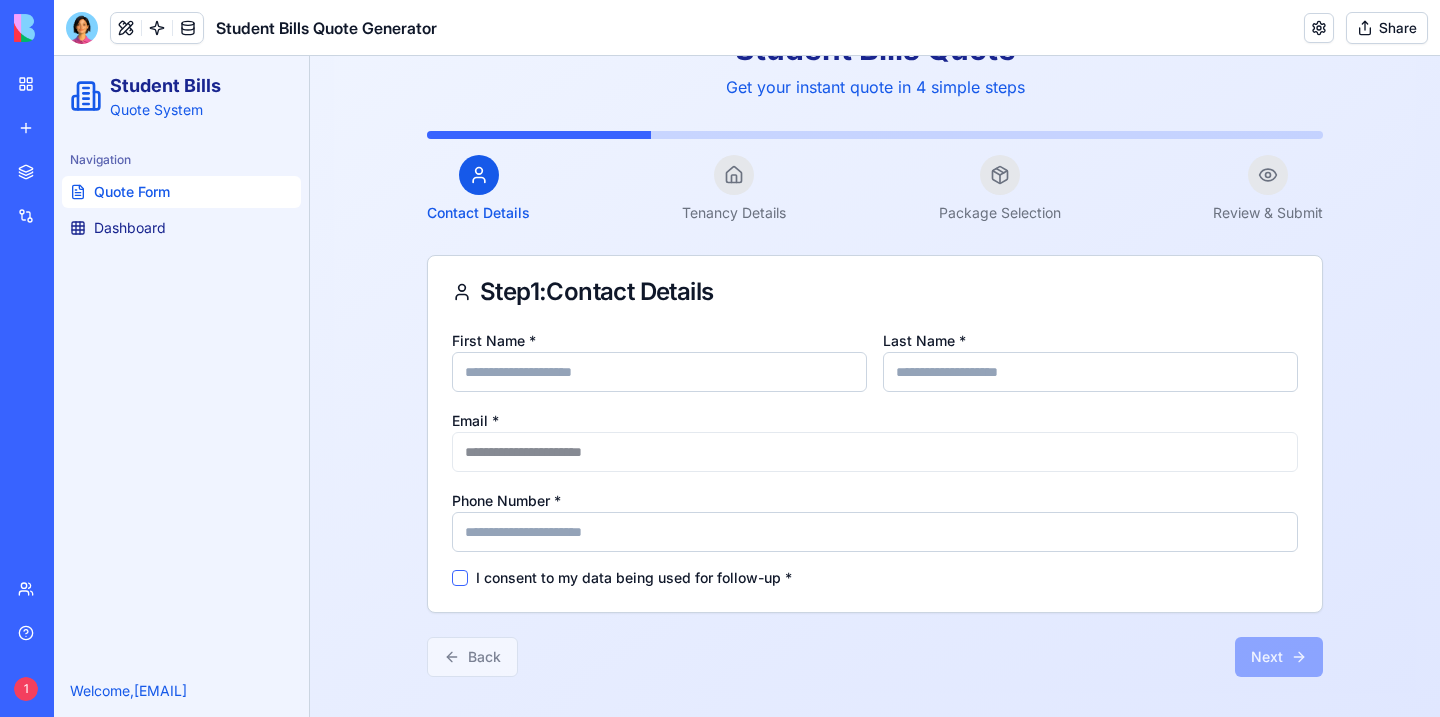 click on "First Name *" at bounding box center (659, 372) 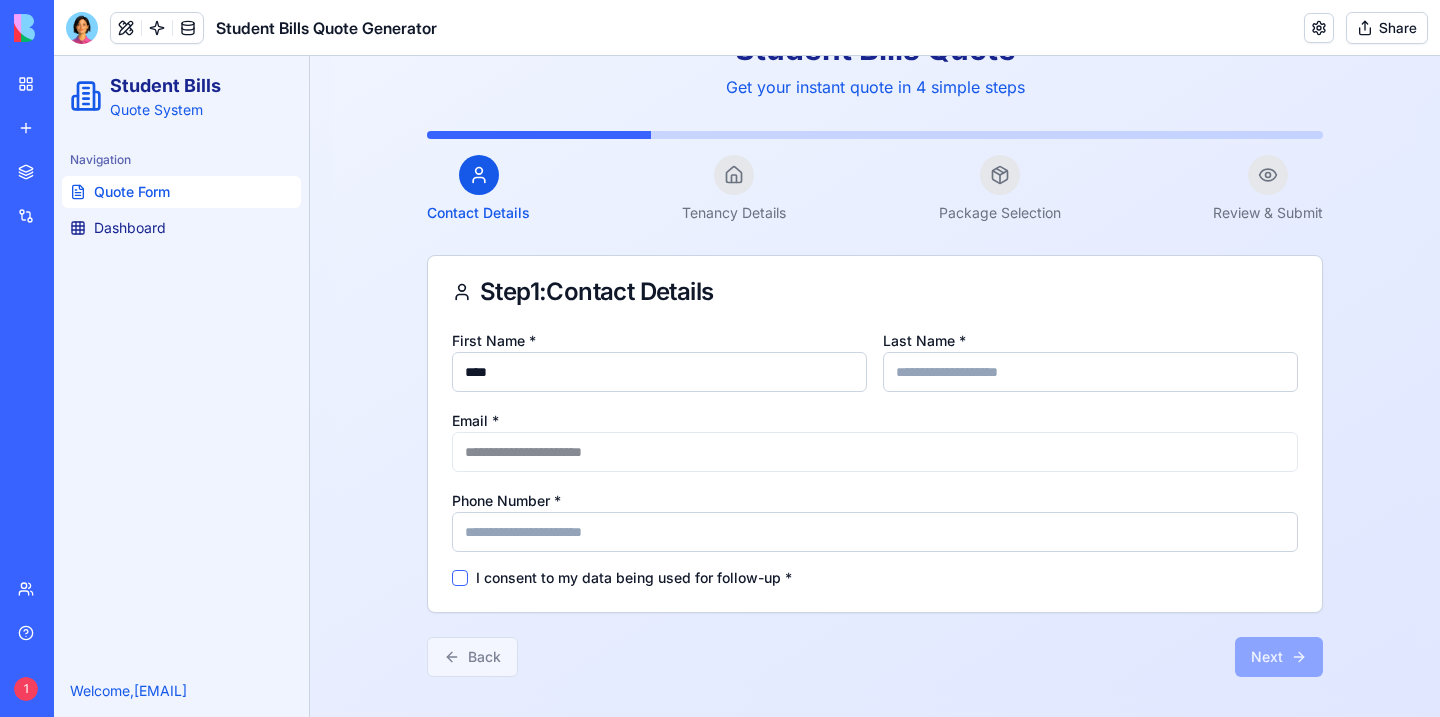 type on "*******" 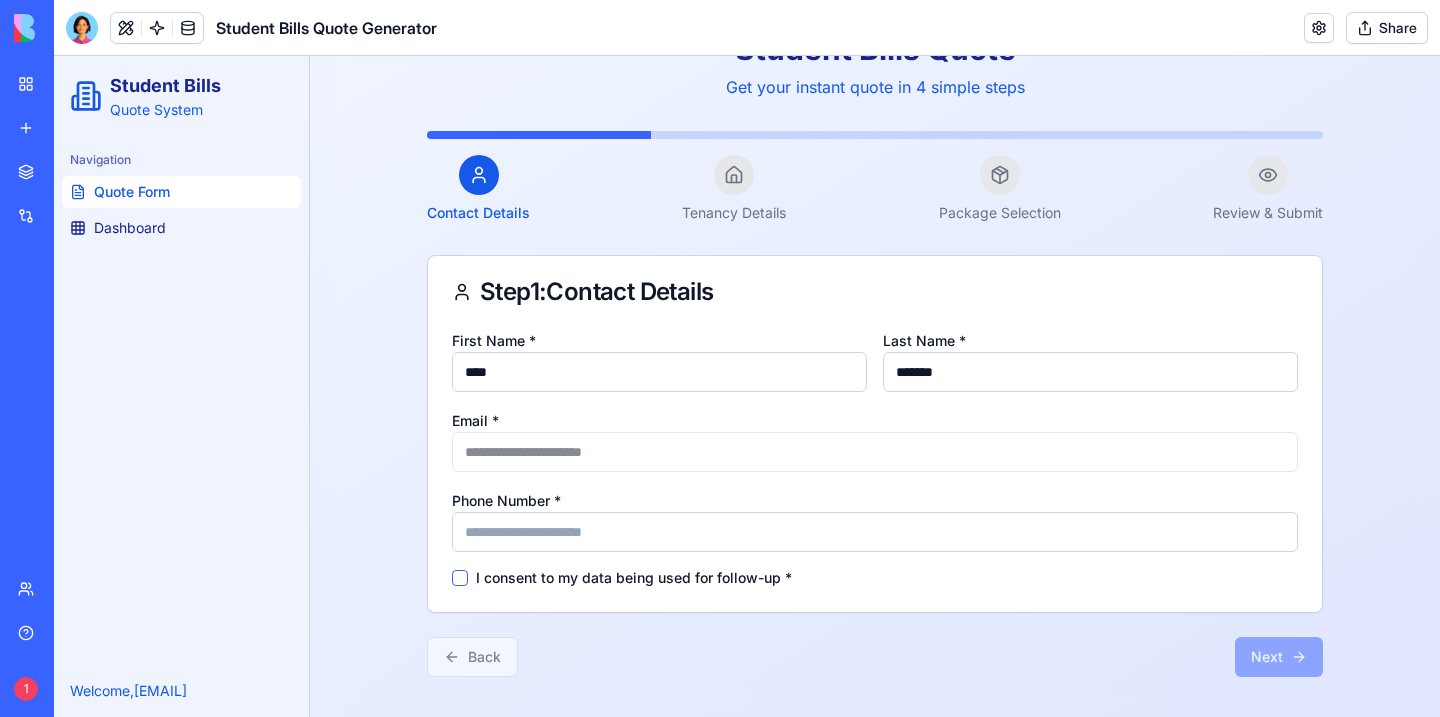 type on "**********" 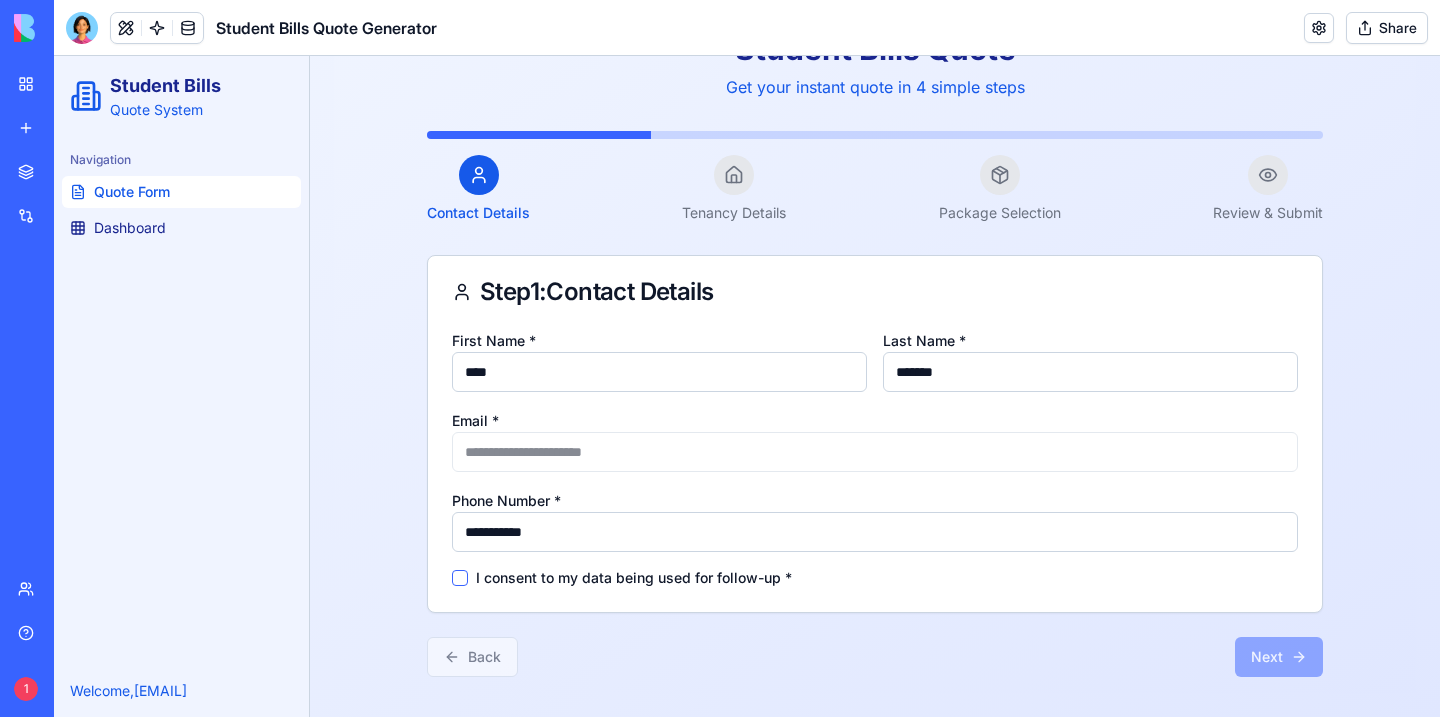 click on "I consent to my data being used for follow-up *" at bounding box center [634, 578] 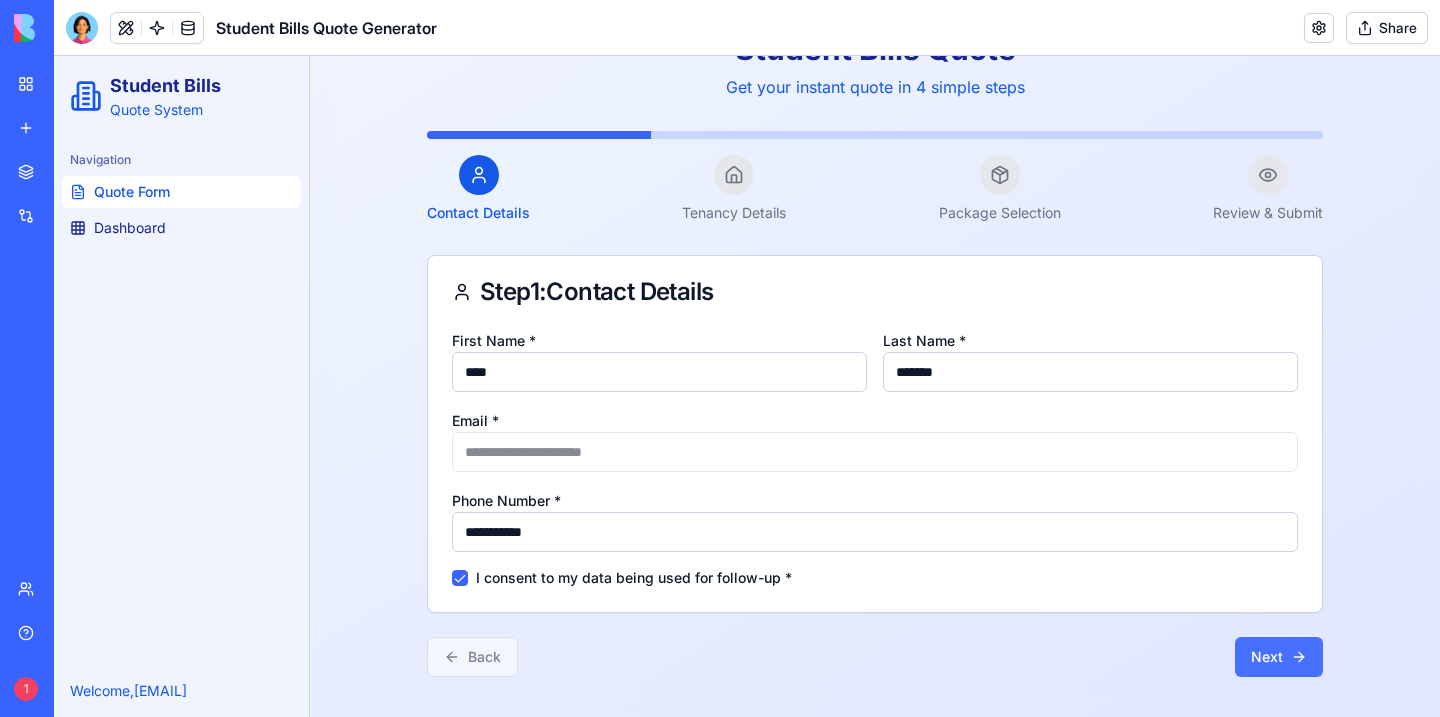 click on "Next" at bounding box center [1279, 657] 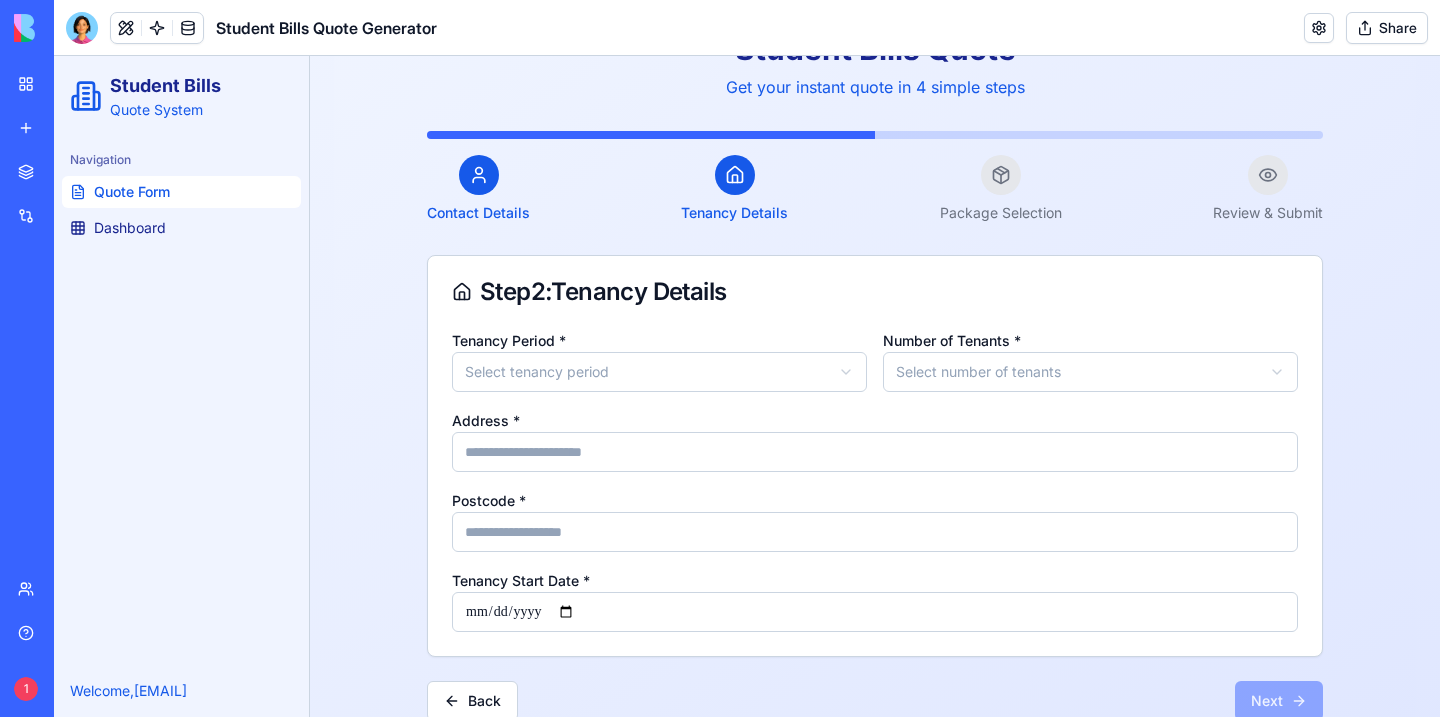 click on "Student Bills Quote System Navigation Quote Form Dashboard Welcome,  [EMAIL] Toggle Sidebar Student Bills Quote Get your instant quote in 4 simple steps Contact Details Tenancy Details Package Selection Review & Submit Step  2 :  Tenancy Details Tenancy Period * Select tenancy period Number of Tenants * Select number of tenants Address * [POSTCODE] * Tenancy Start Date * Back Next" at bounding box center (747, 354) 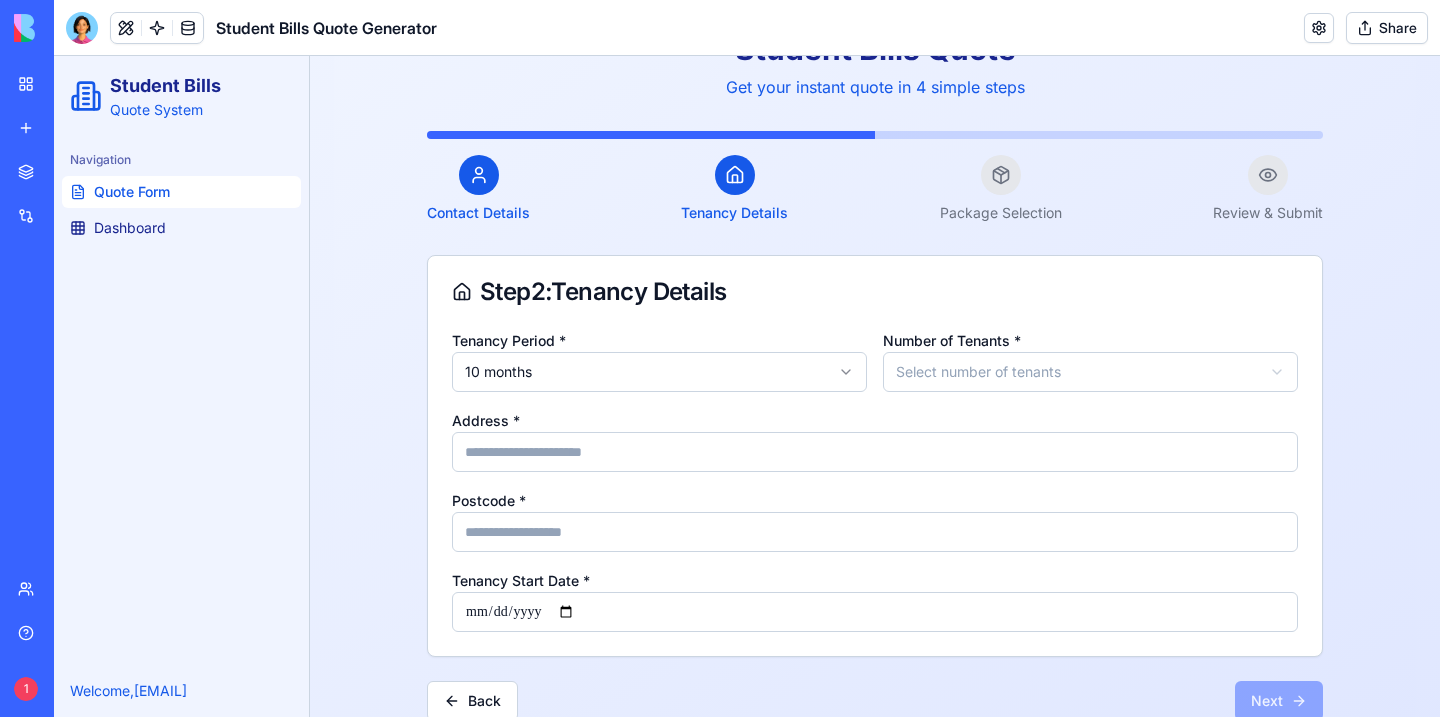 click on "Student Bills Quote System Navigation Quote Form Dashboard Welcome,  [EMAIL] Toggle Sidebar Student Bills Quote Get your instant quote in 4 simple steps Contact Details Tenancy Details Package Selection Review & Submit Step  2 :  Tenancy Details Tenancy Period * 10 months Number of Tenants * Select number of tenants Address * [POSTCODE] * Tenancy Start Date * Back Next" at bounding box center [747, 354] 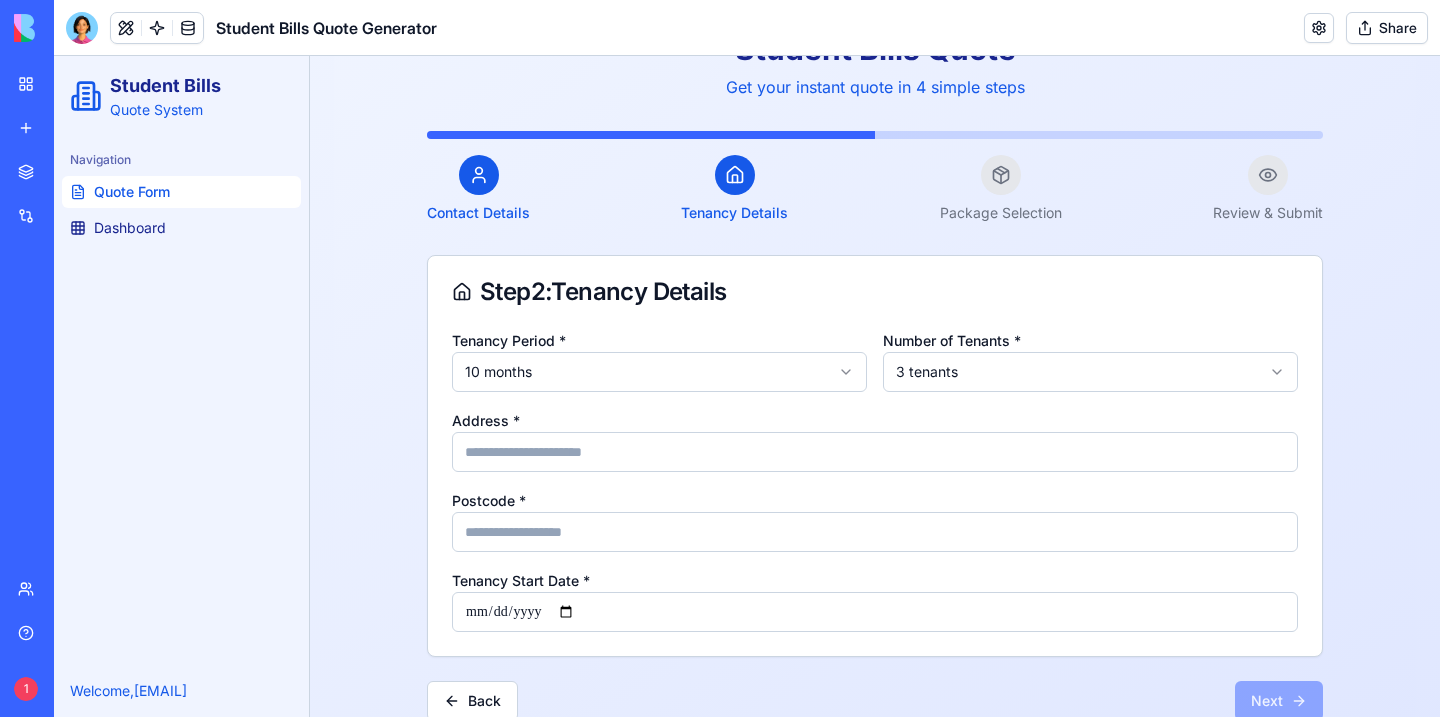 click on "Student Bills Quote System Navigation Quote Form Dashboard Welcome,  [EMAIL] Toggle Sidebar Student Bills Quote Get your instant quote in 4 simple steps Contact Details Tenancy Details Package Selection Review & Submit Step  2 :  Tenancy Details Tenancy Period * 10 months Number of Tenants * 3   tenants Address * [POSTCODE] * Tenancy Start Date * Back Next" at bounding box center (747, 354) 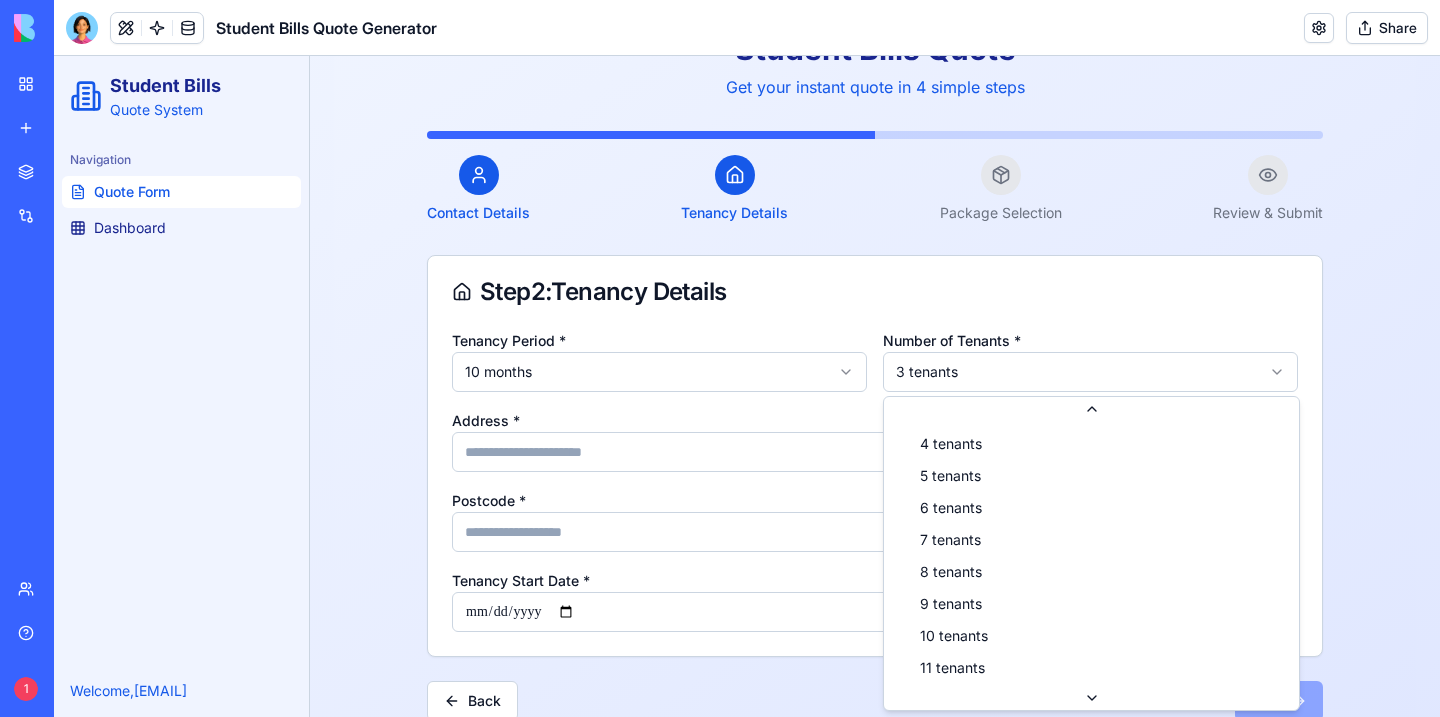 scroll, scrollTop: 103, scrollLeft: 0, axis: vertical 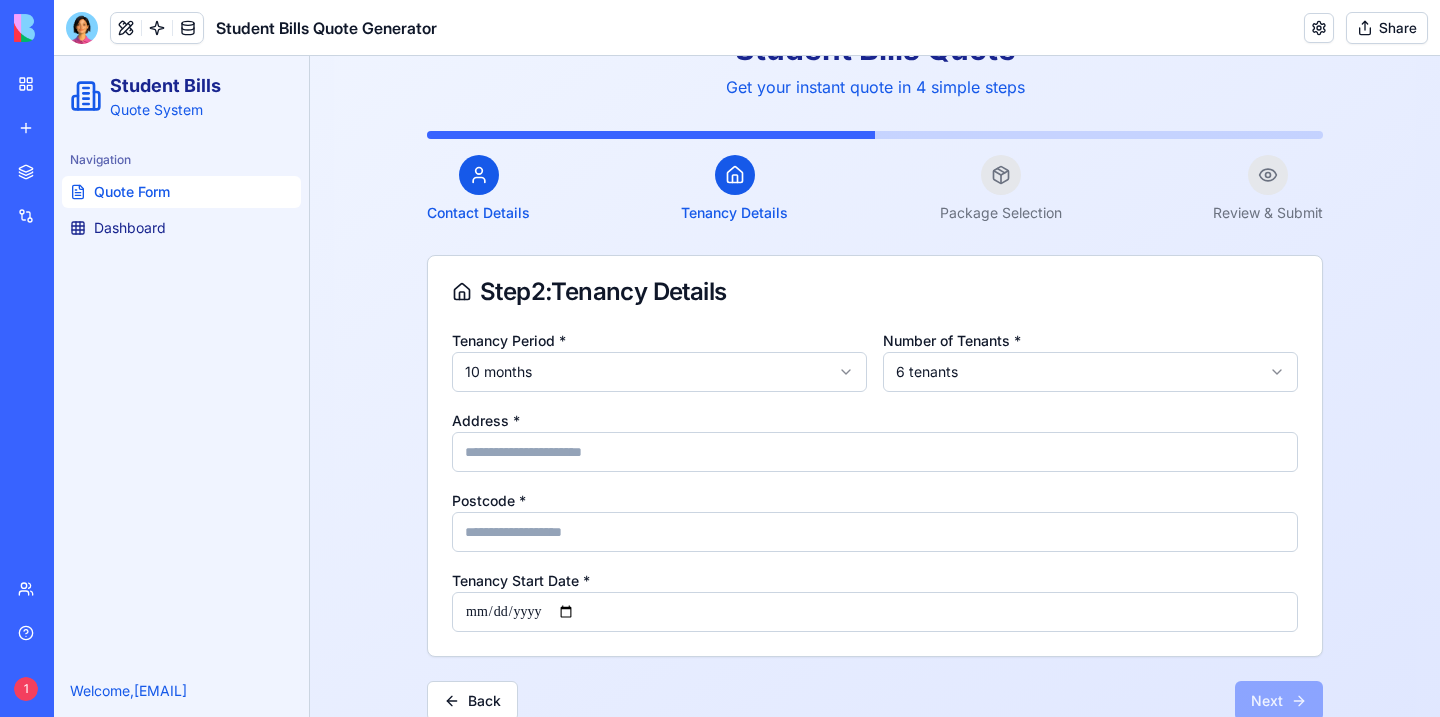 click on "Tenancy Period * 10 months Number of Tenants * 6   tenants Address * [POSTCODE] * Tenancy Start Date *" at bounding box center [875, 480] 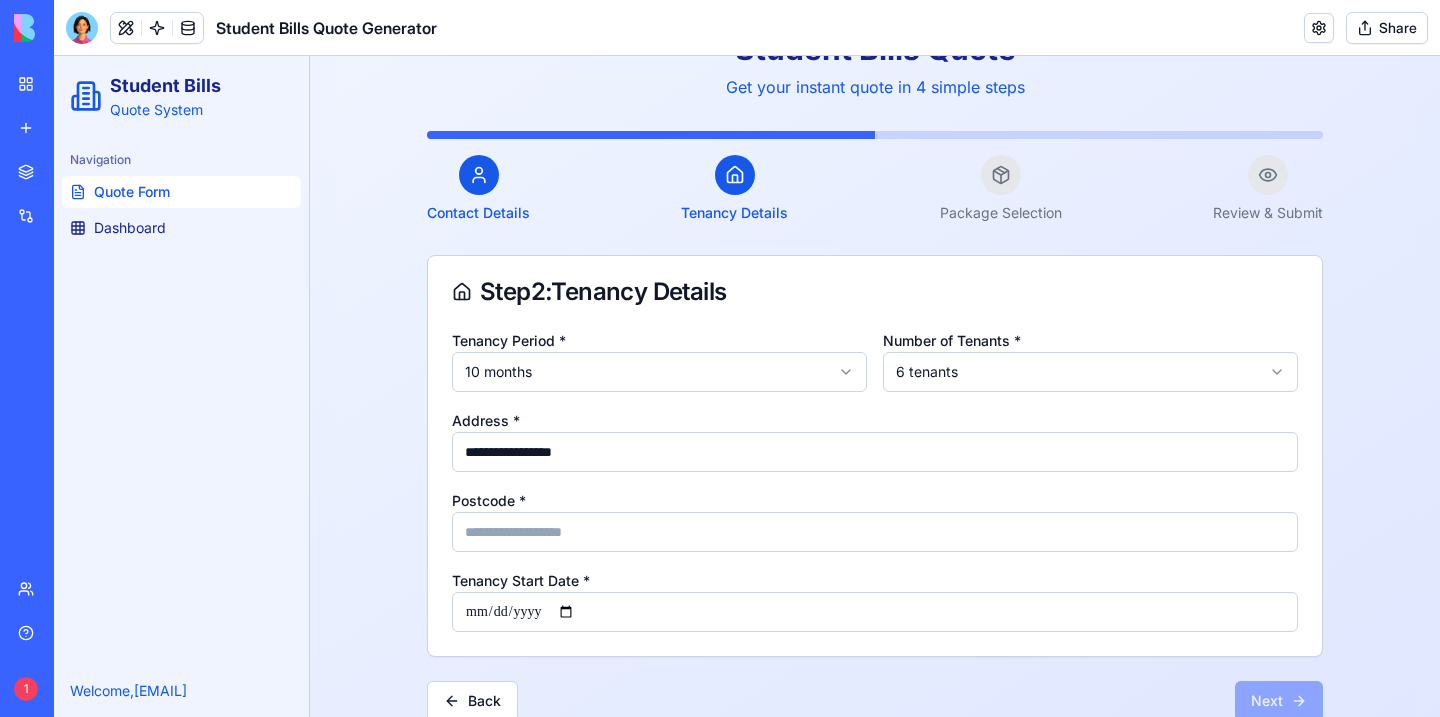 click on "Postcode *" at bounding box center [875, 532] 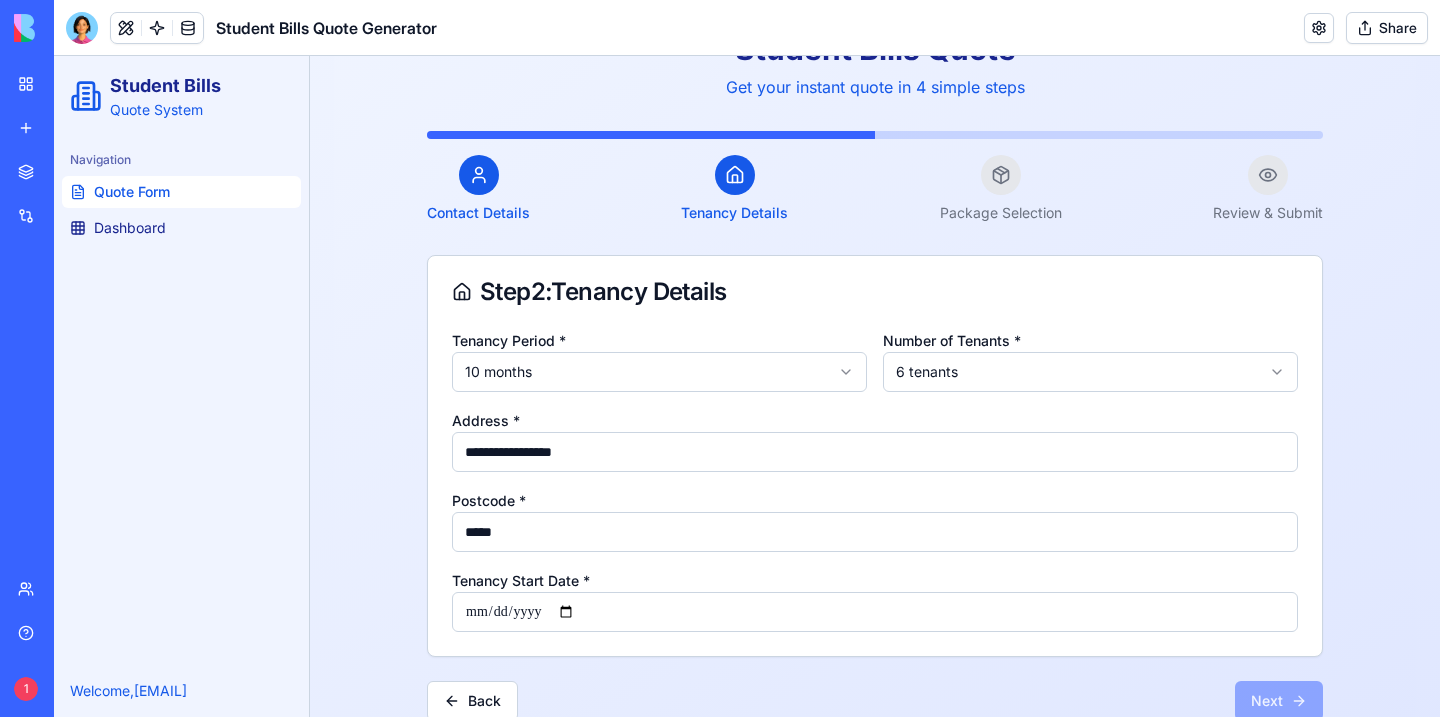type on "****" 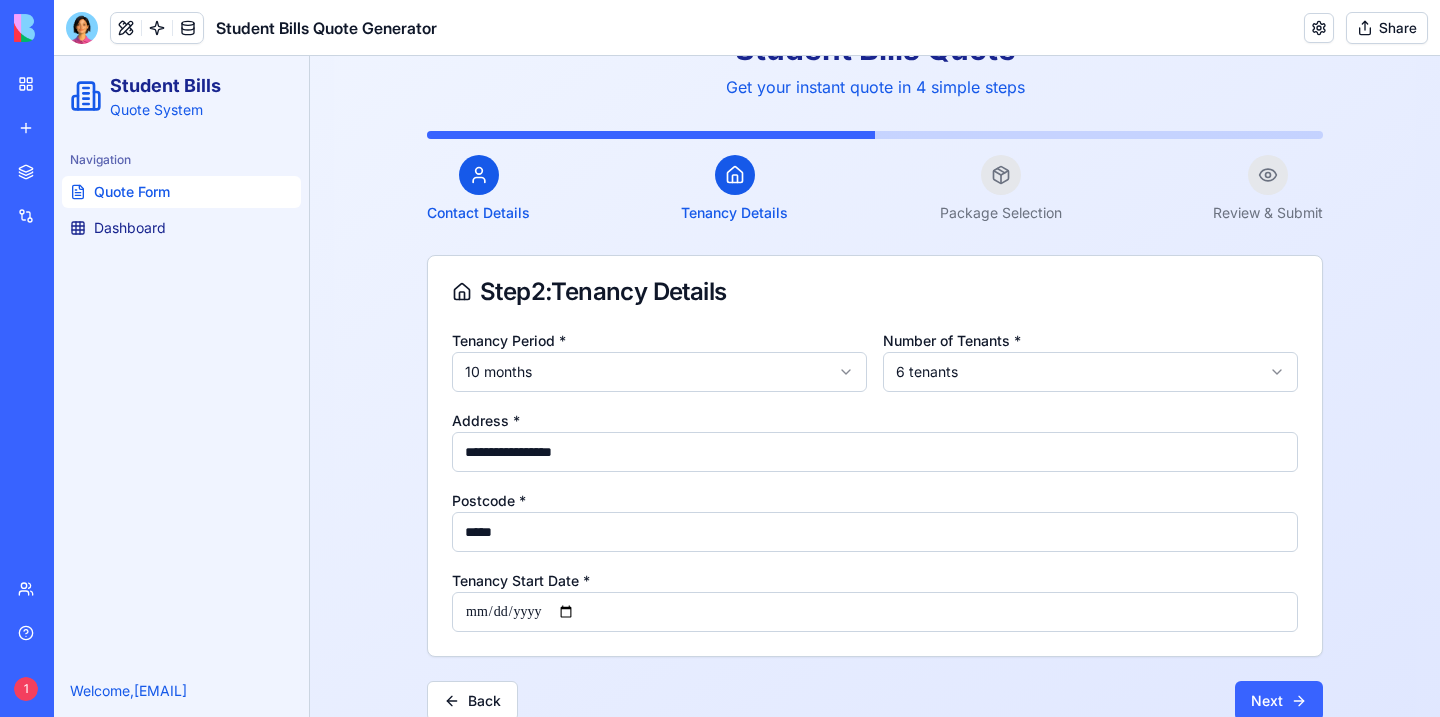 type on "**********" 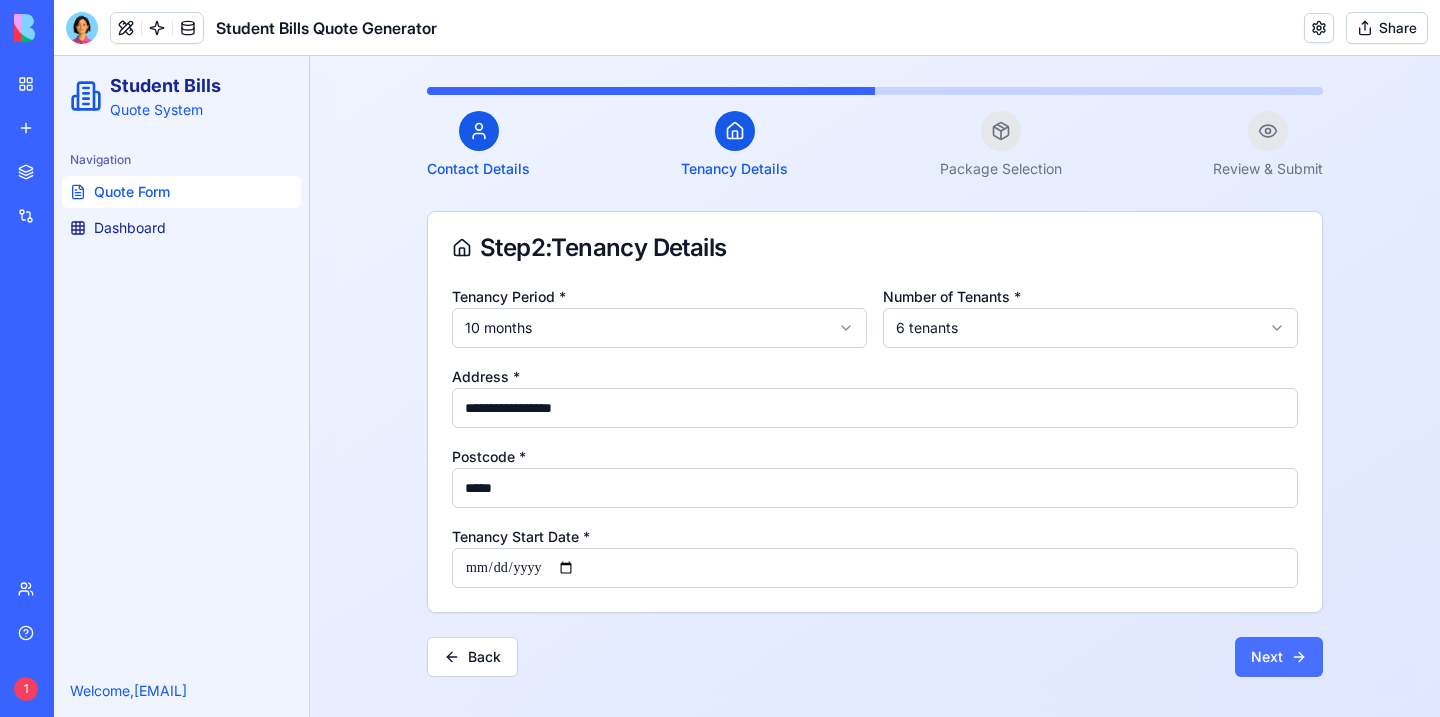 click on "Next" at bounding box center [1279, 657] 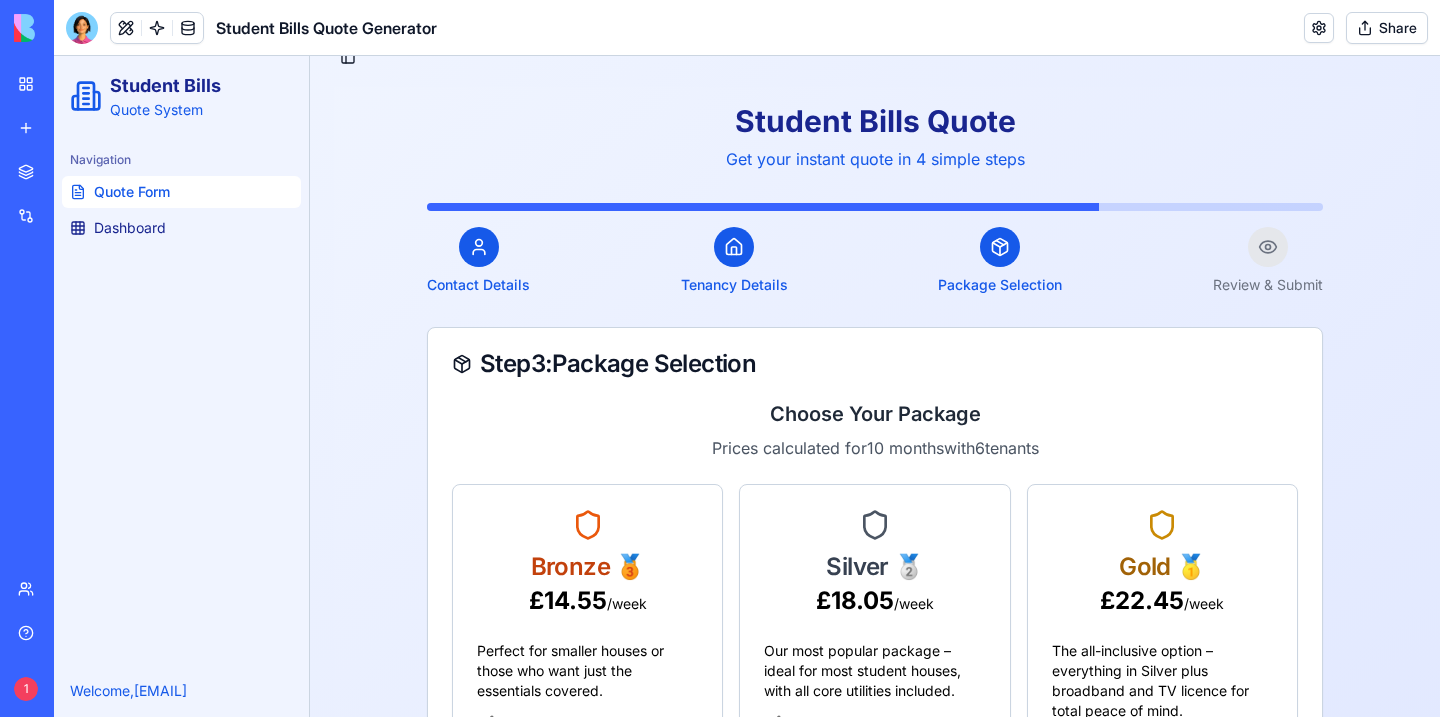 scroll, scrollTop: 0, scrollLeft: 0, axis: both 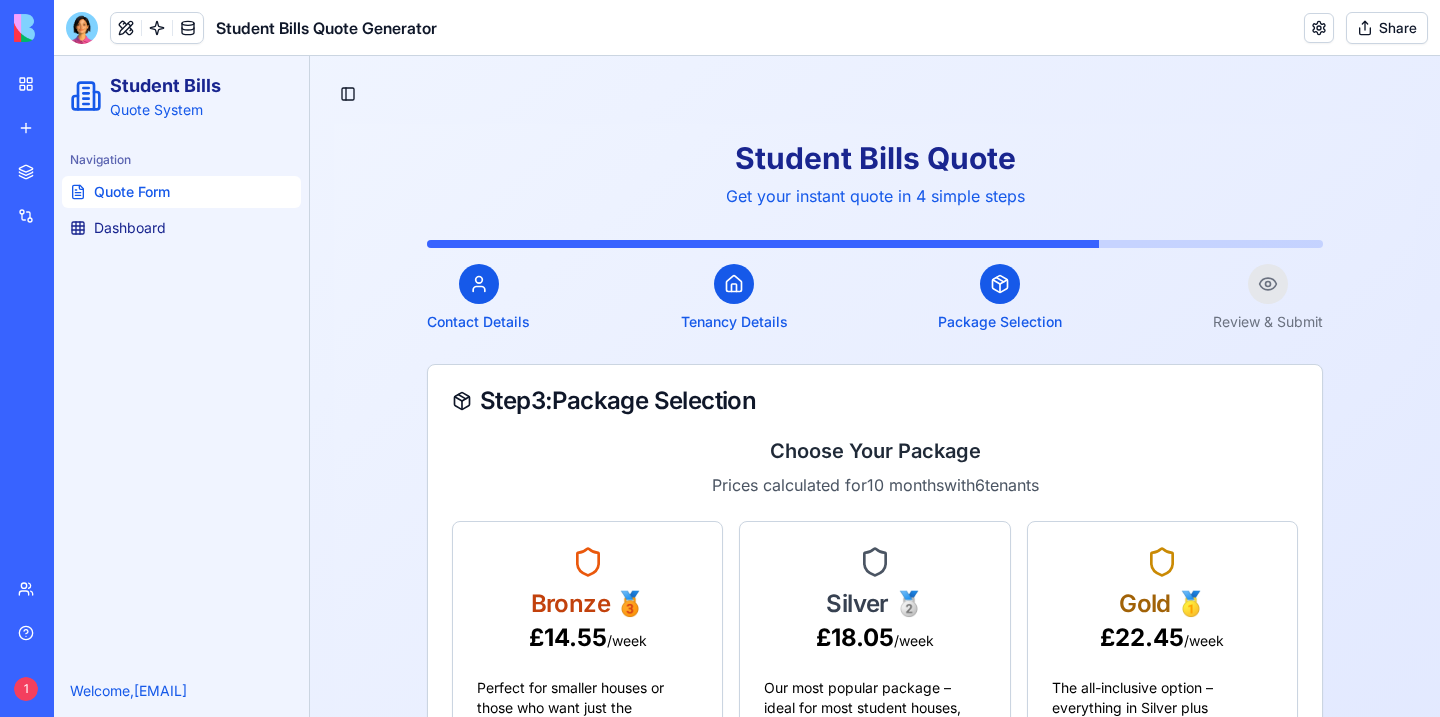 click on "Student Bills Quote Get your instant quote in 4 simple steps Contact Details Tenancy Details Package Selection Review & Submit Step  3 :  Package Selection Choose Your Package Prices calculated for  10 months  with  6  tenants Bronze 🥉 £ 14.55 /week Perfect for smaller houses or those who want just the essentials covered. ✔️ Unlimited Electricity ✔️ Unlimited Gas Best for basic needs Silver 🥈 £ 18.05 /week Our most popular package – ideal for most student houses, with all core utilities included. ✔️ Unlimited Electricity ✔️ Unlimited Gas ✔️ Water Most popular Gold 🥇 £ 22.45 /week The all-inclusive option – everything in Silver plus broadband and TV licence for total peace of mind. ✔️ Unlimited Electricity ✔️ Unlimited Gas ✔️ Water ✔️ Broadband ✔️ TV Licence All-inclusive Back Next" at bounding box center (875, 586) 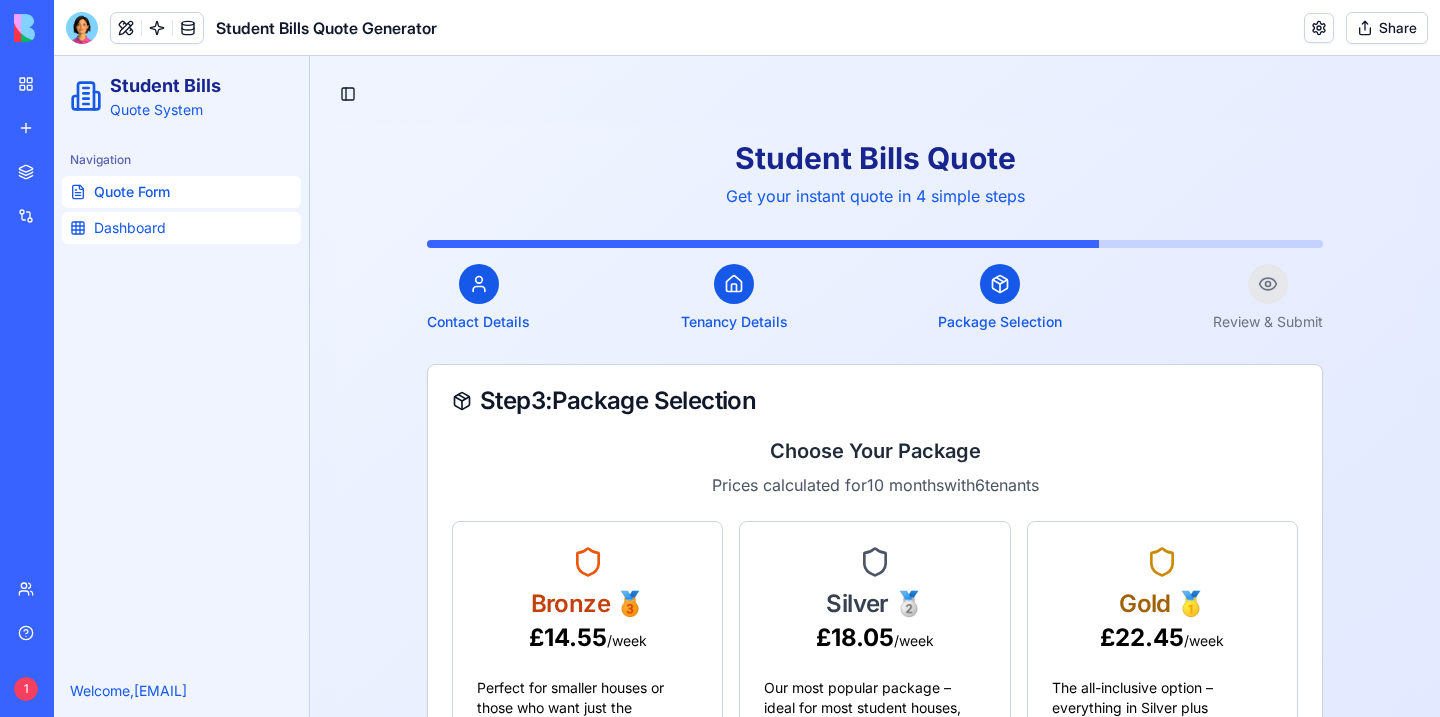 click on "Dashboard" at bounding box center [181, 228] 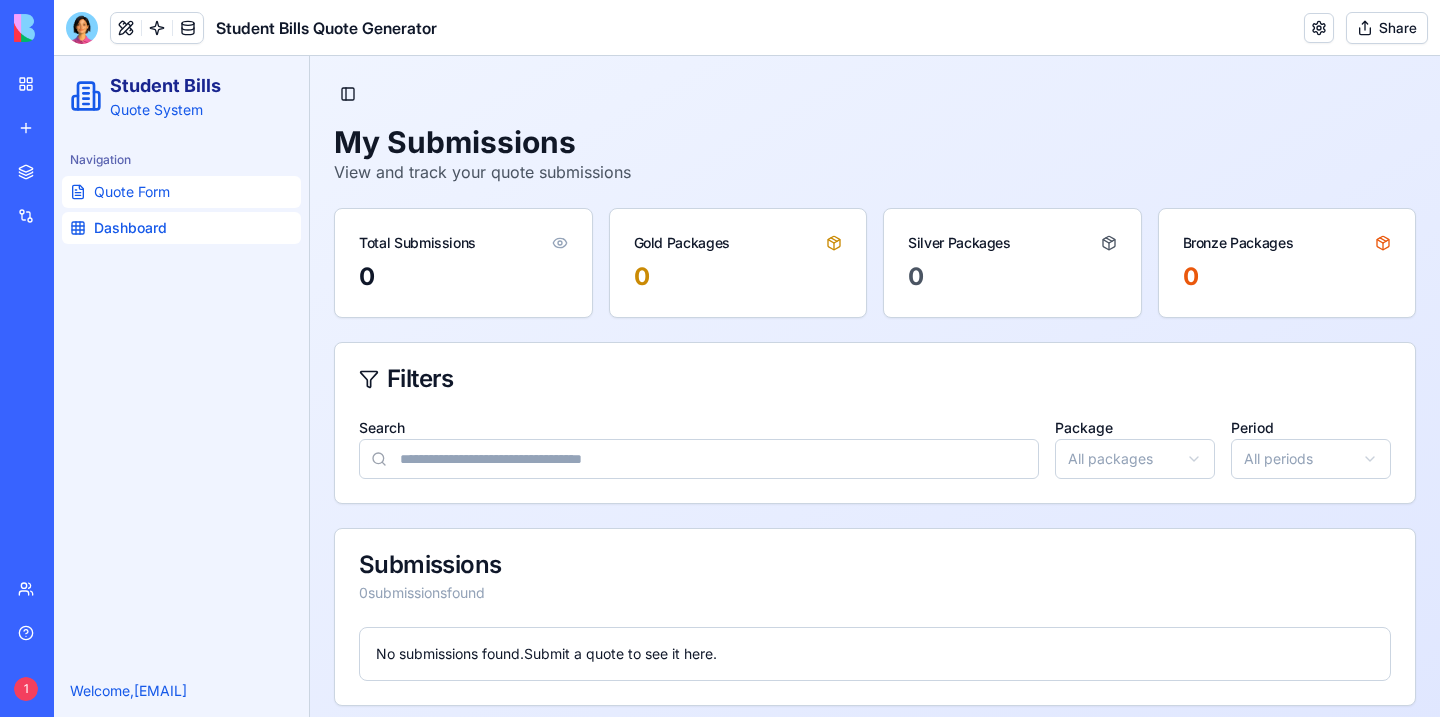 click on "Quote Form" at bounding box center [132, 192] 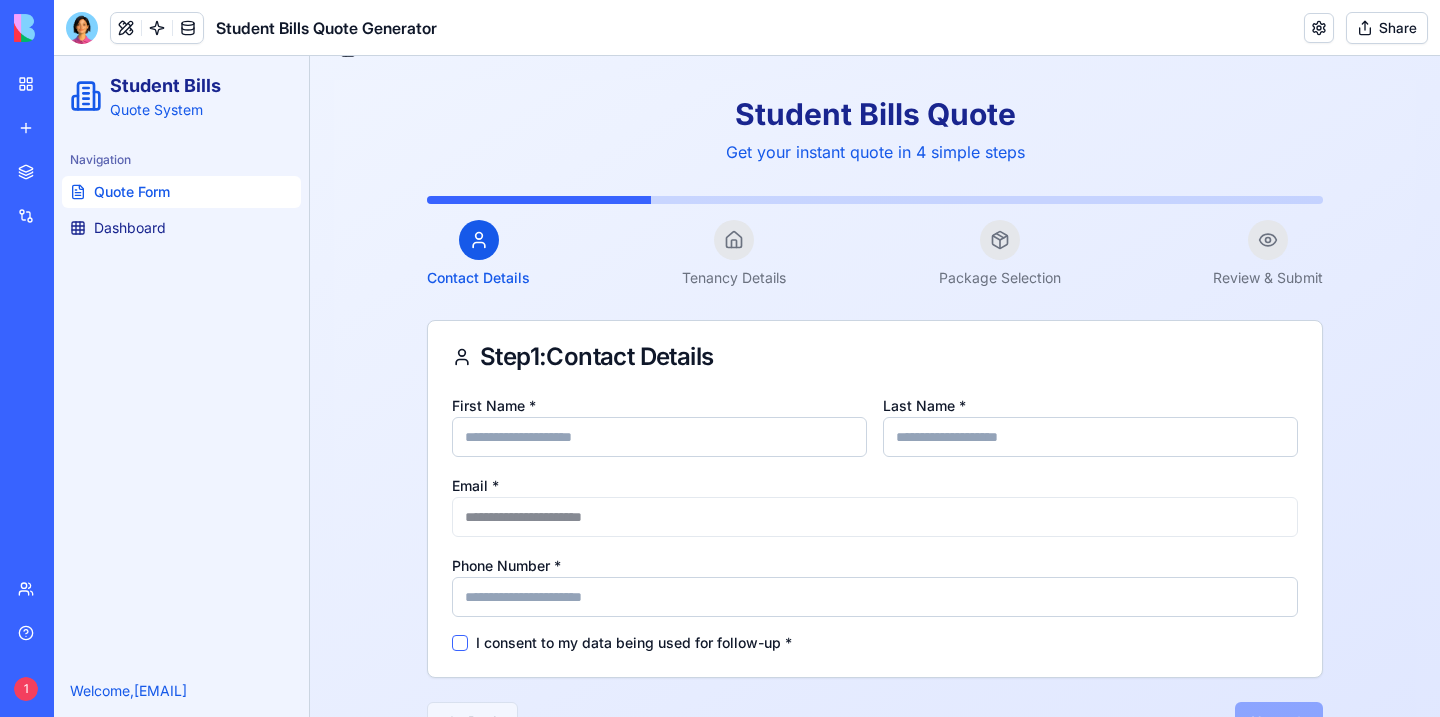 scroll, scrollTop: 54, scrollLeft: 0, axis: vertical 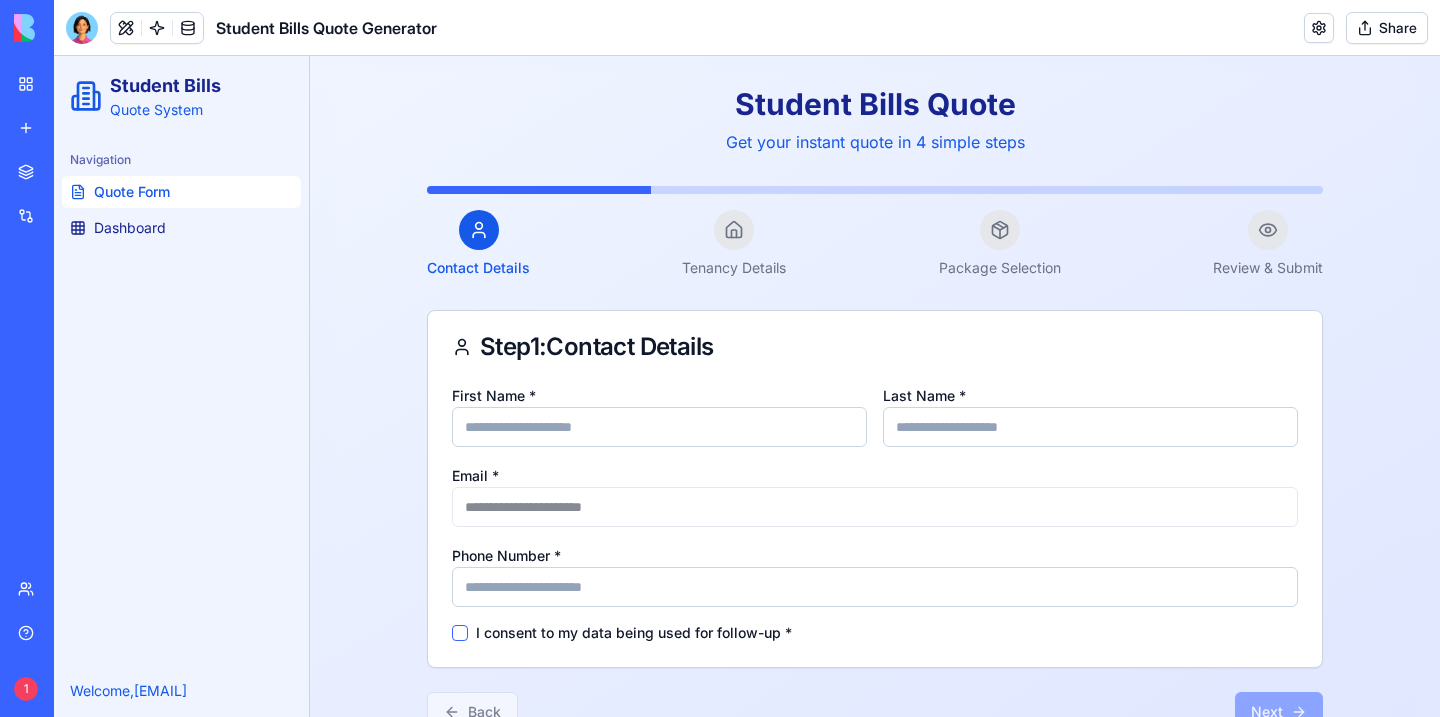 click on "Share" at bounding box center [1387, 28] 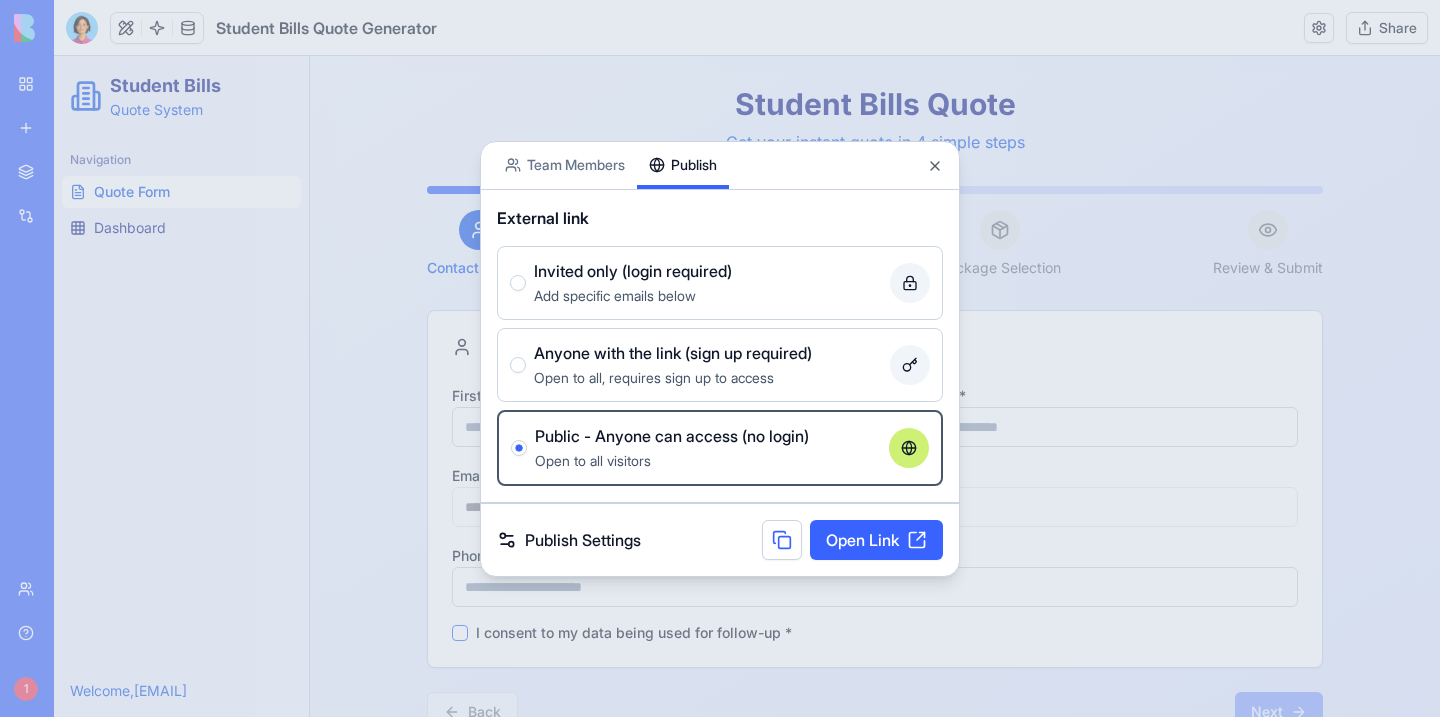 click on "BETA My workspace New app Marketplace Integrations Recent Student Bills Quote Generator Social Media Content Generator TRY Blog Generation Pro TRY Team Help 1 Upgrade Student Bills Quote Generator Share Command Palette Search for a command to run...
Cookie settings Share App Team Members Publish External link Invited only (login required) Add specific emails below Anyone with the link (sign up required) Open to all, requires sign up to access Public - Anyone can access (no login) Open to all visitors Publish Settings Open Link Close" at bounding box center [720, 358] 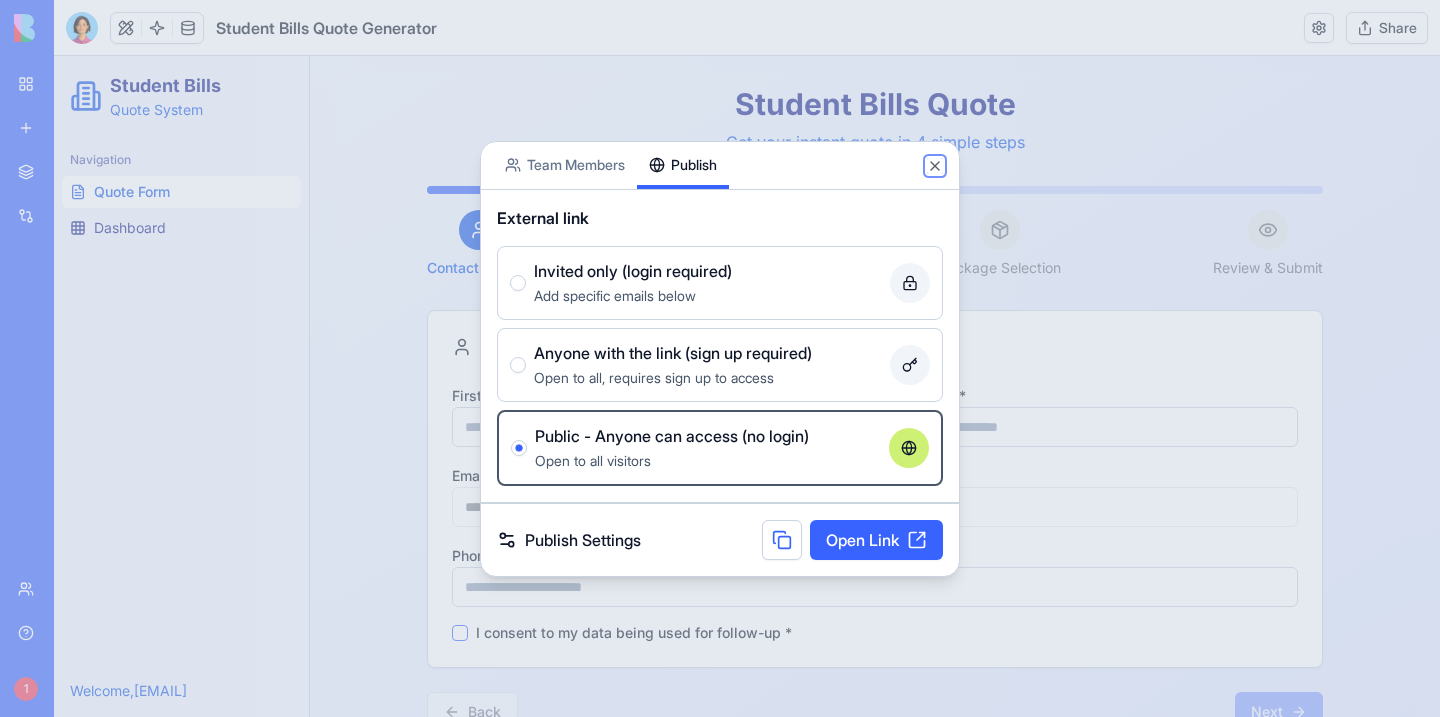 click on "Close" at bounding box center [935, 166] 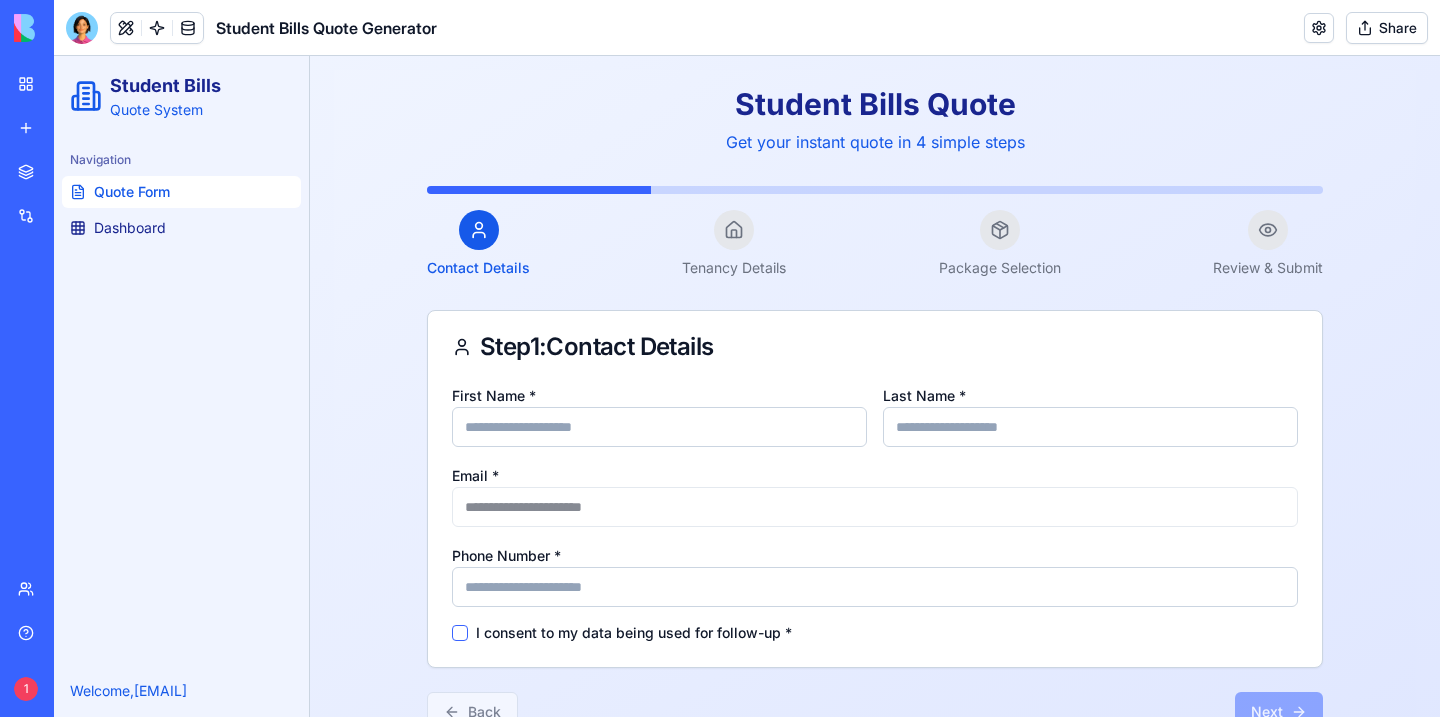 scroll, scrollTop: 109, scrollLeft: 0, axis: vertical 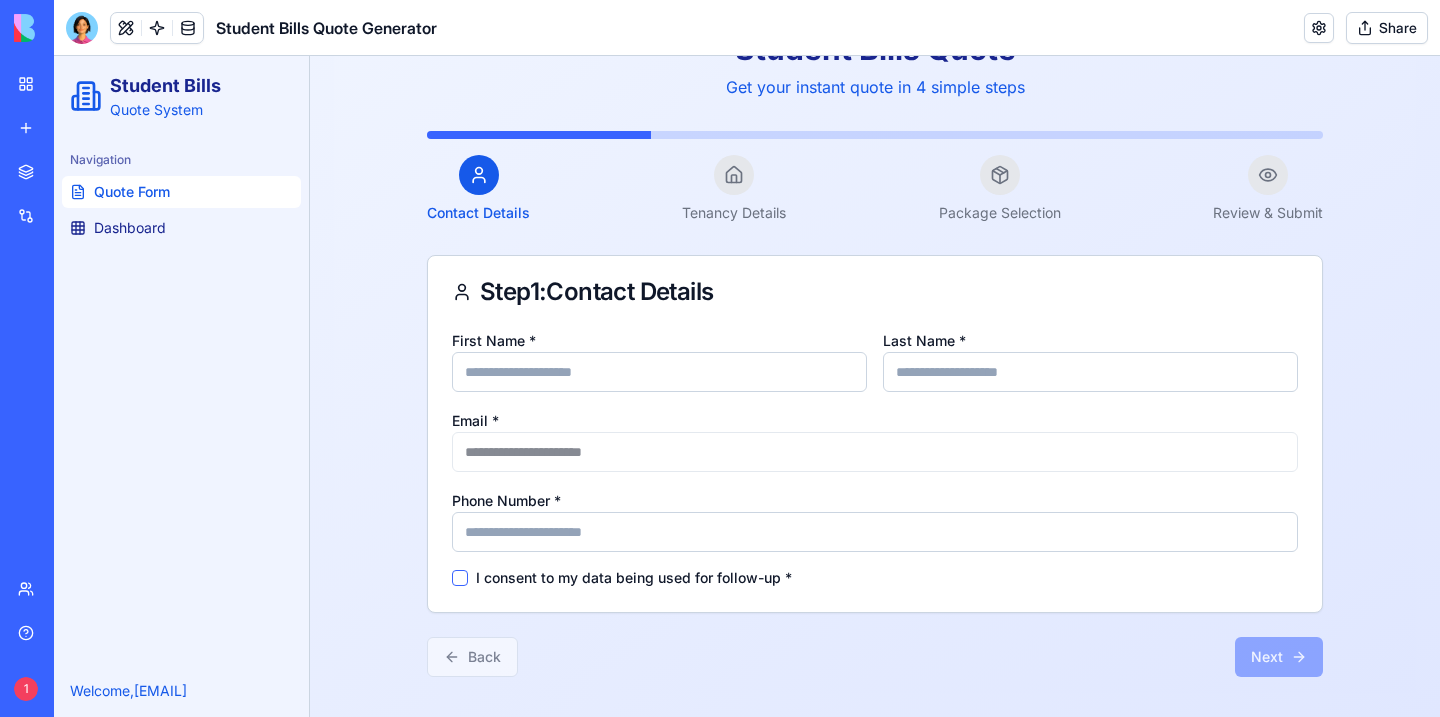 click on "My workspace" at bounding box center [61, 84] 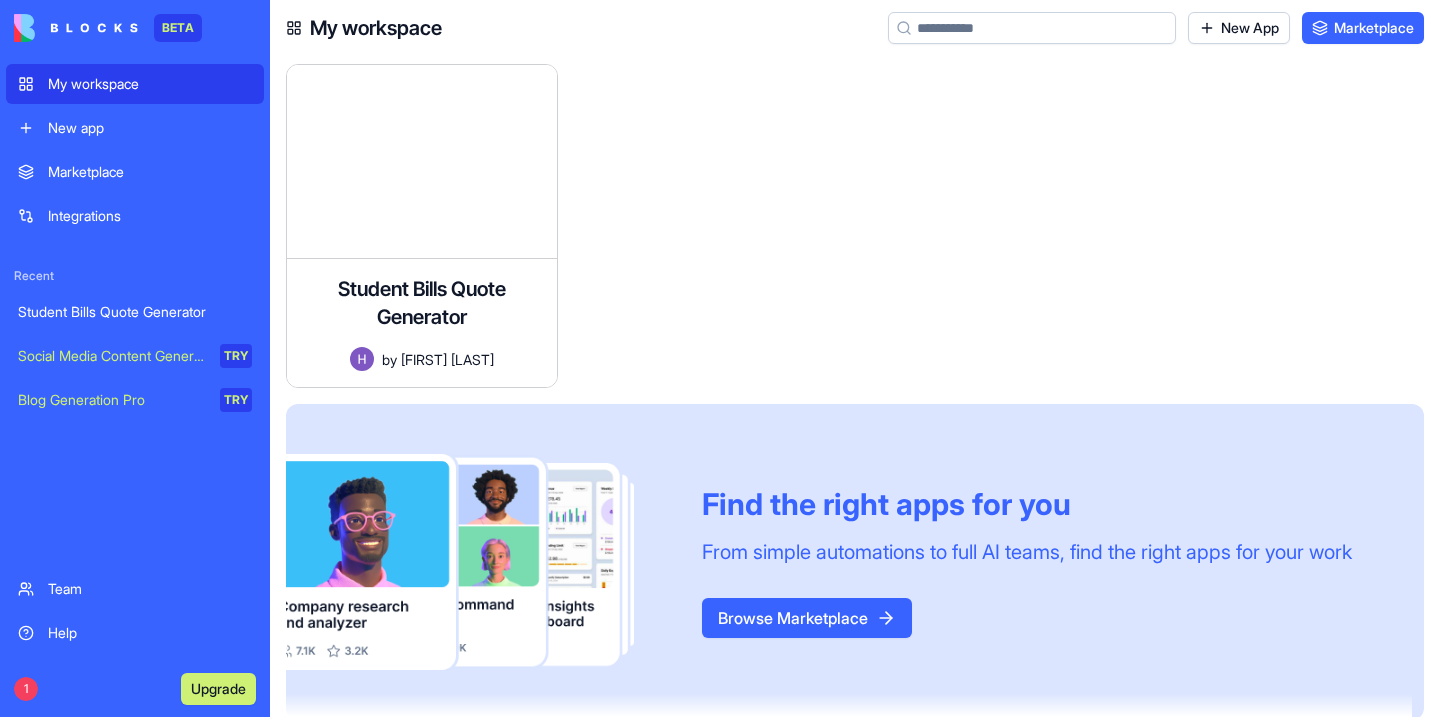 click at bounding box center [718, 234] 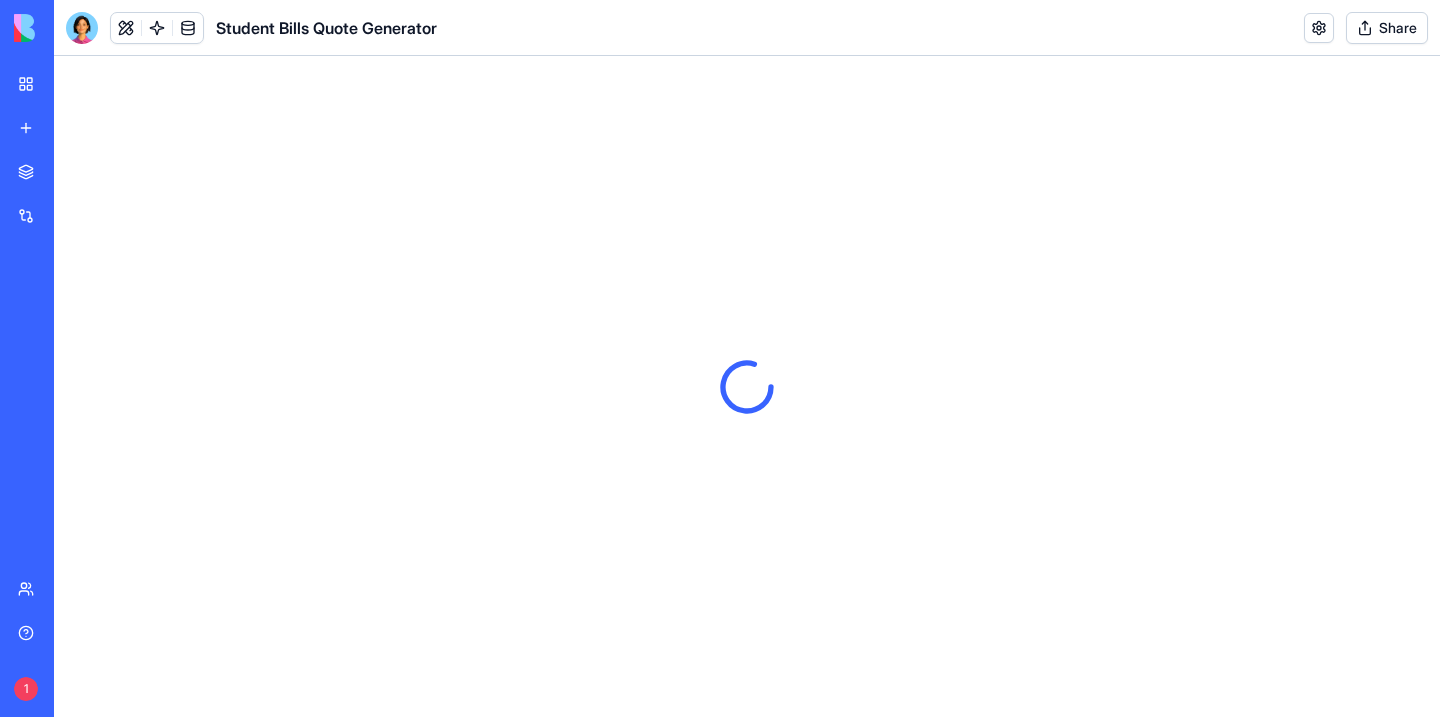 scroll, scrollTop: 0, scrollLeft: 0, axis: both 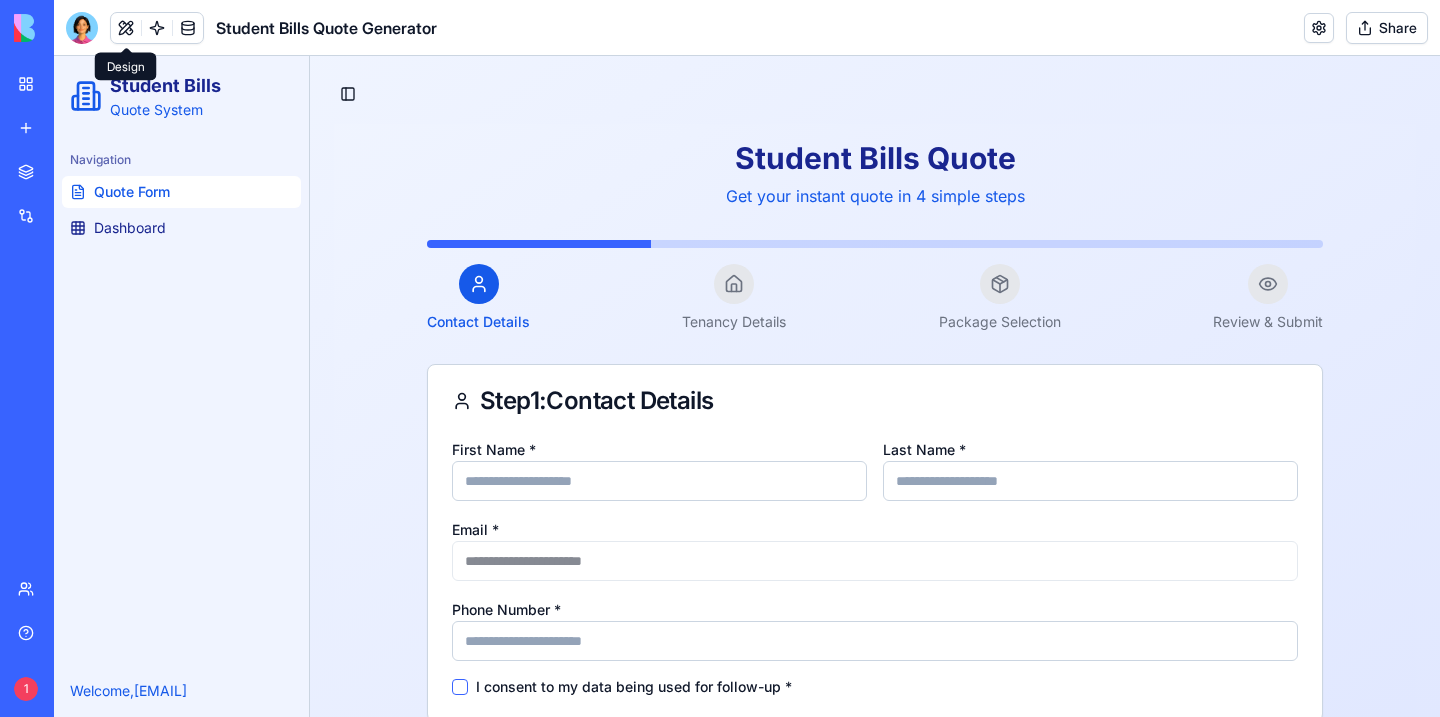 click at bounding box center [126, 28] 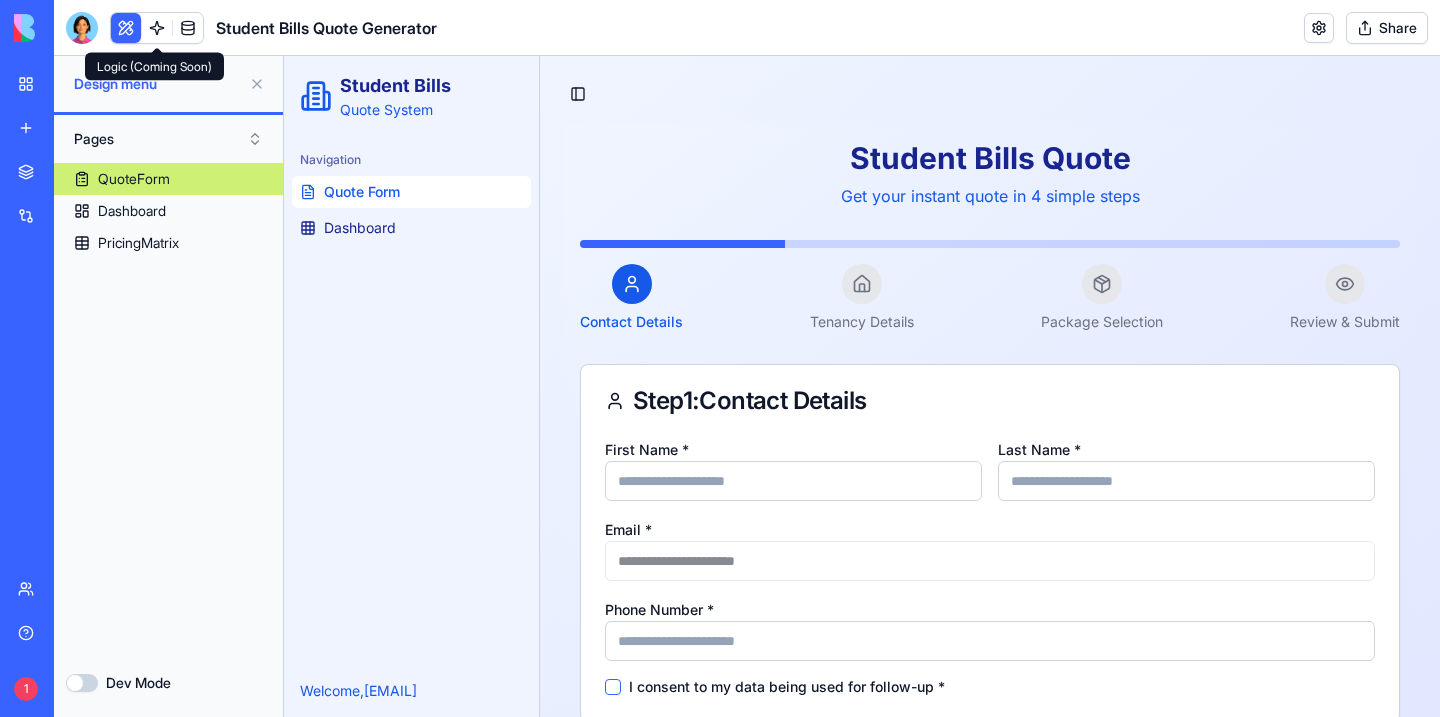 click at bounding box center [157, 28] 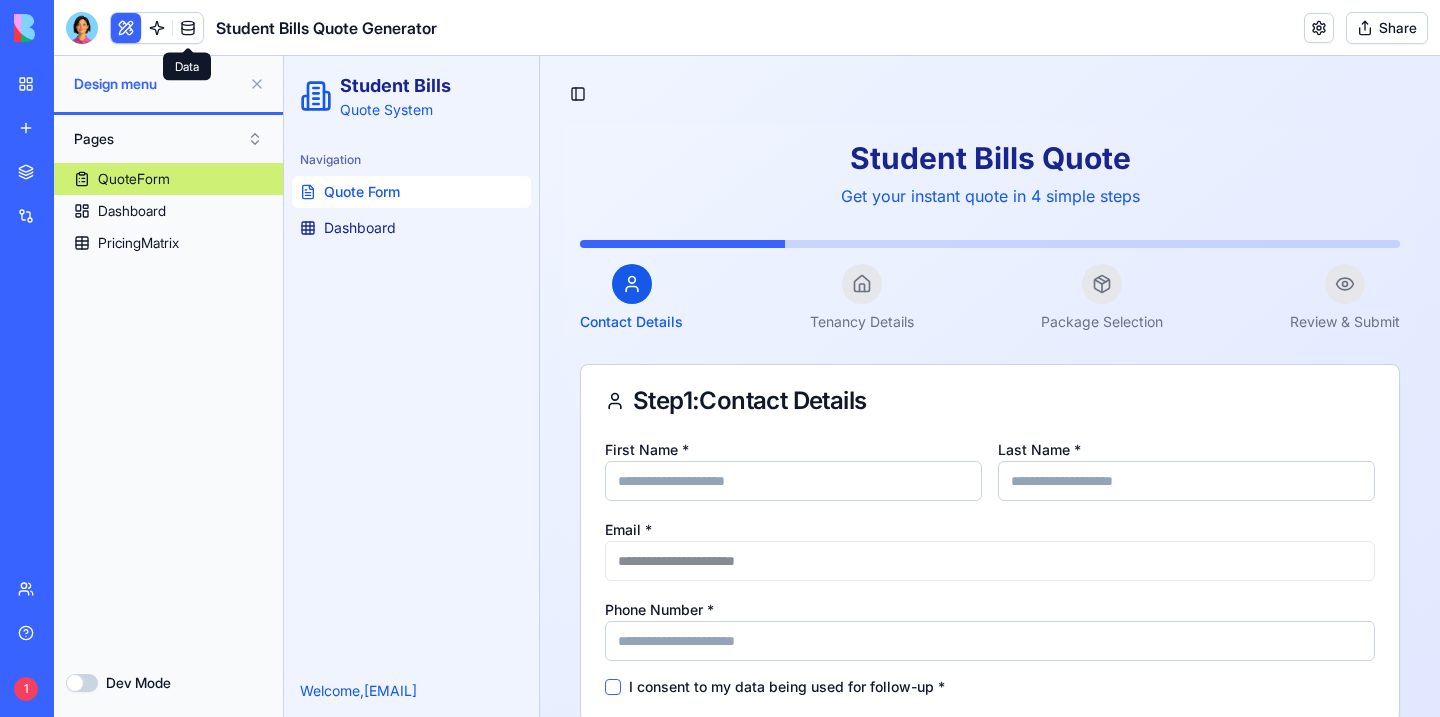 click at bounding box center (188, 28) 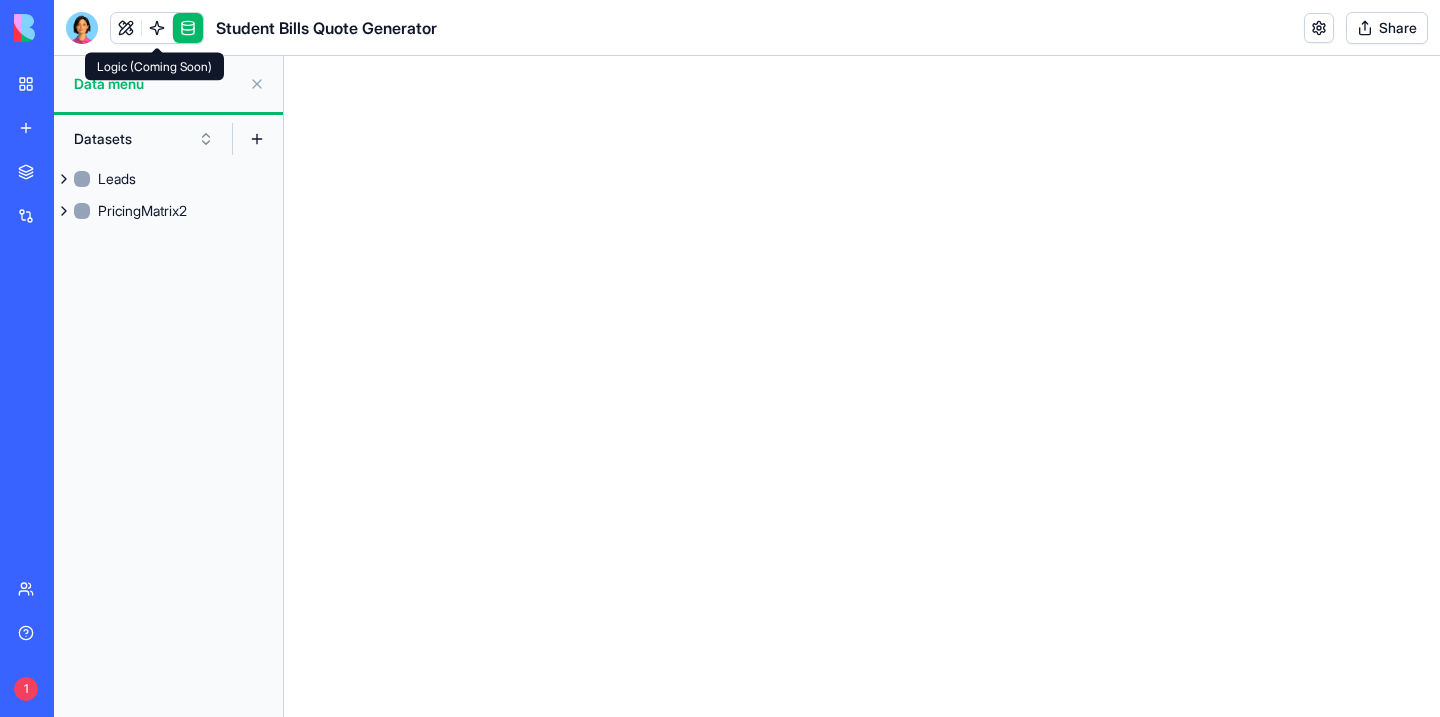 click at bounding box center [157, 28] 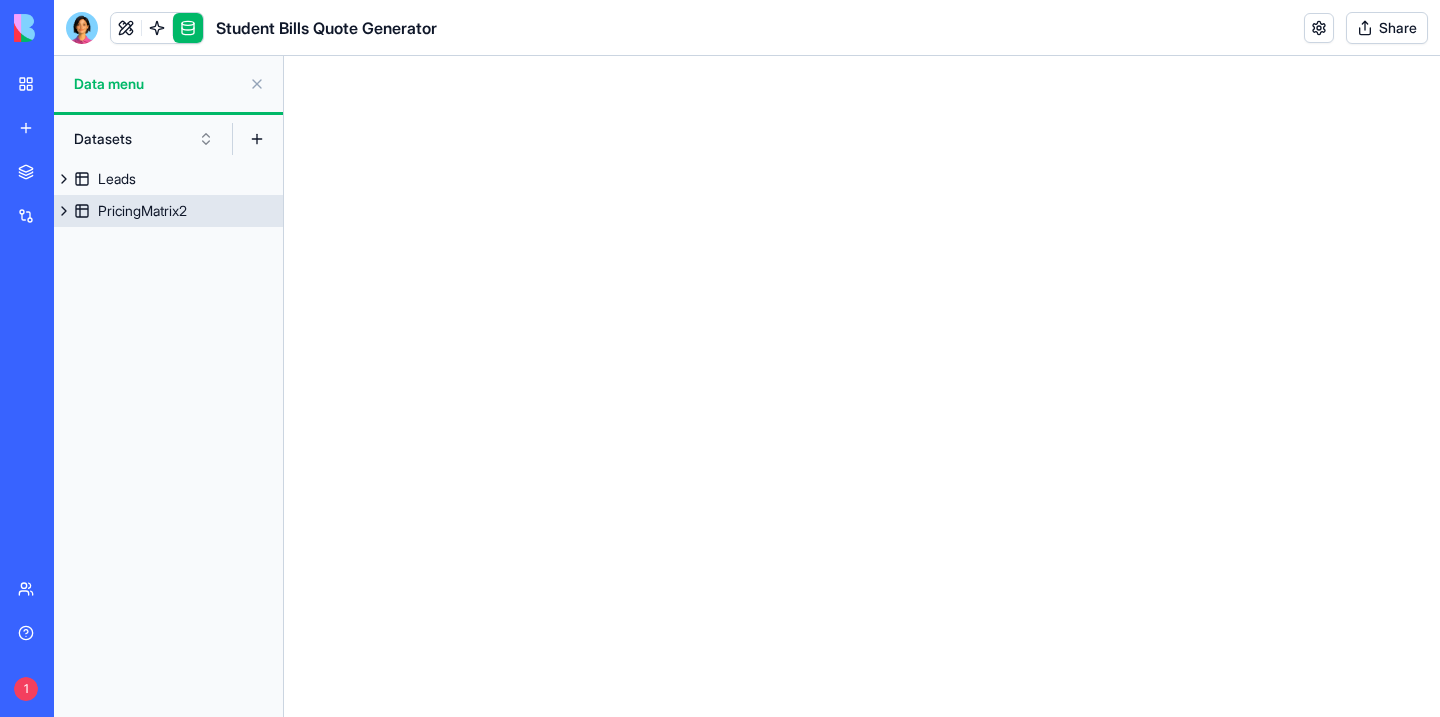 click on "PricingMatrix2" at bounding box center (142, 211) 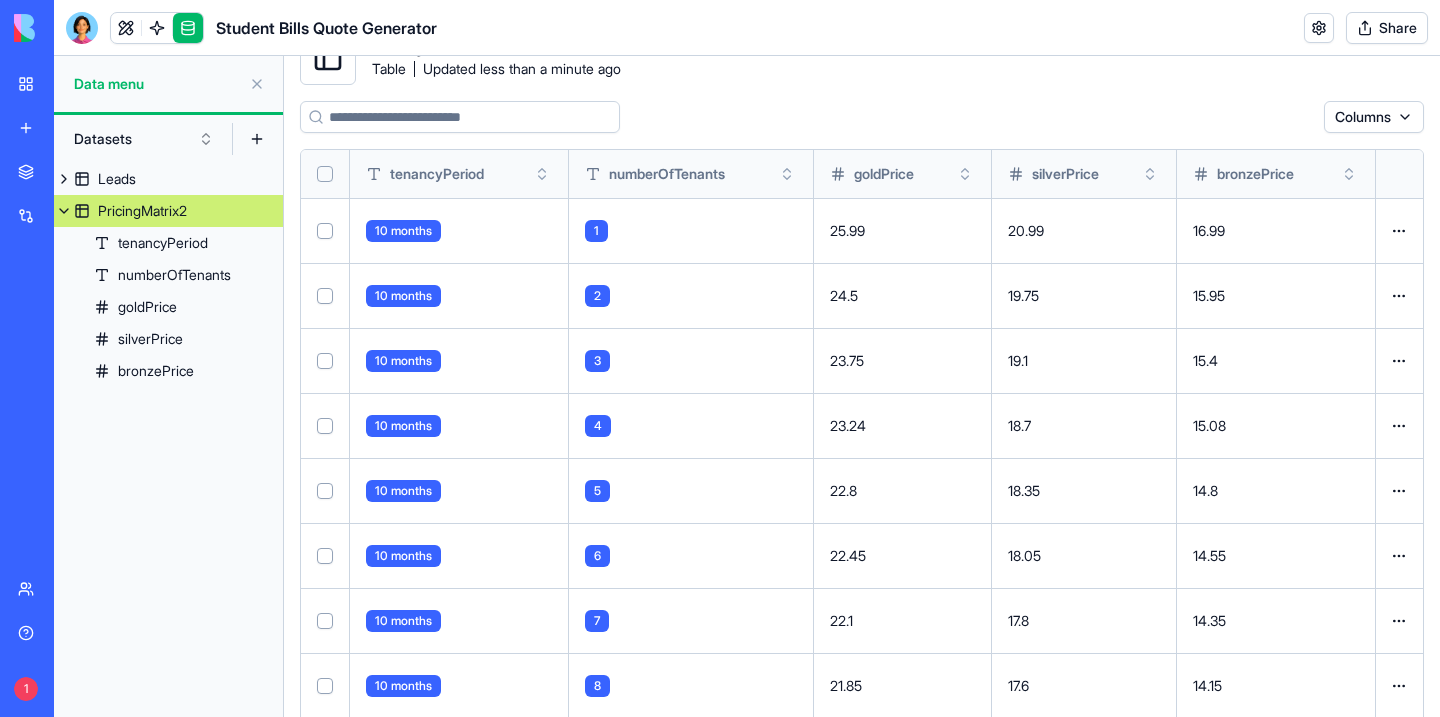 scroll, scrollTop: 45, scrollLeft: 0, axis: vertical 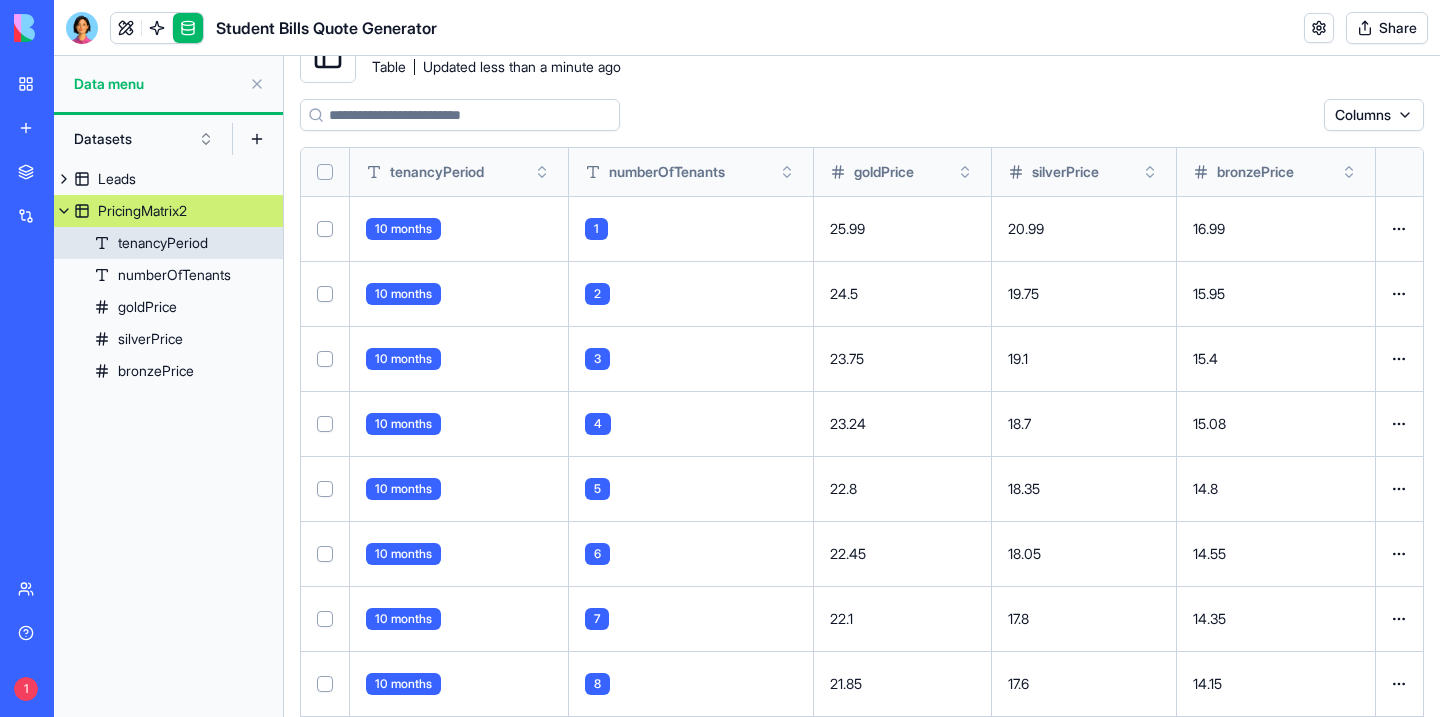 click on "numberOfTenants" at bounding box center (168, 275) 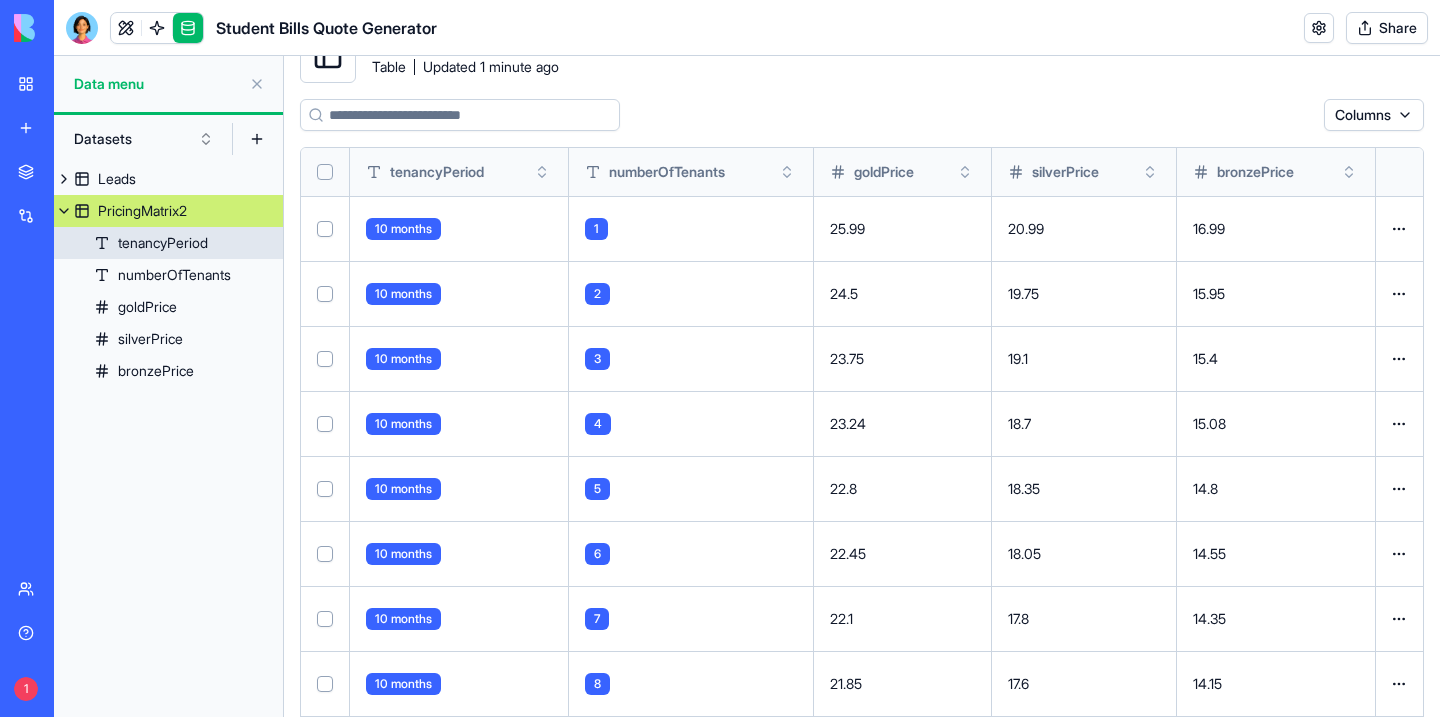 click on "tenancyPeriod" at bounding box center (163, 243) 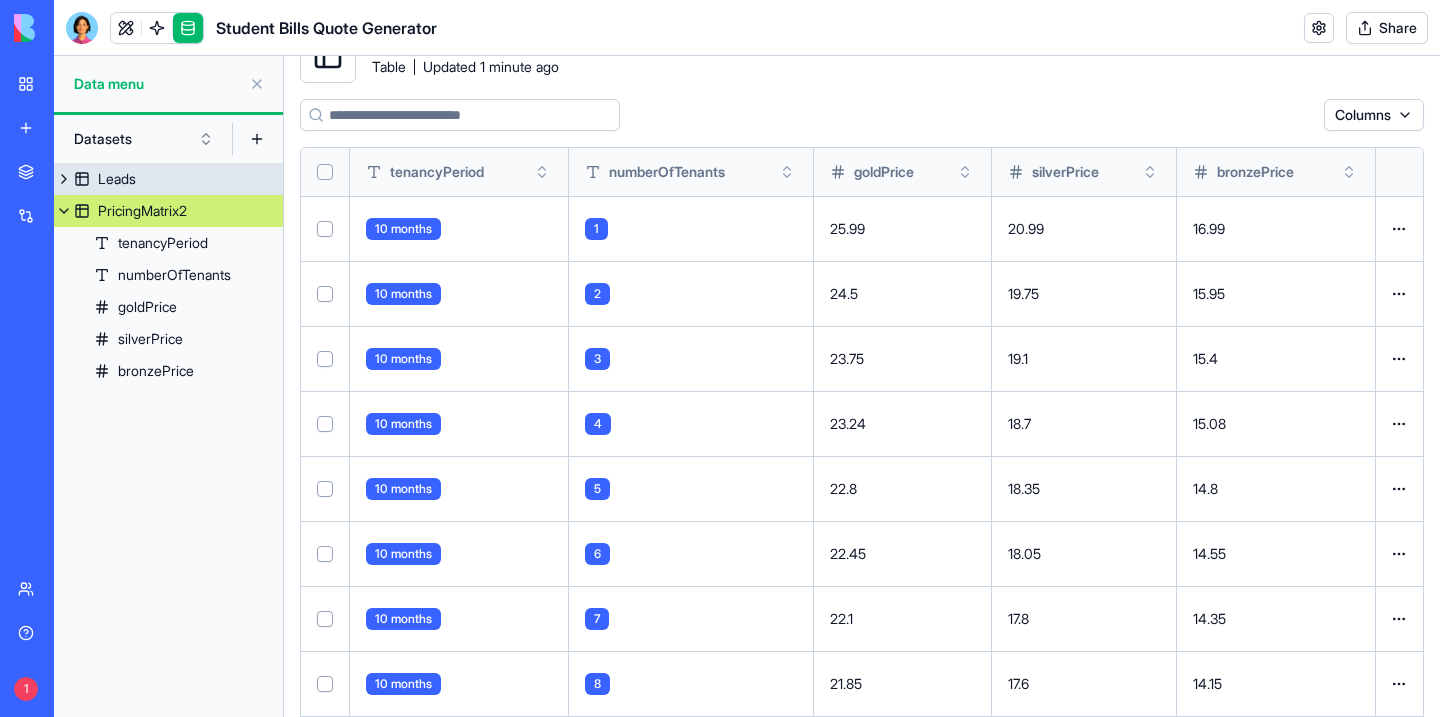 click on "Leads" at bounding box center [168, 179] 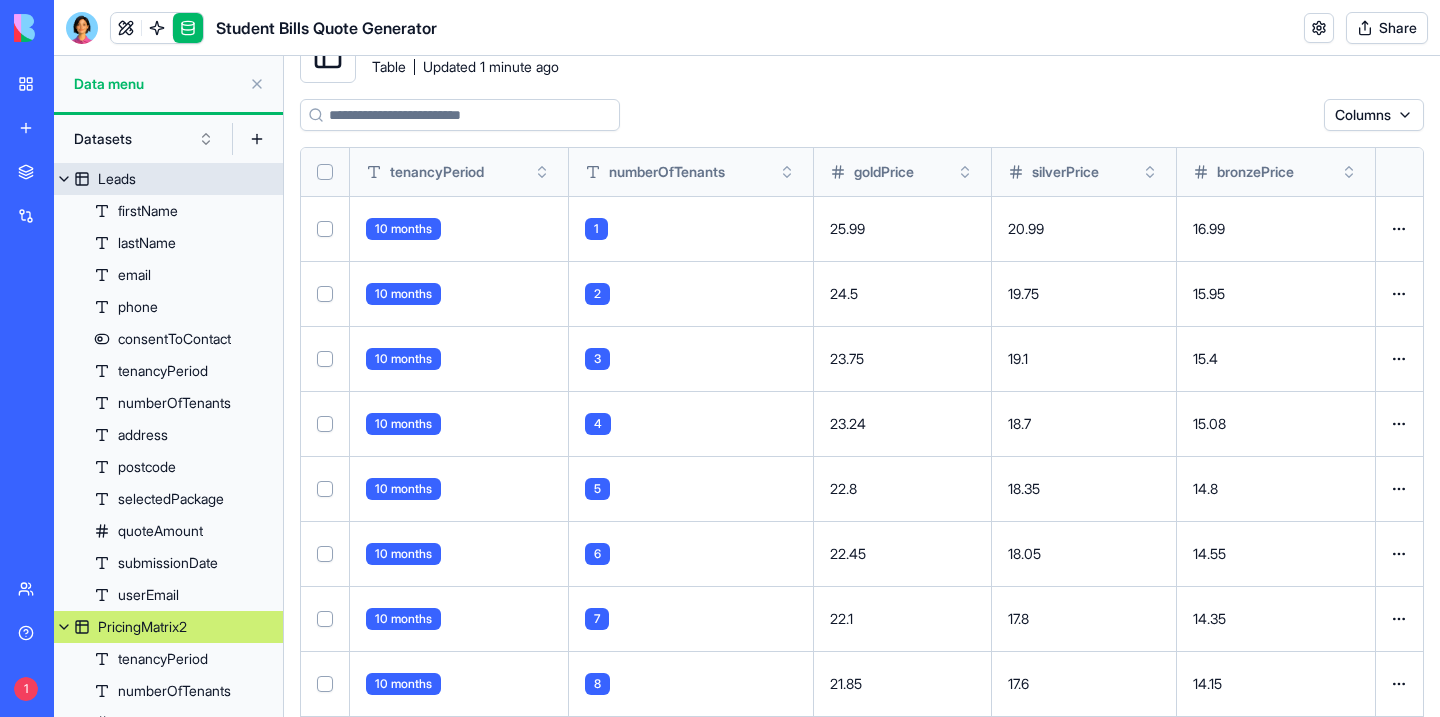 click on "Leads" at bounding box center (117, 179) 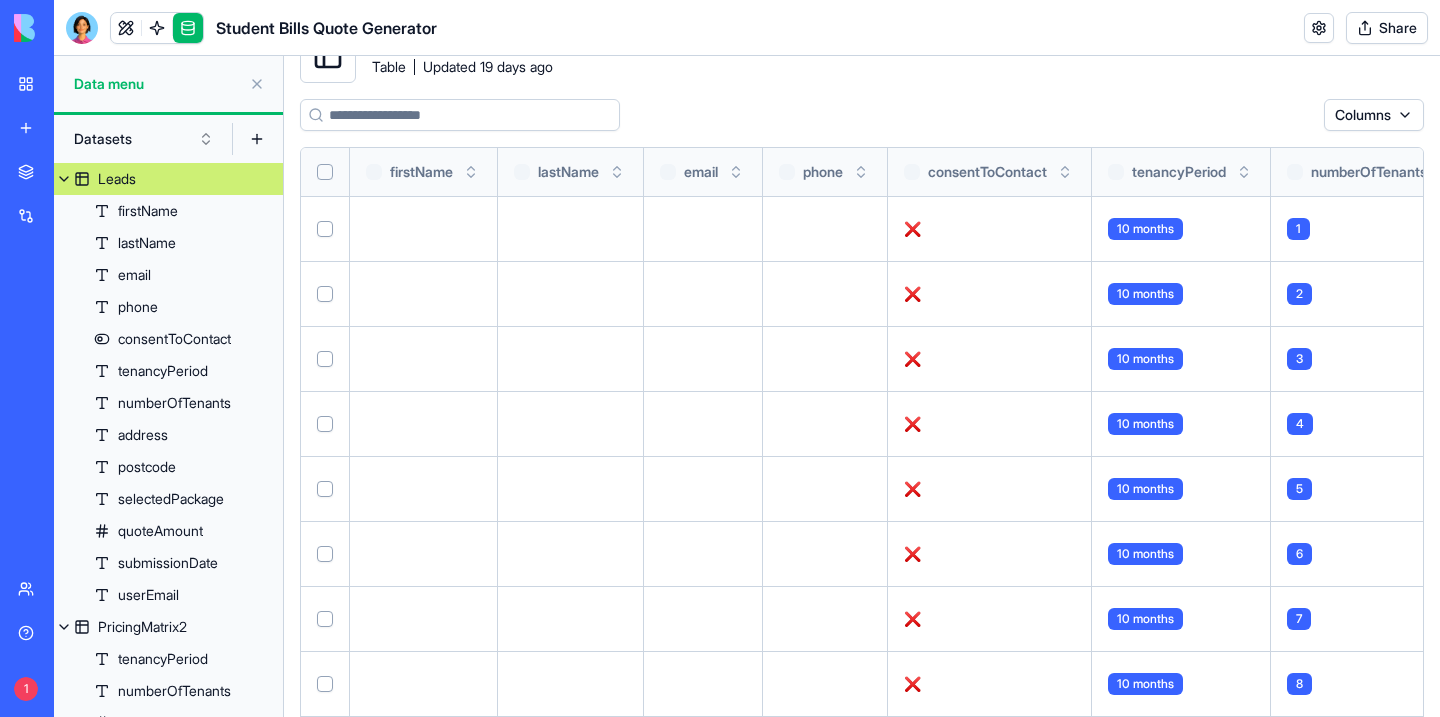 click on "Leads" at bounding box center (168, 179) 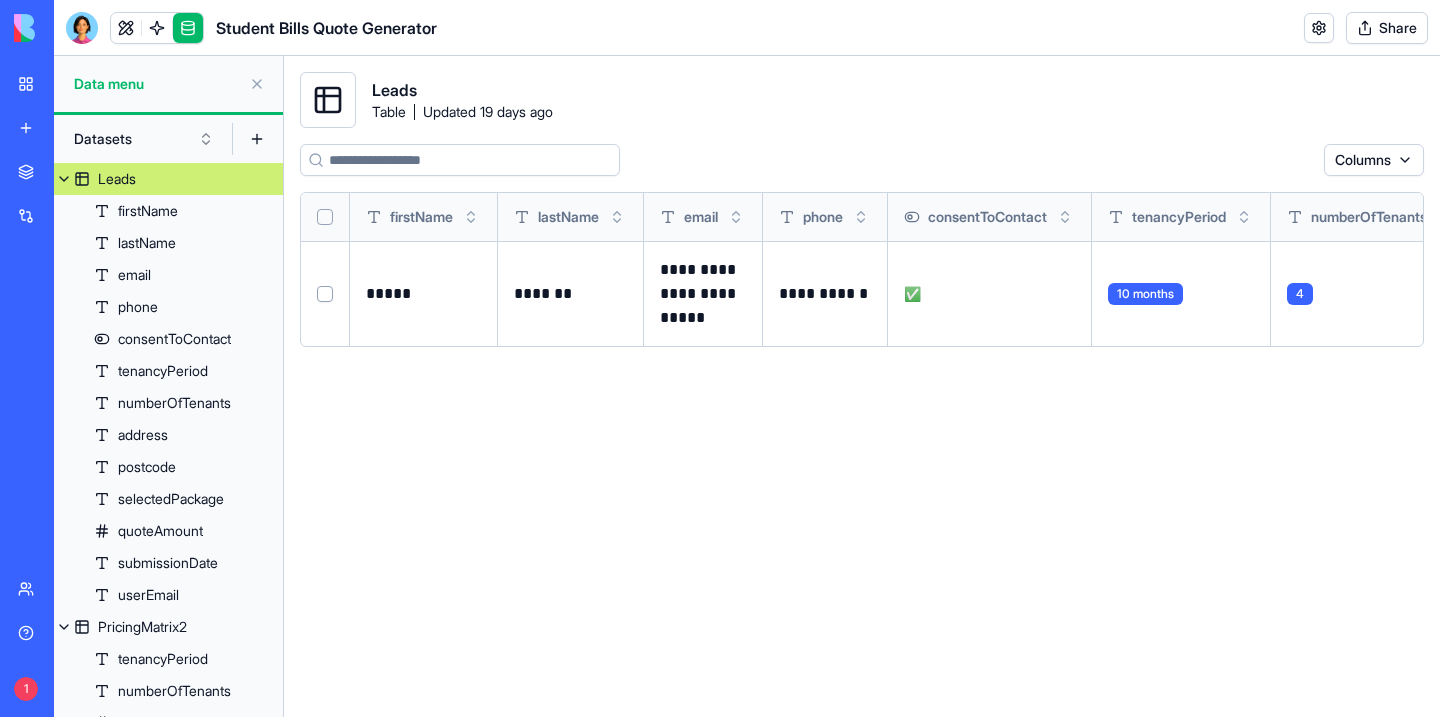 scroll, scrollTop: 0, scrollLeft: 0, axis: both 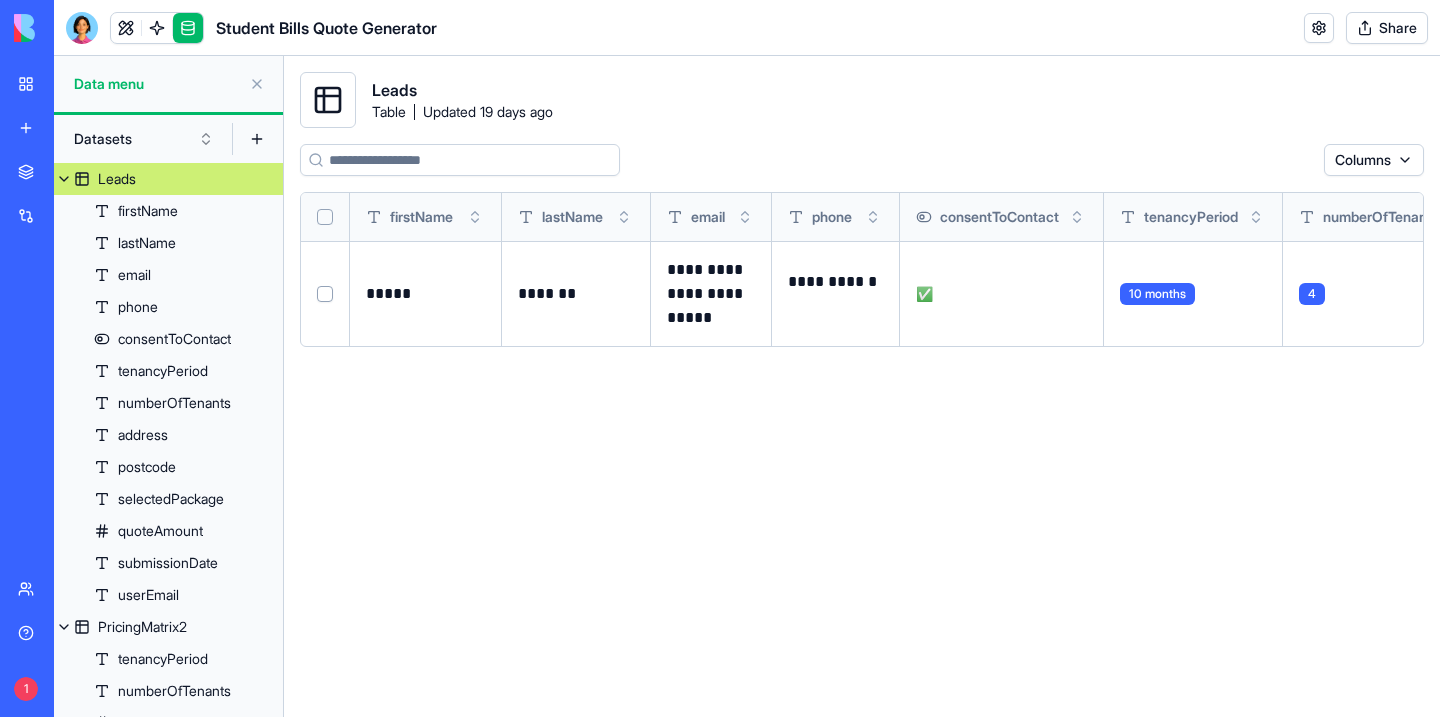 click at bounding box center [64, 179] 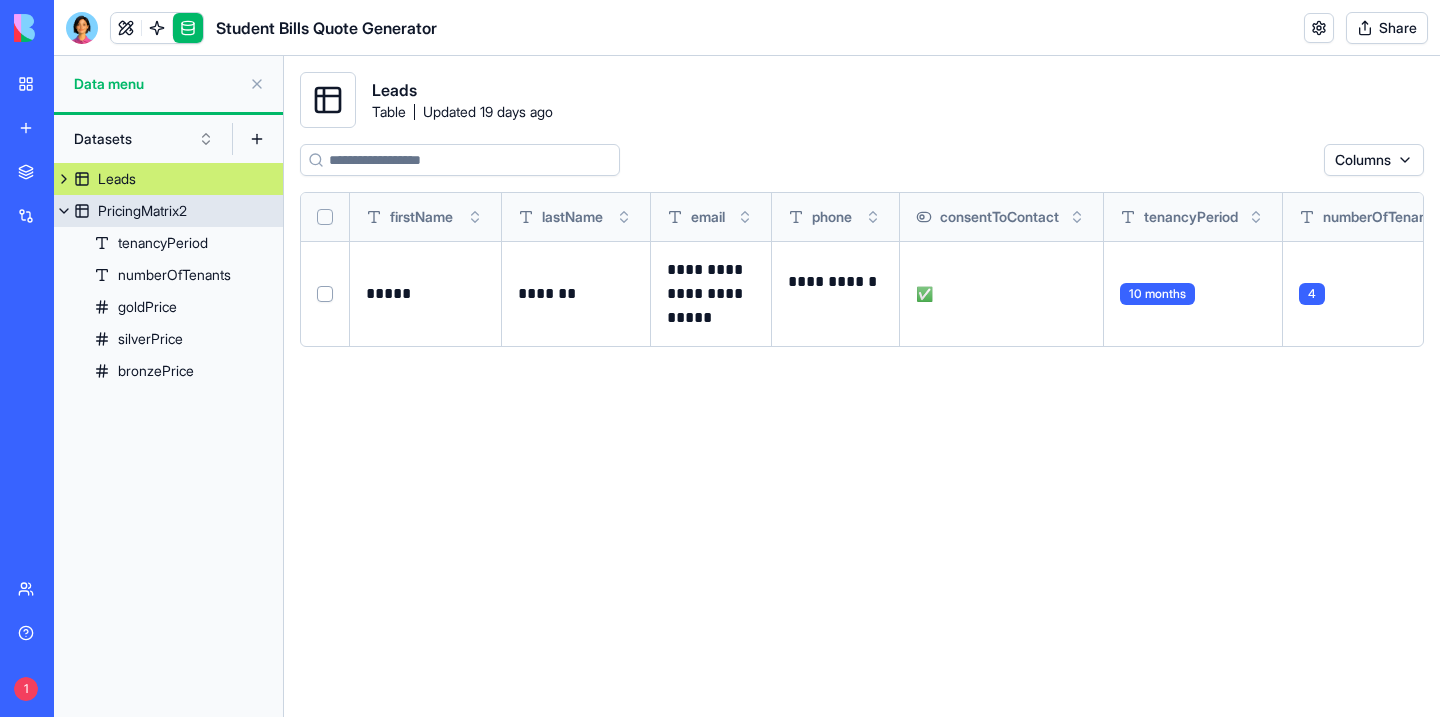 click at bounding box center [64, 211] 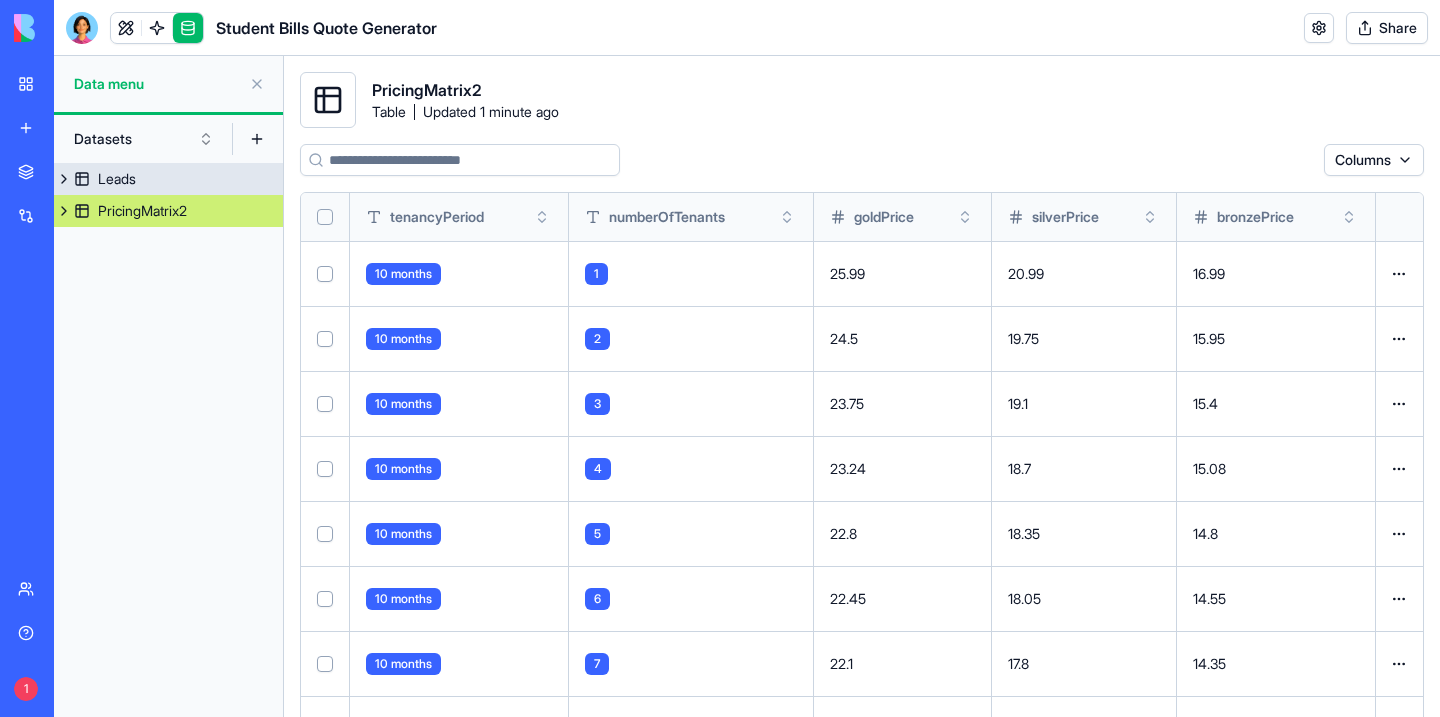 click at bounding box center [64, 179] 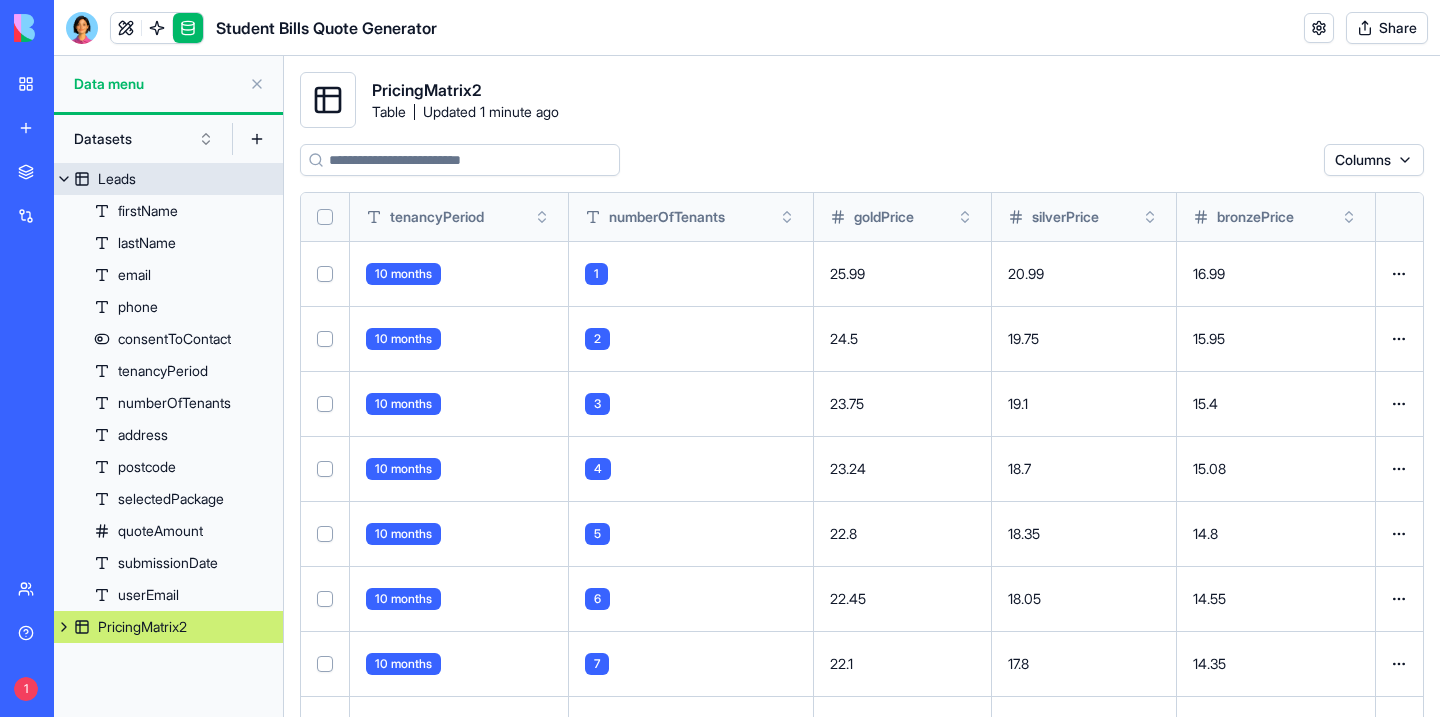 click on "Leads" at bounding box center (168, 179) 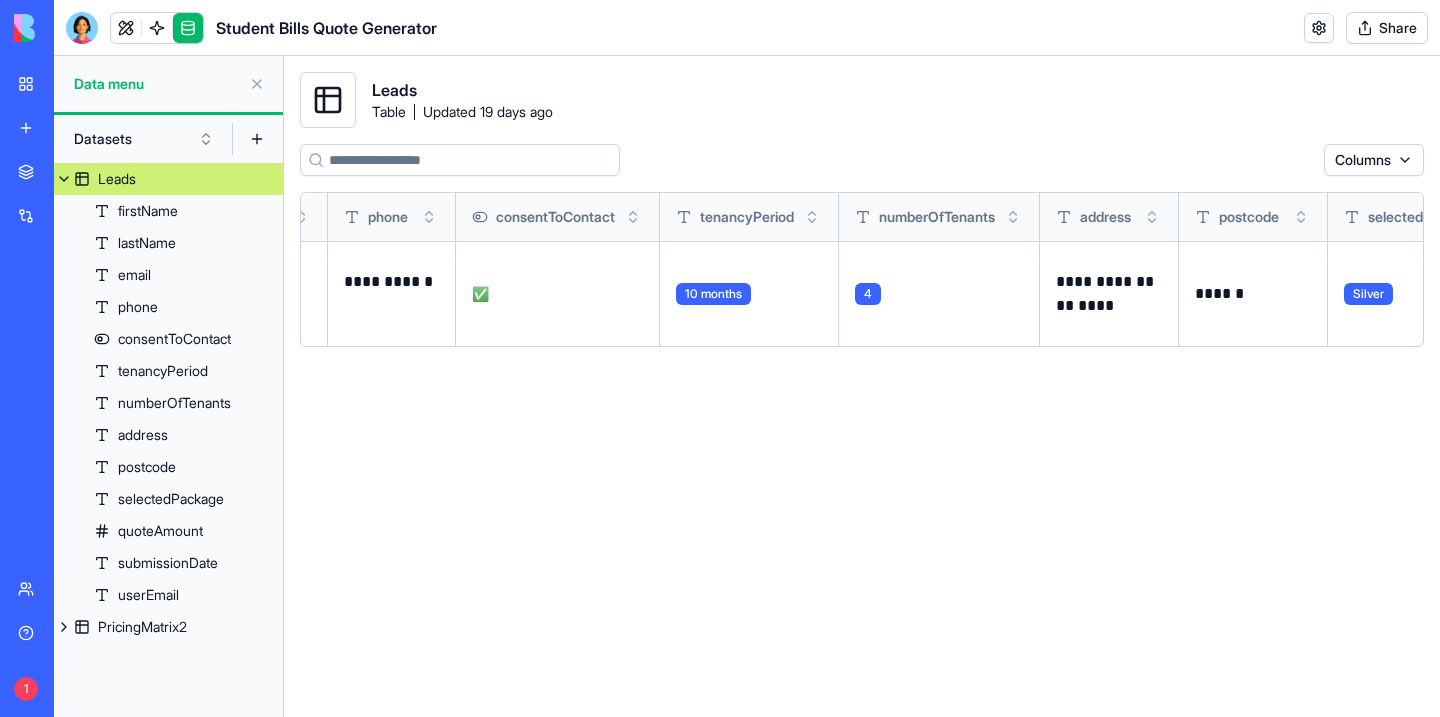 scroll, scrollTop: 0, scrollLeft: 0, axis: both 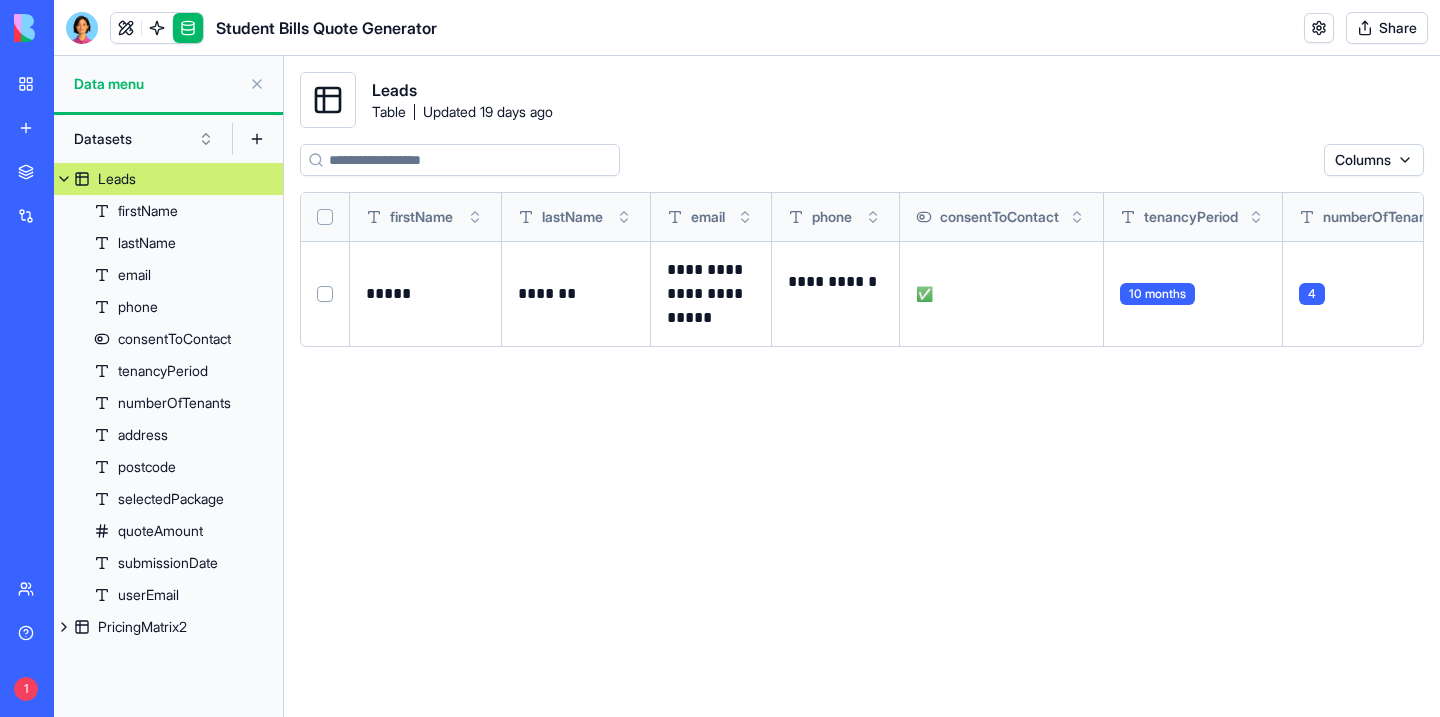 click at bounding box center [64, 179] 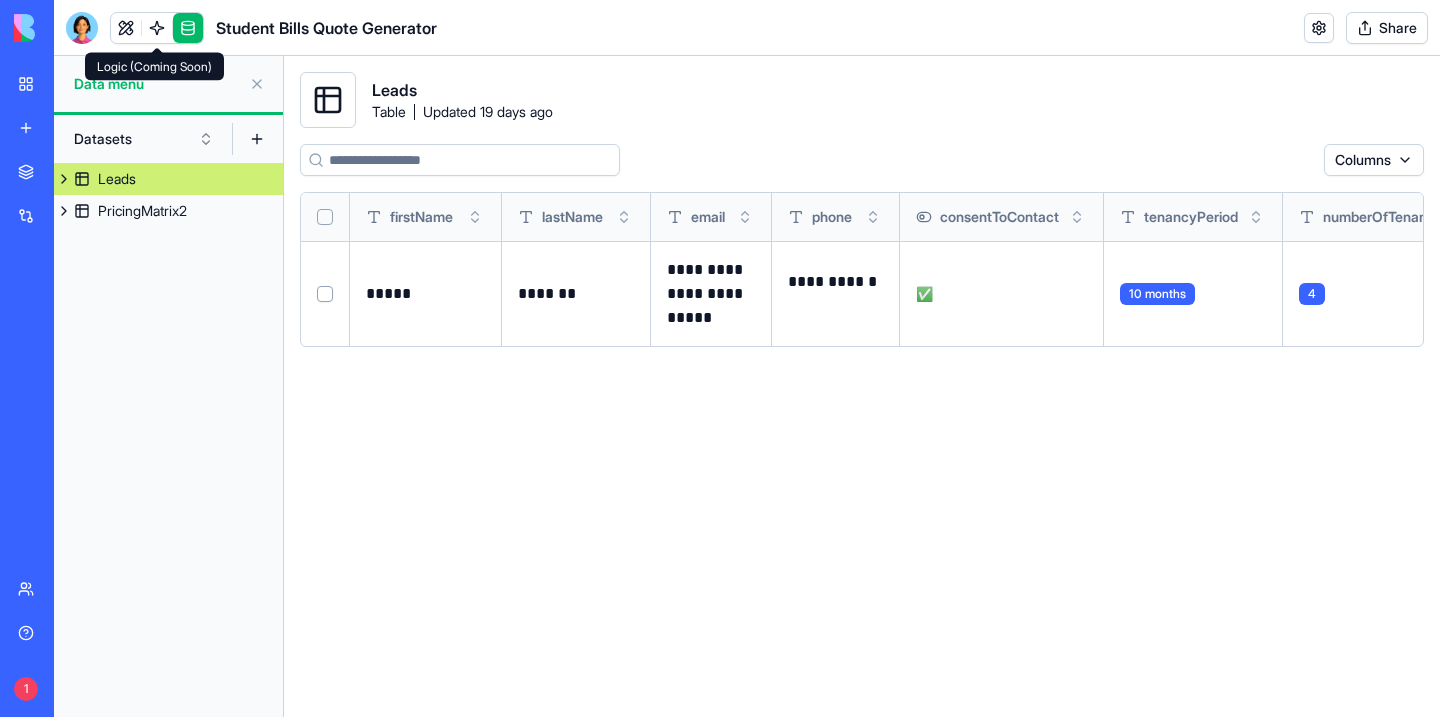 click at bounding box center [157, 28] 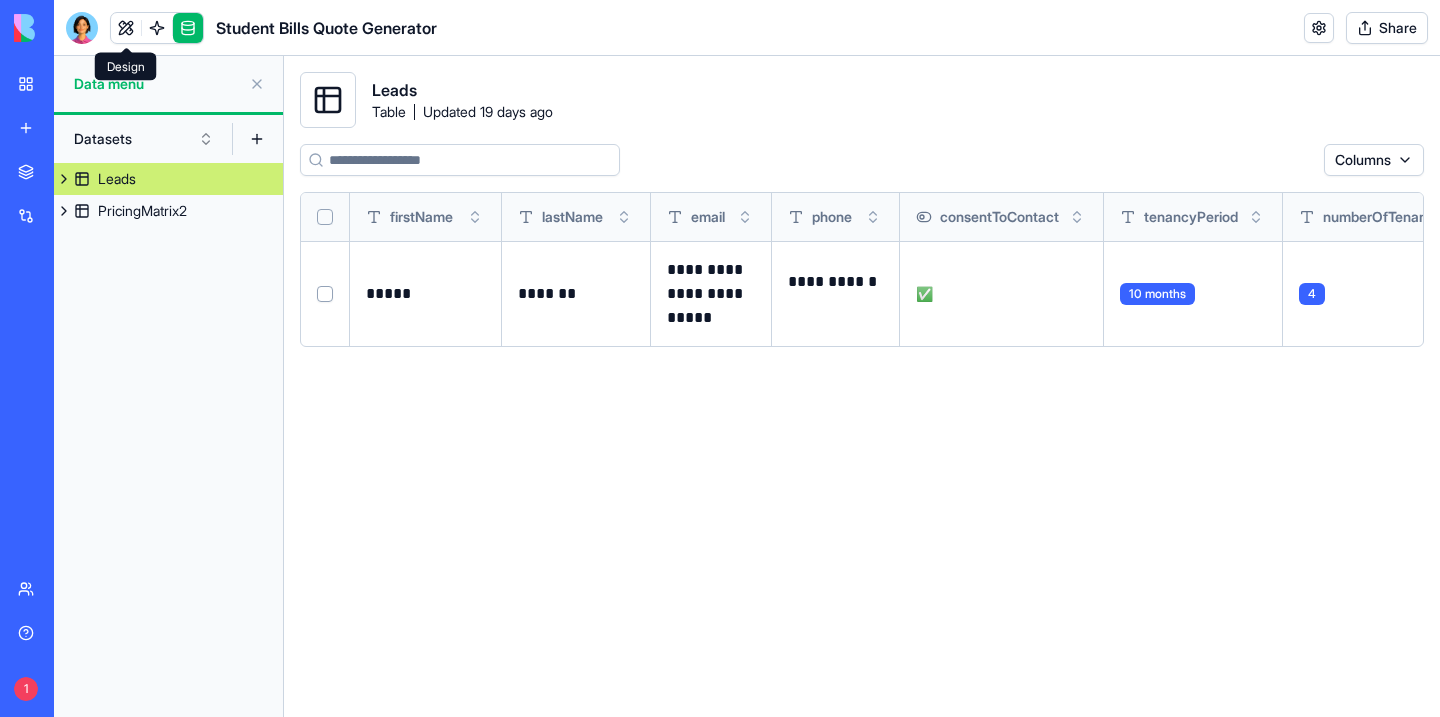 click at bounding box center [126, 28] 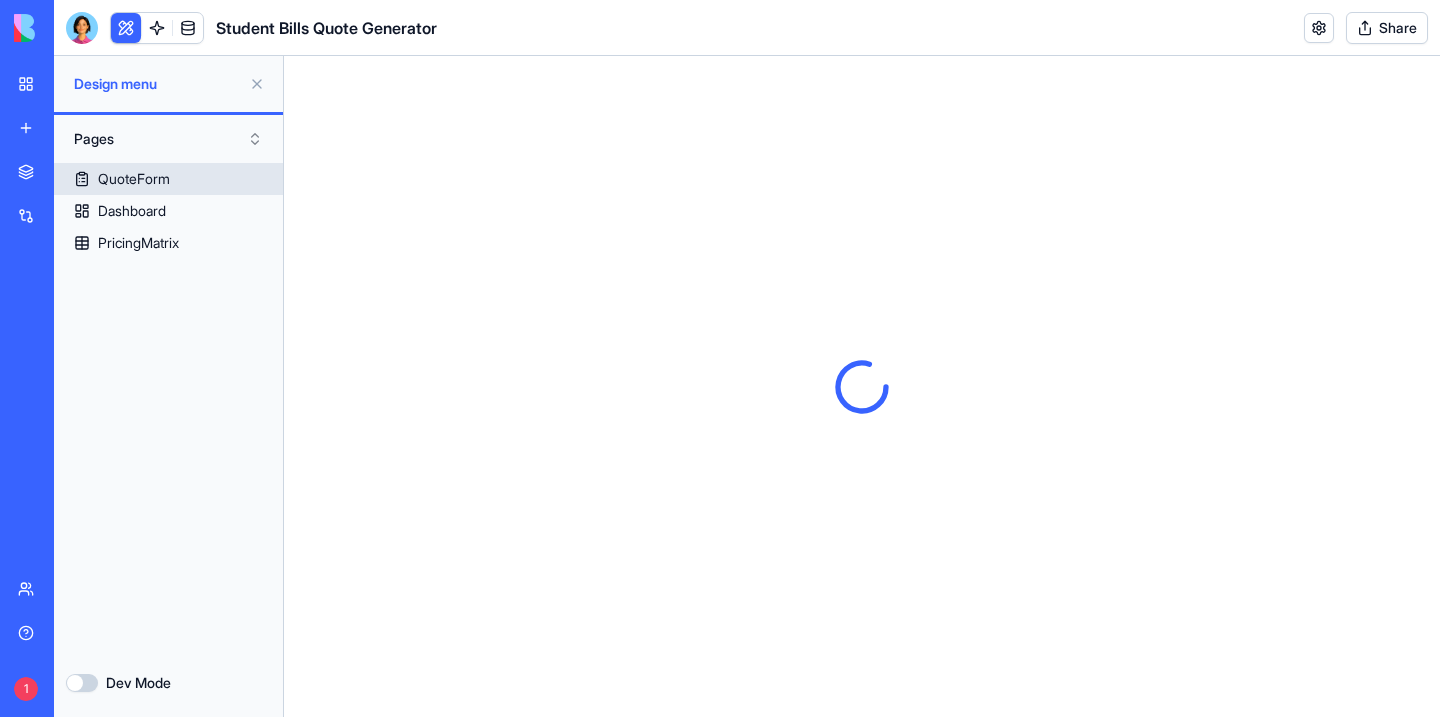 scroll, scrollTop: 0, scrollLeft: 0, axis: both 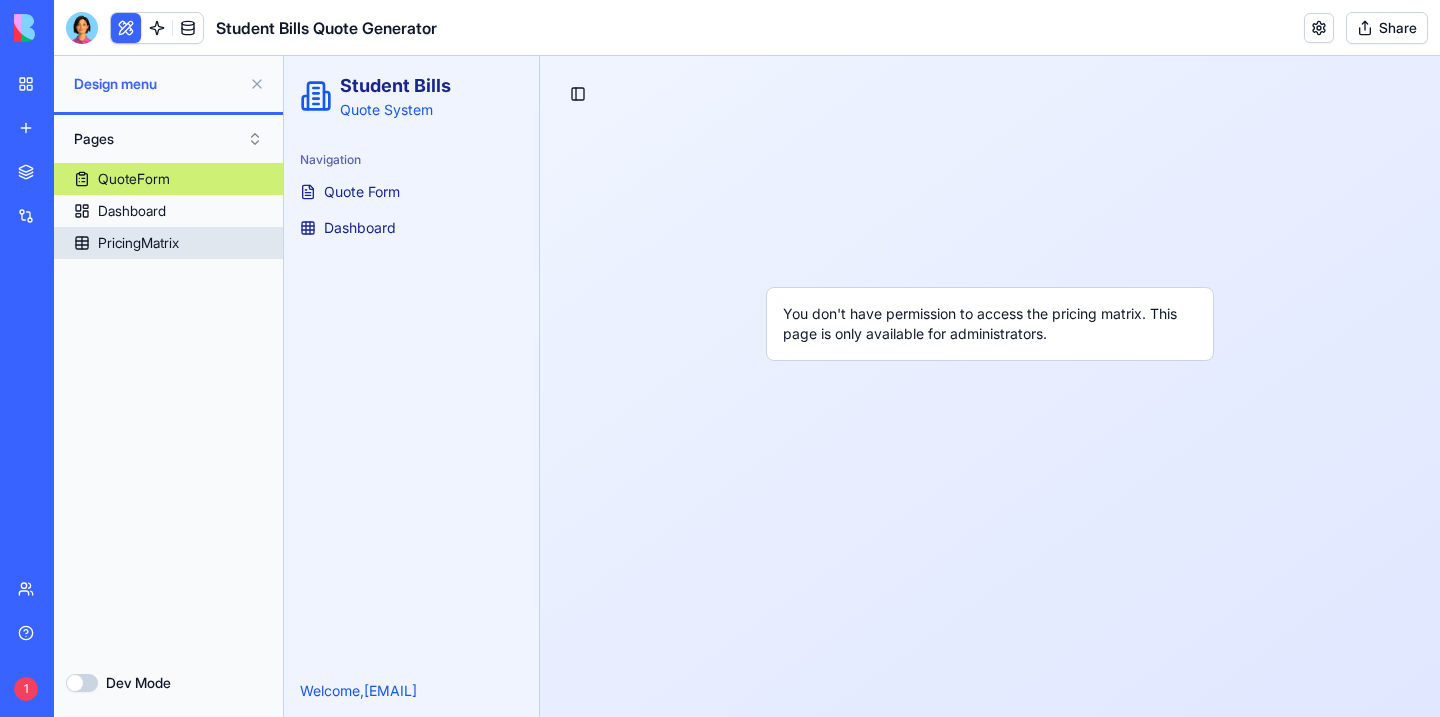click on "PricingMatrix" at bounding box center [168, 243] 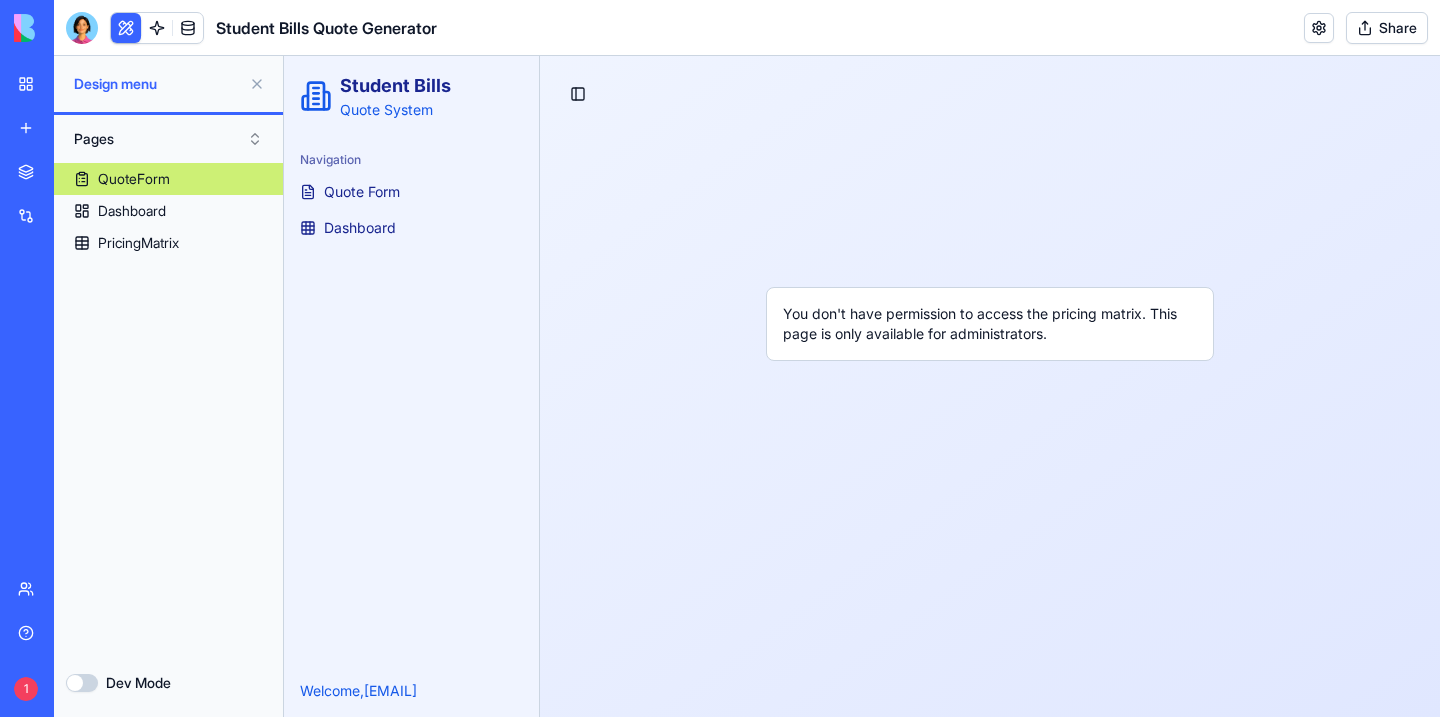 click on "QuoteForm" at bounding box center [168, 179] 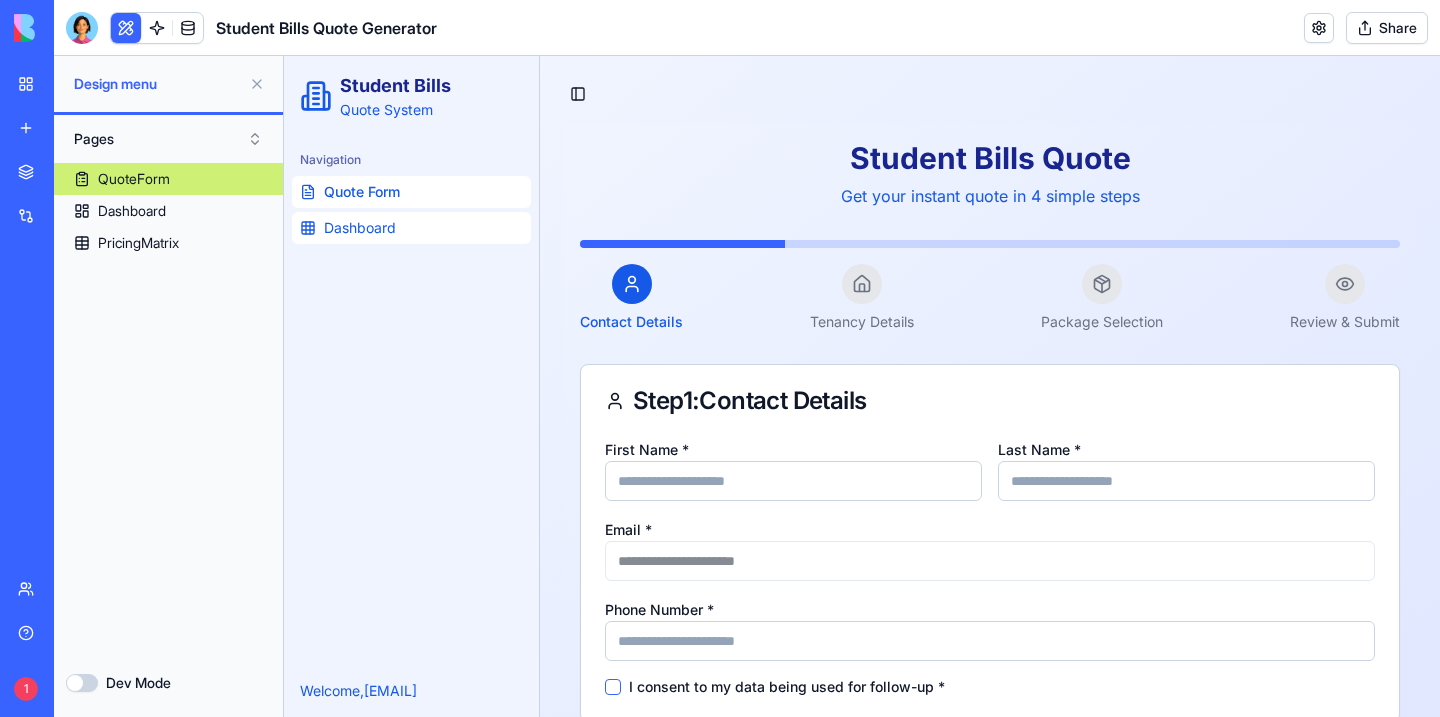 click on "Dashboard" at bounding box center (411, 228) 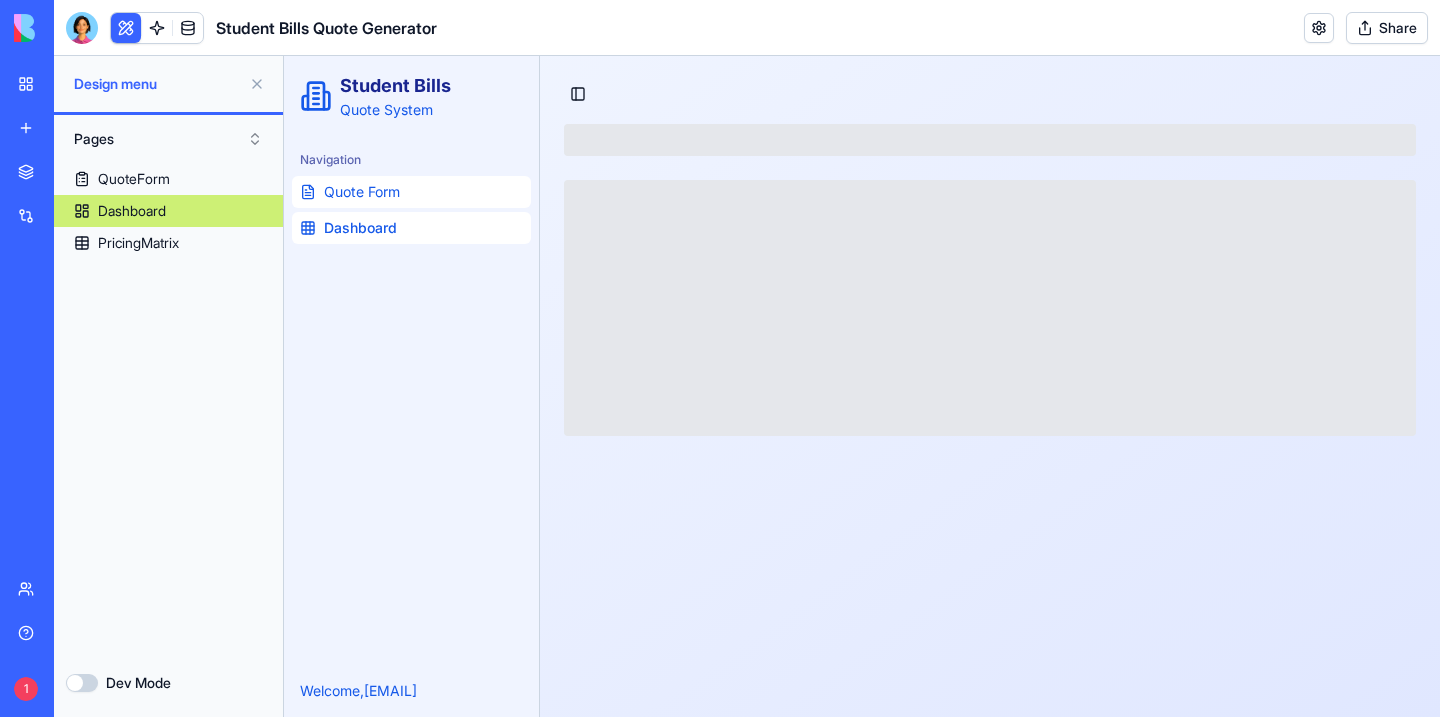 click on "Quote Form" at bounding box center [411, 192] 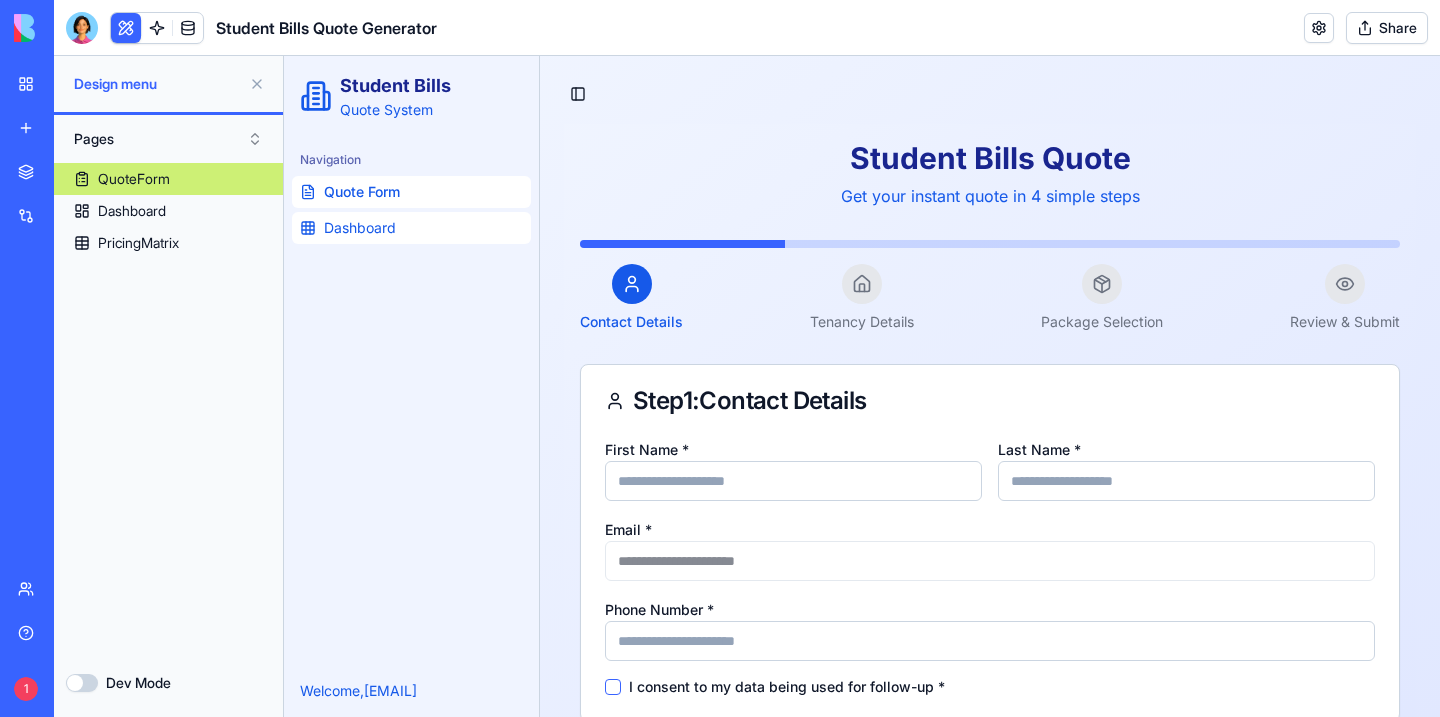 click on "Dashboard" at bounding box center (411, 228) 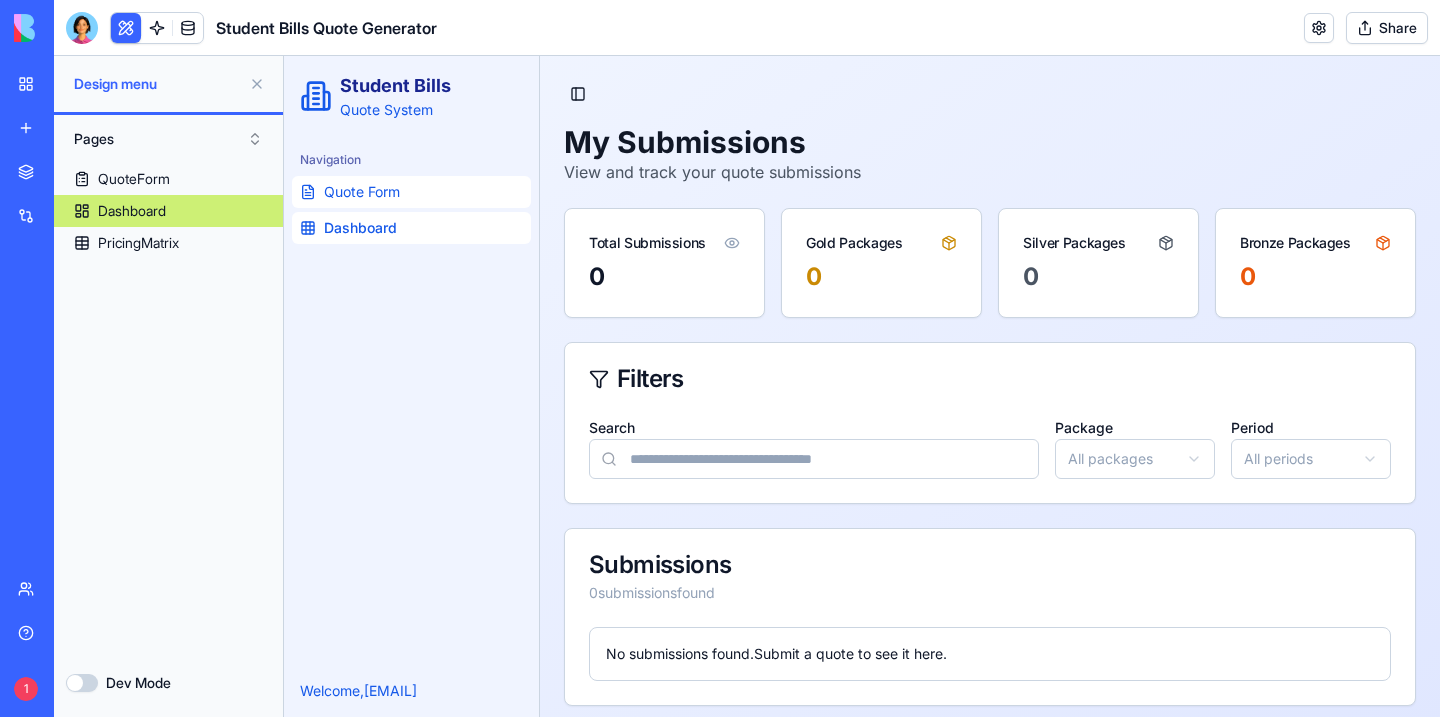 click on "Quote Form" at bounding box center (411, 192) 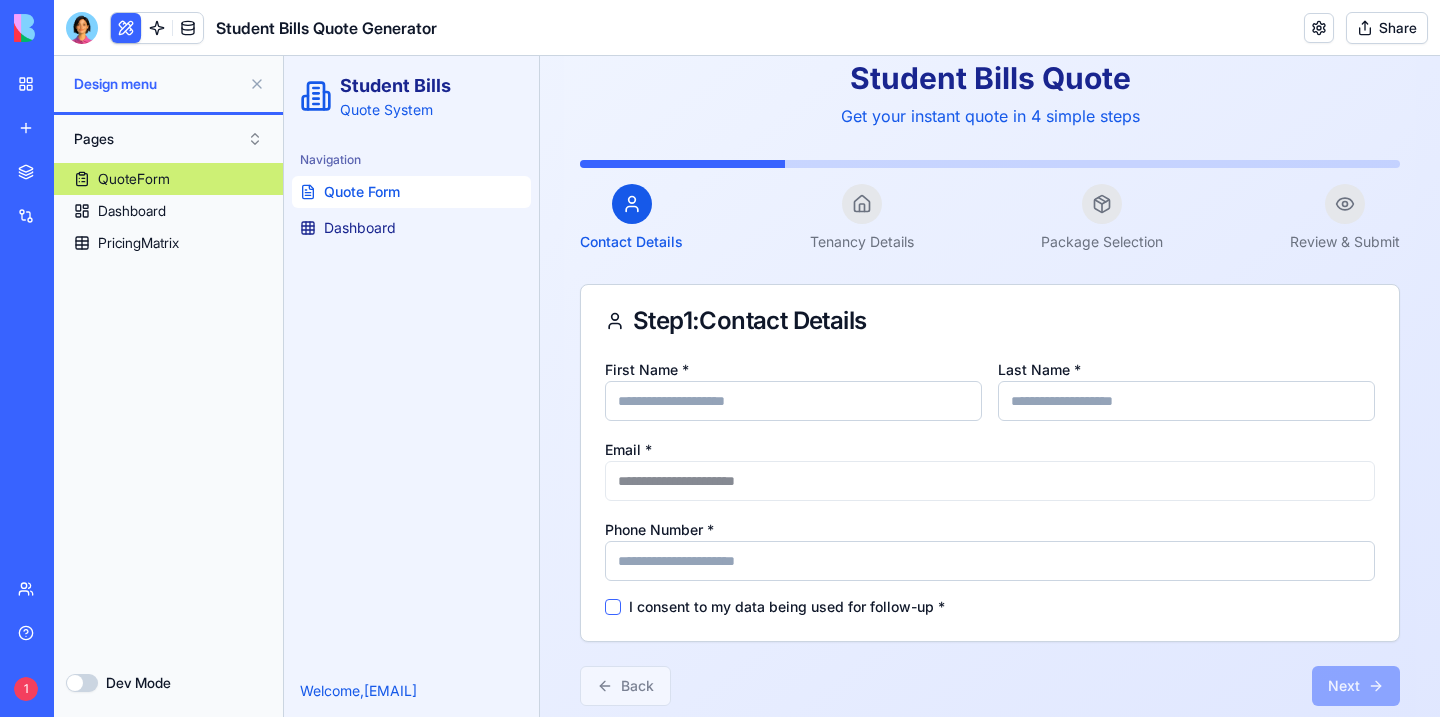 scroll, scrollTop: 109, scrollLeft: 0, axis: vertical 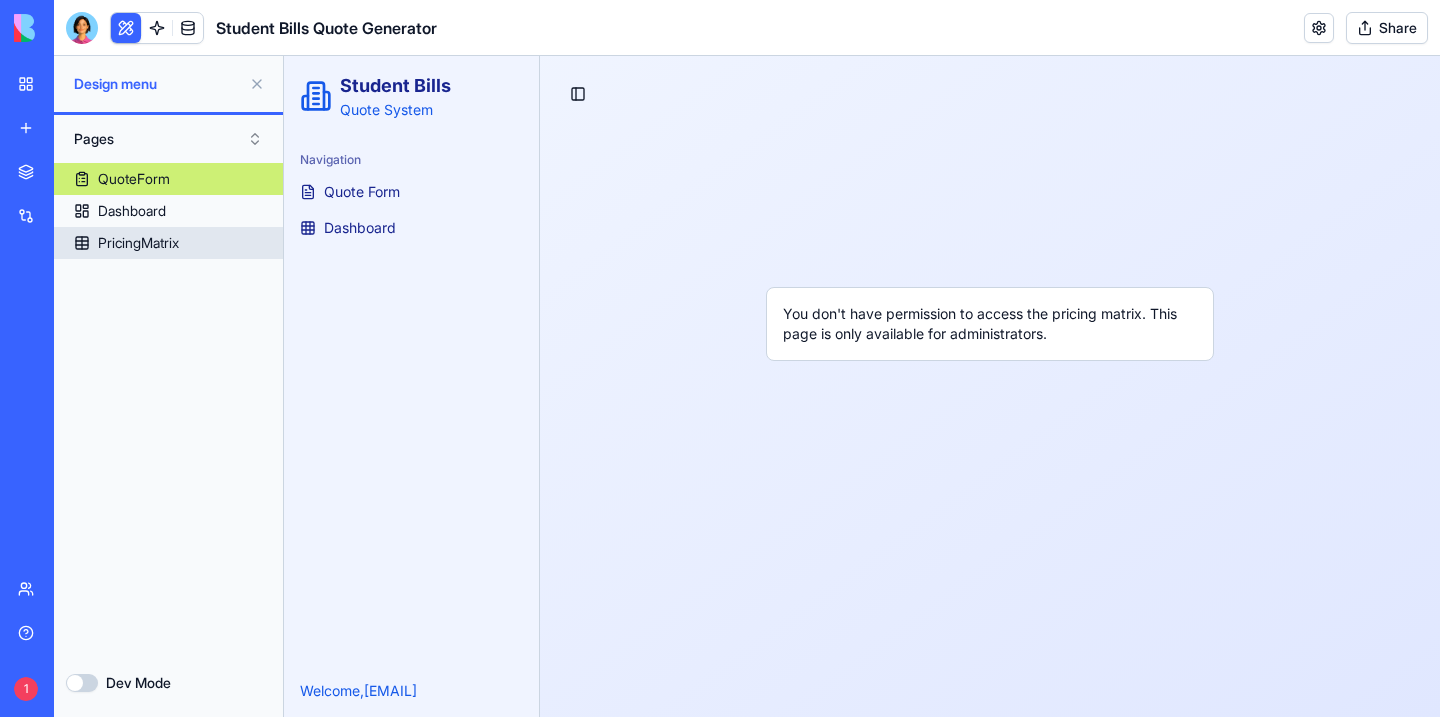 click on "PricingMatrix" at bounding box center [138, 243] 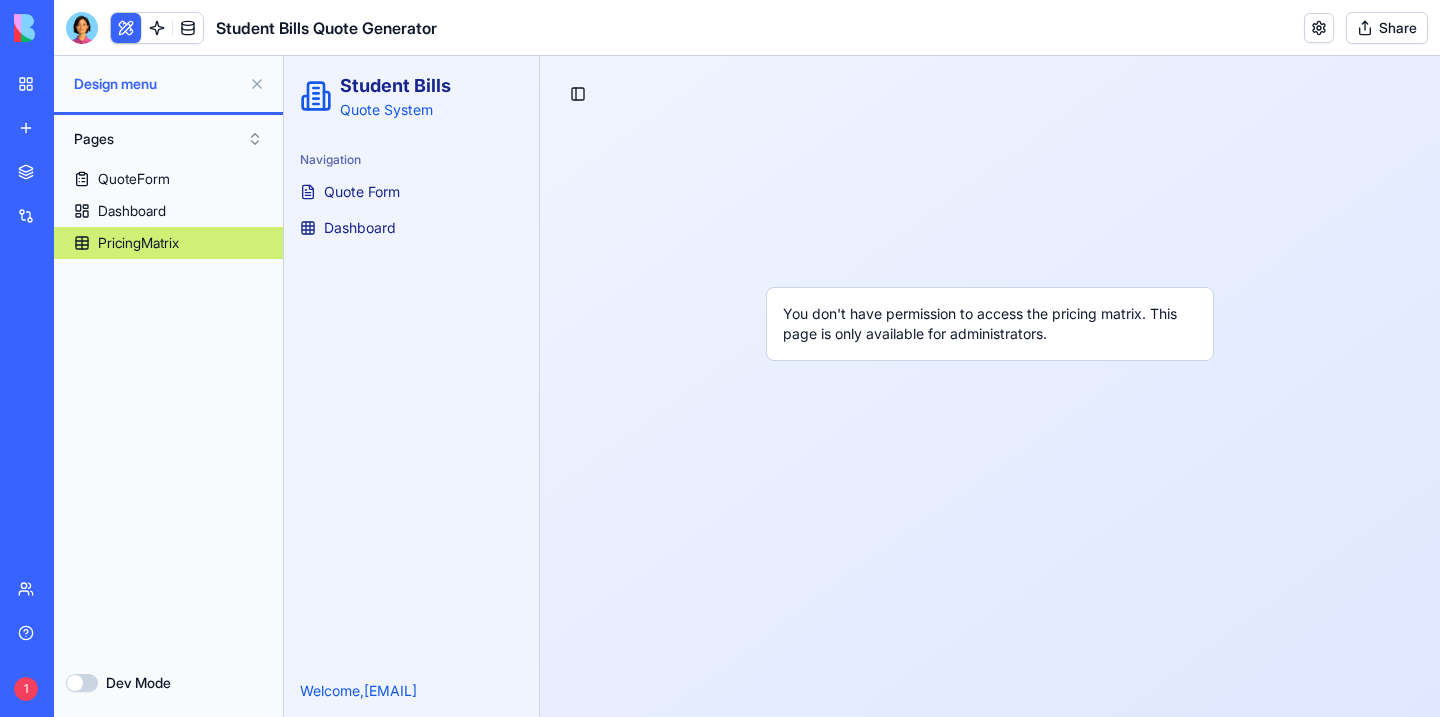 click on "Dashboard" at bounding box center [168, 211] 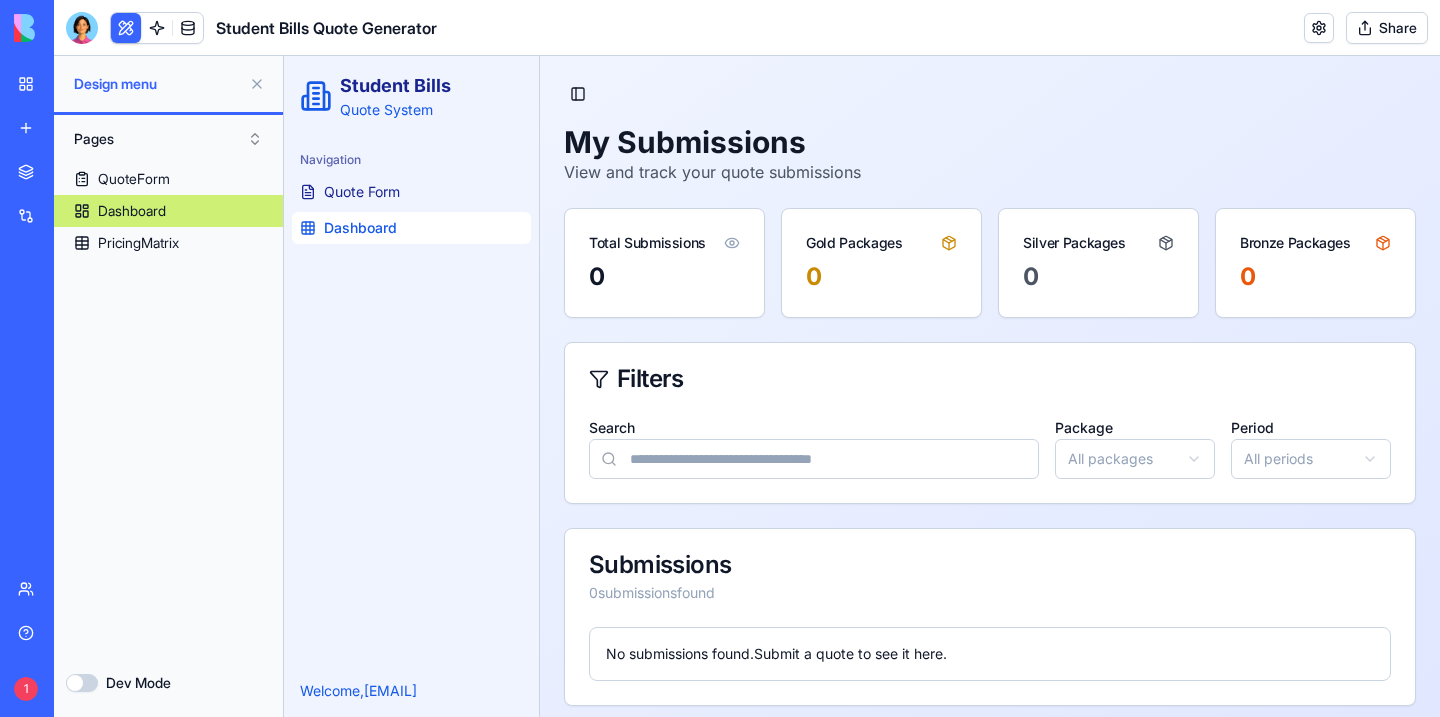 click on "Pages" at bounding box center (168, 139) 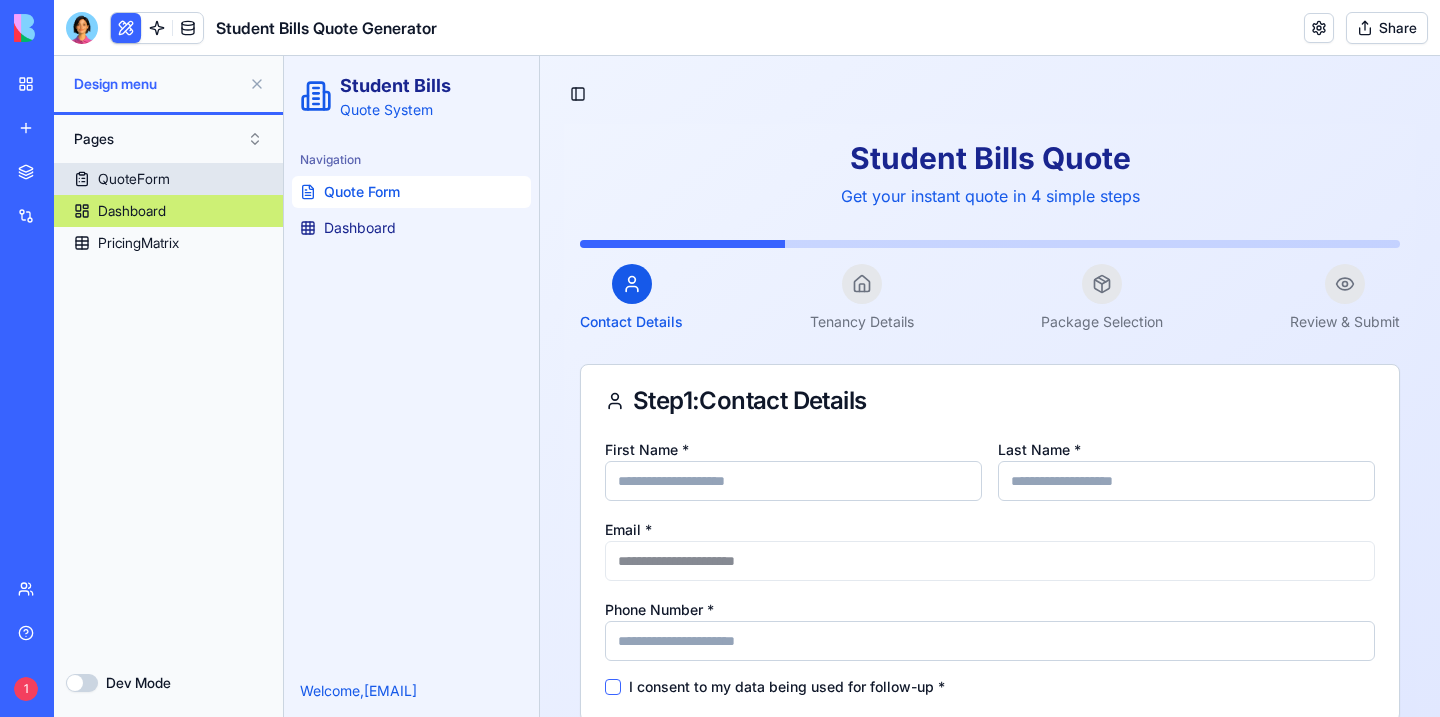 click on "QuoteForm" at bounding box center (168, 179) 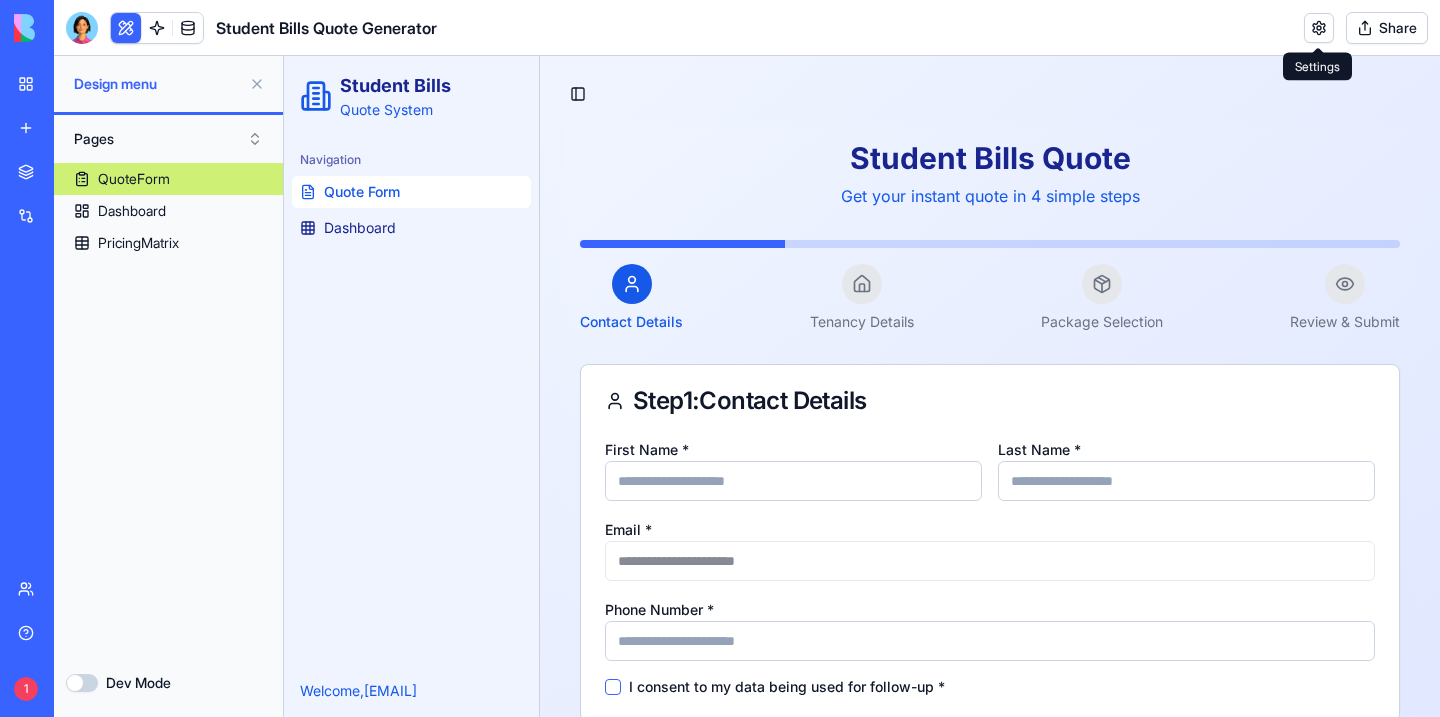click on "Share" at bounding box center [1387, 28] 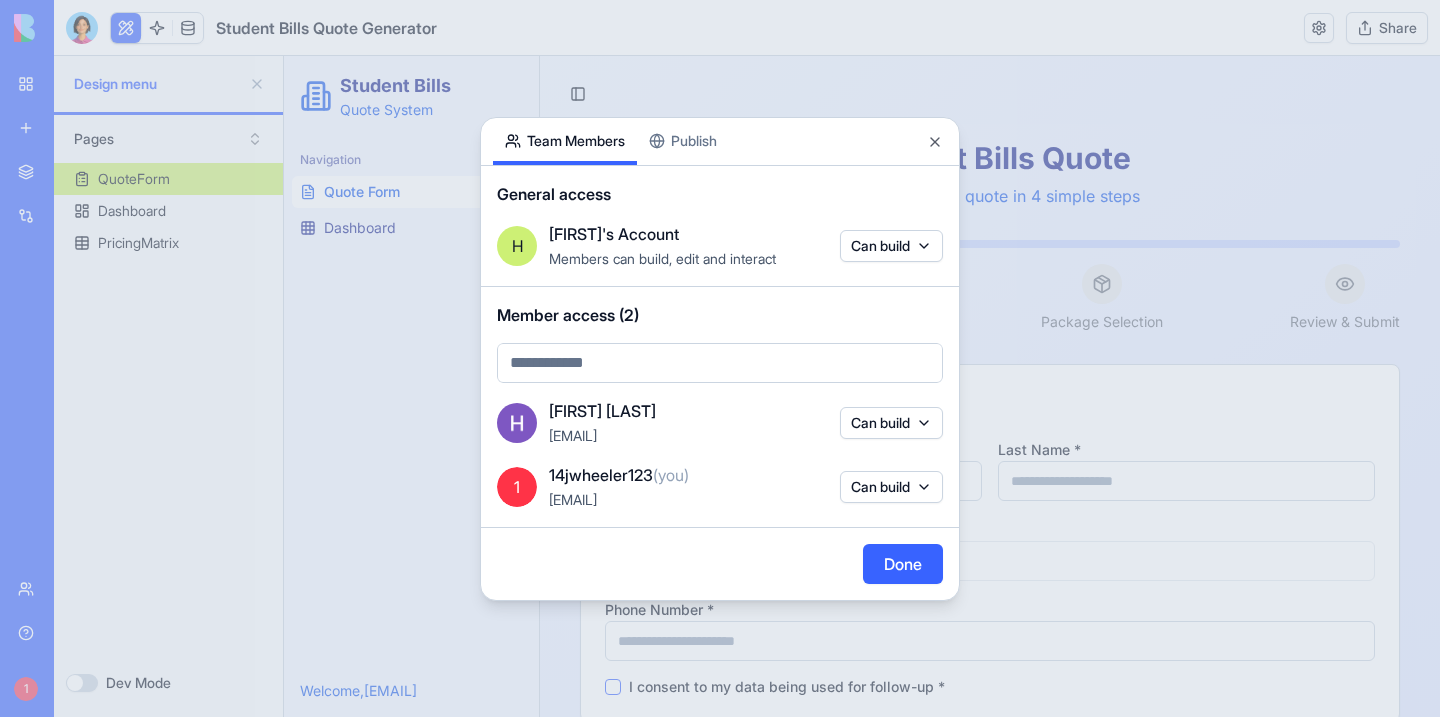 click on "Publish" at bounding box center (683, 141) 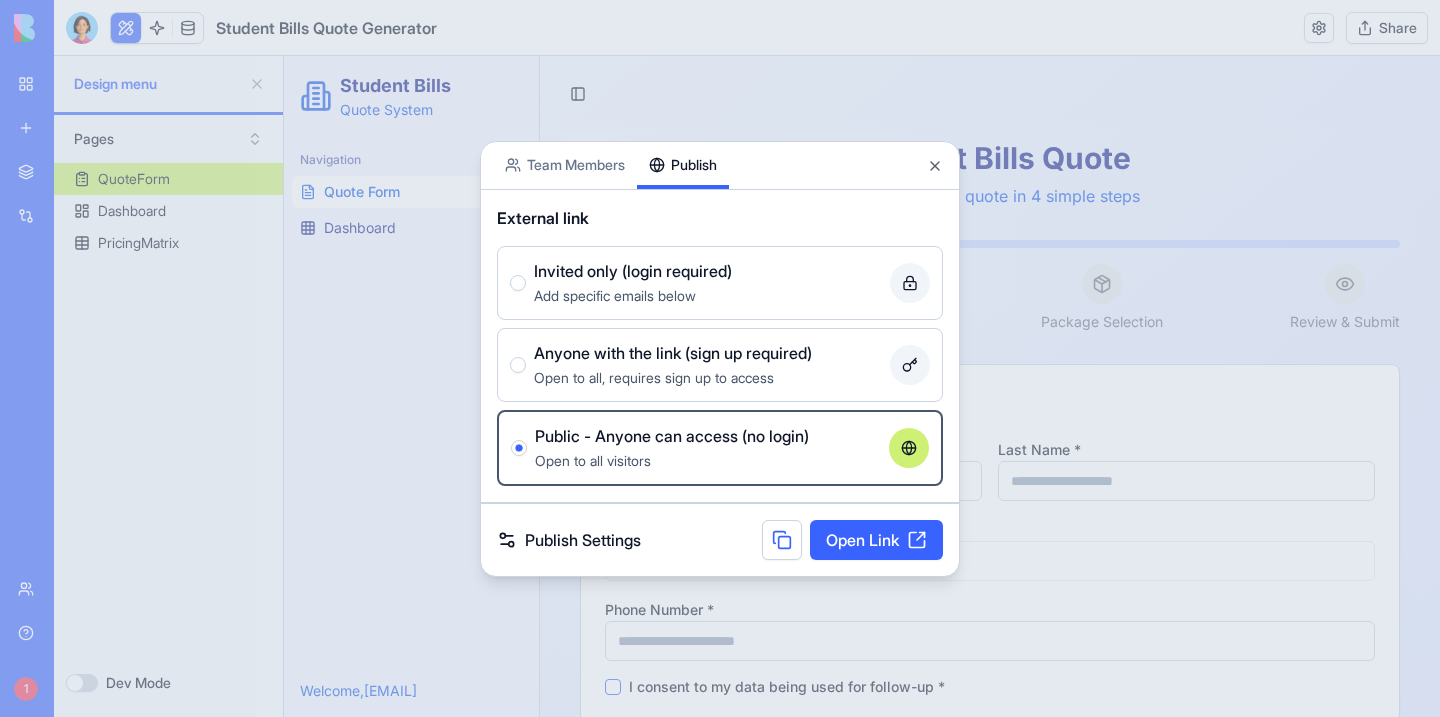 click on "Open Link" at bounding box center (876, 540) 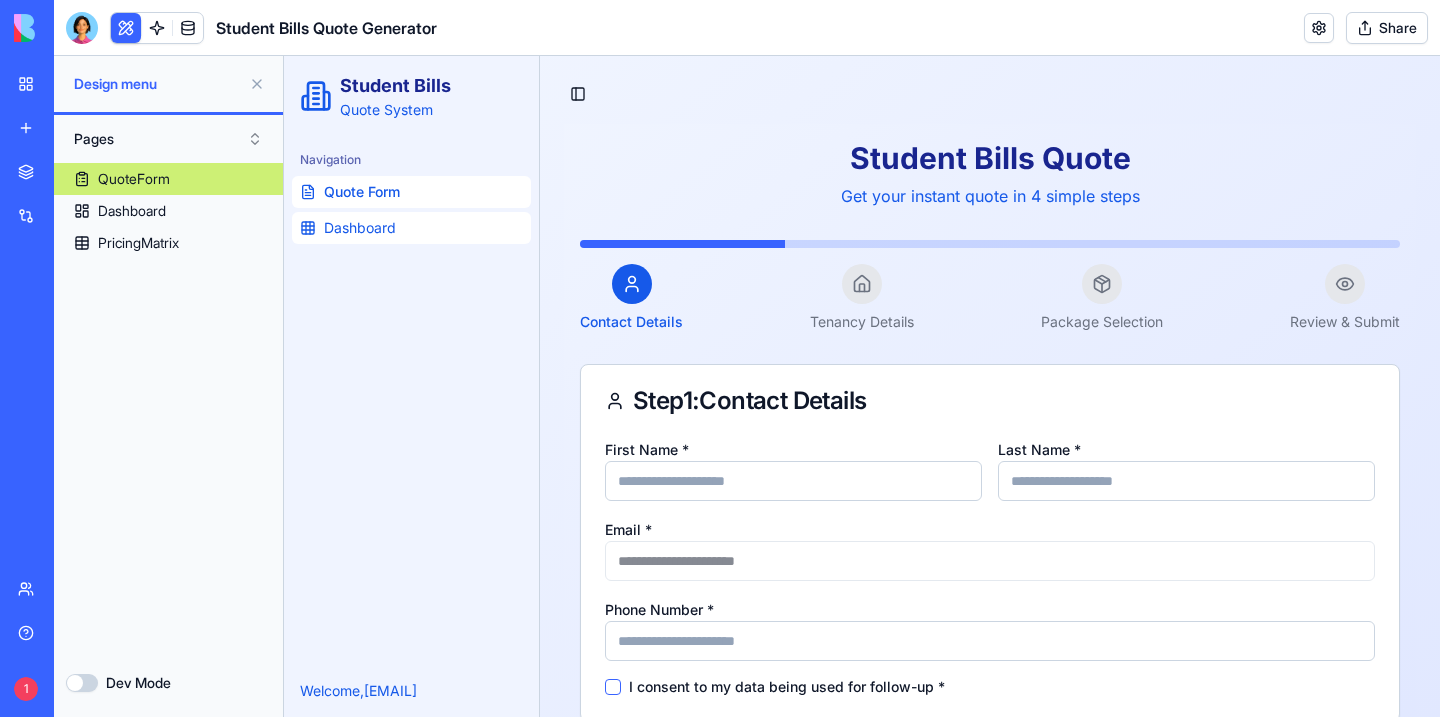 click on "Dashboard" at bounding box center [360, 228] 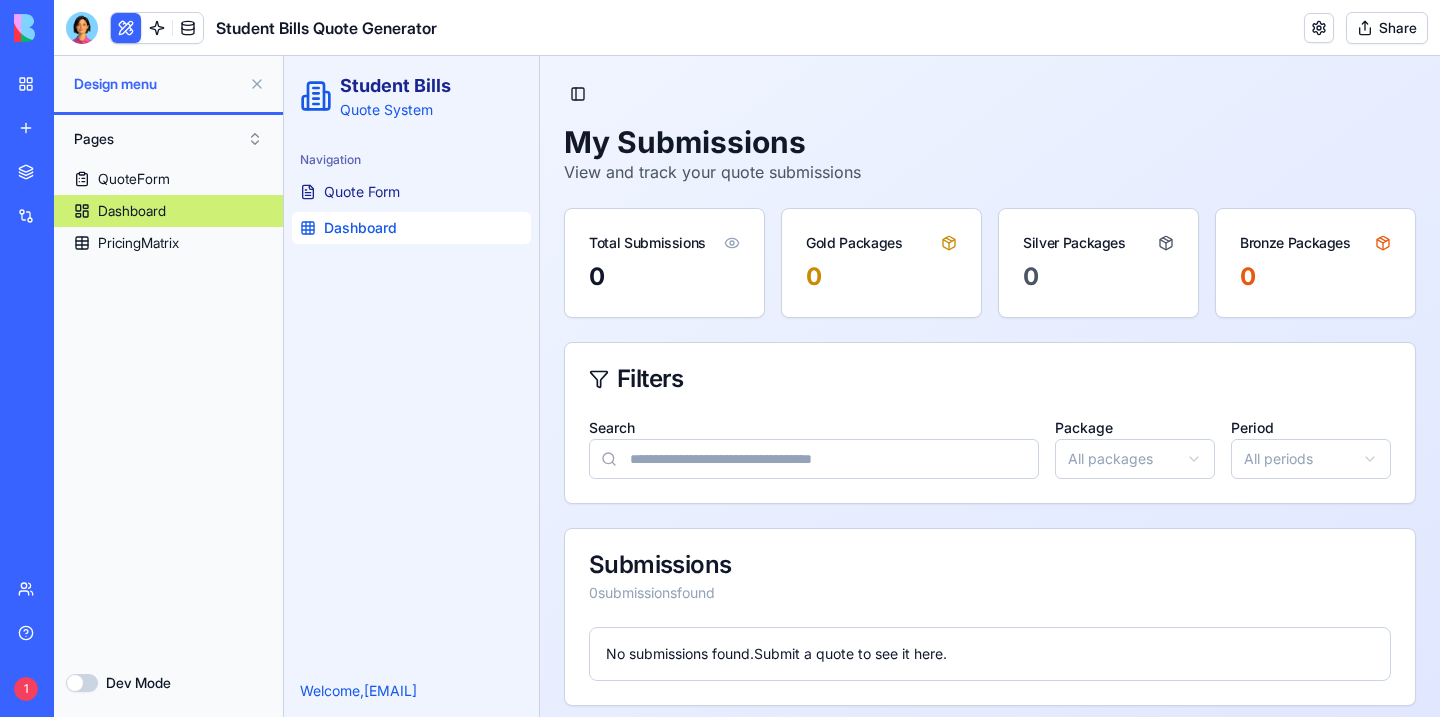scroll, scrollTop: 13, scrollLeft: 0, axis: vertical 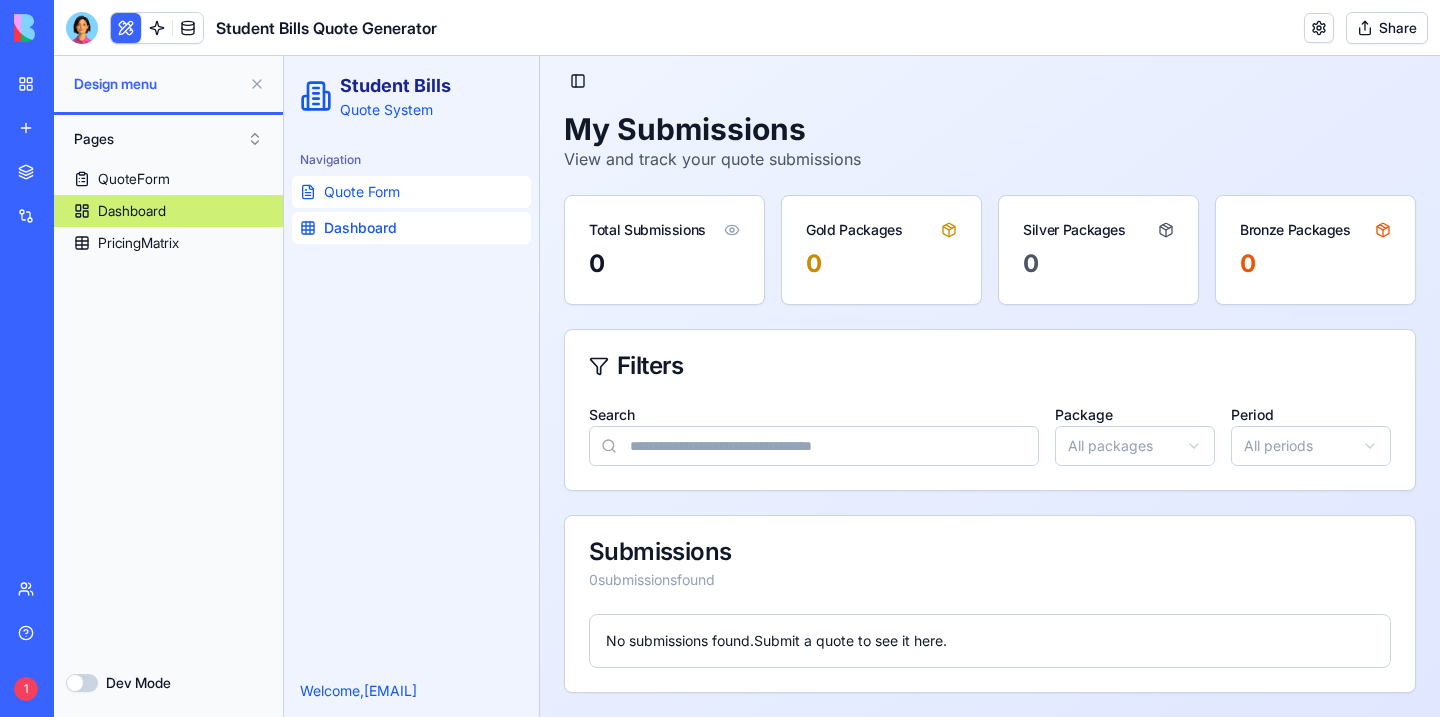 click on "Quote Form" at bounding box center [411, 192] 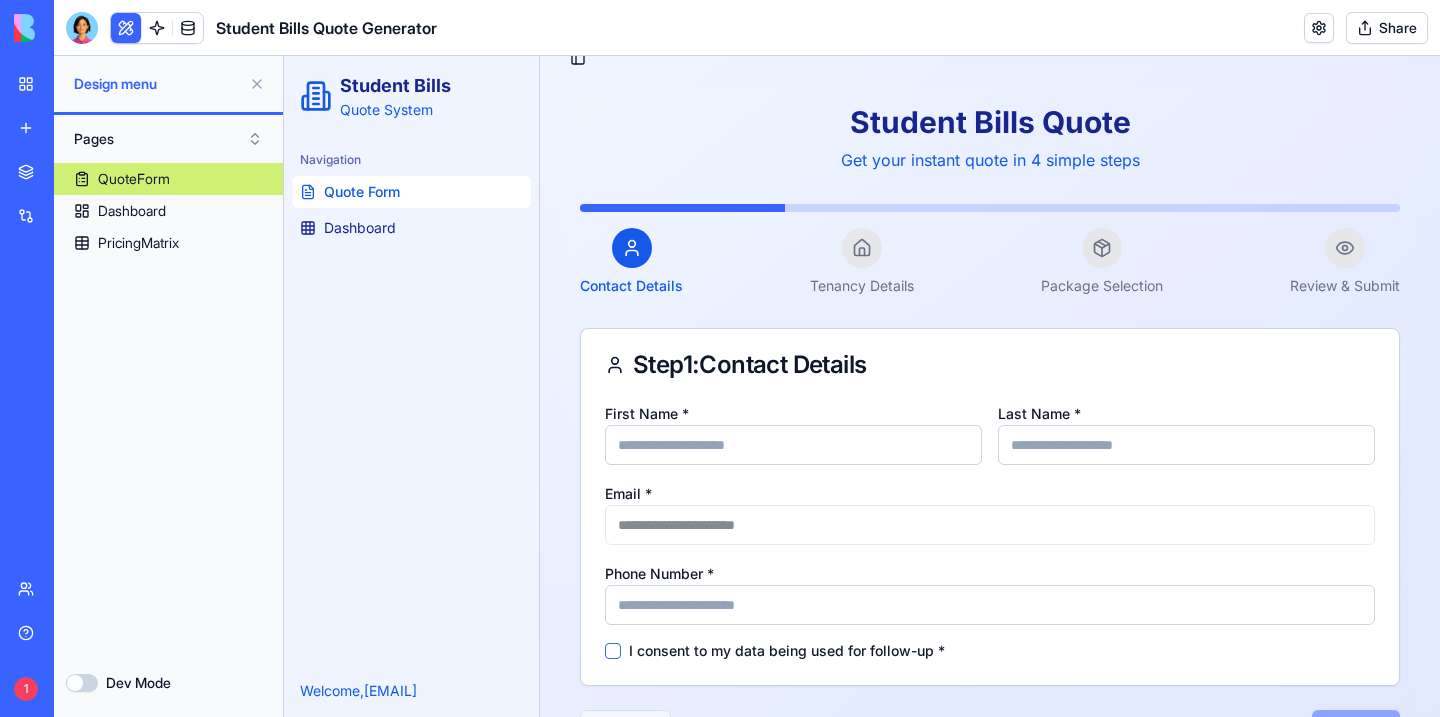scroll, scrollTop: 109, scrollLeft: 0, axis: vertical 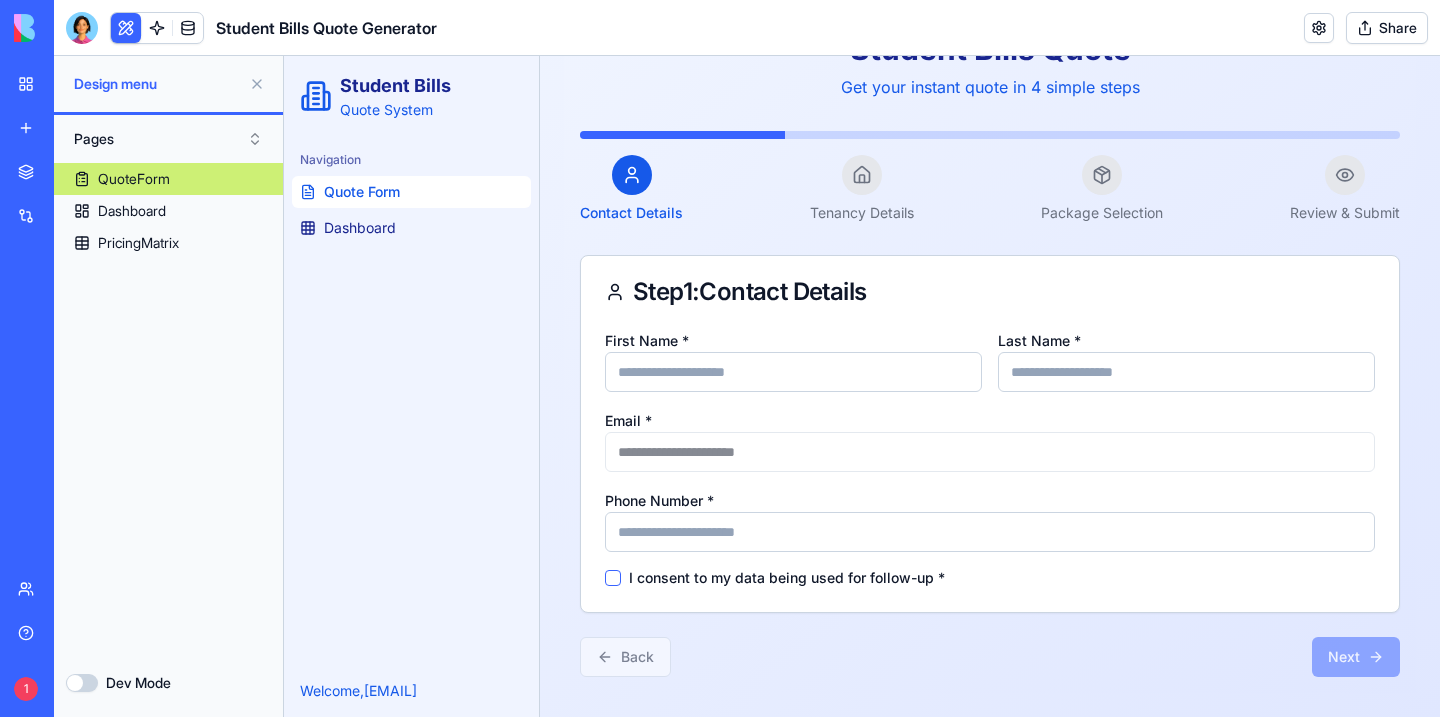 click on "Dashboard" at bounding box center [132, 211] 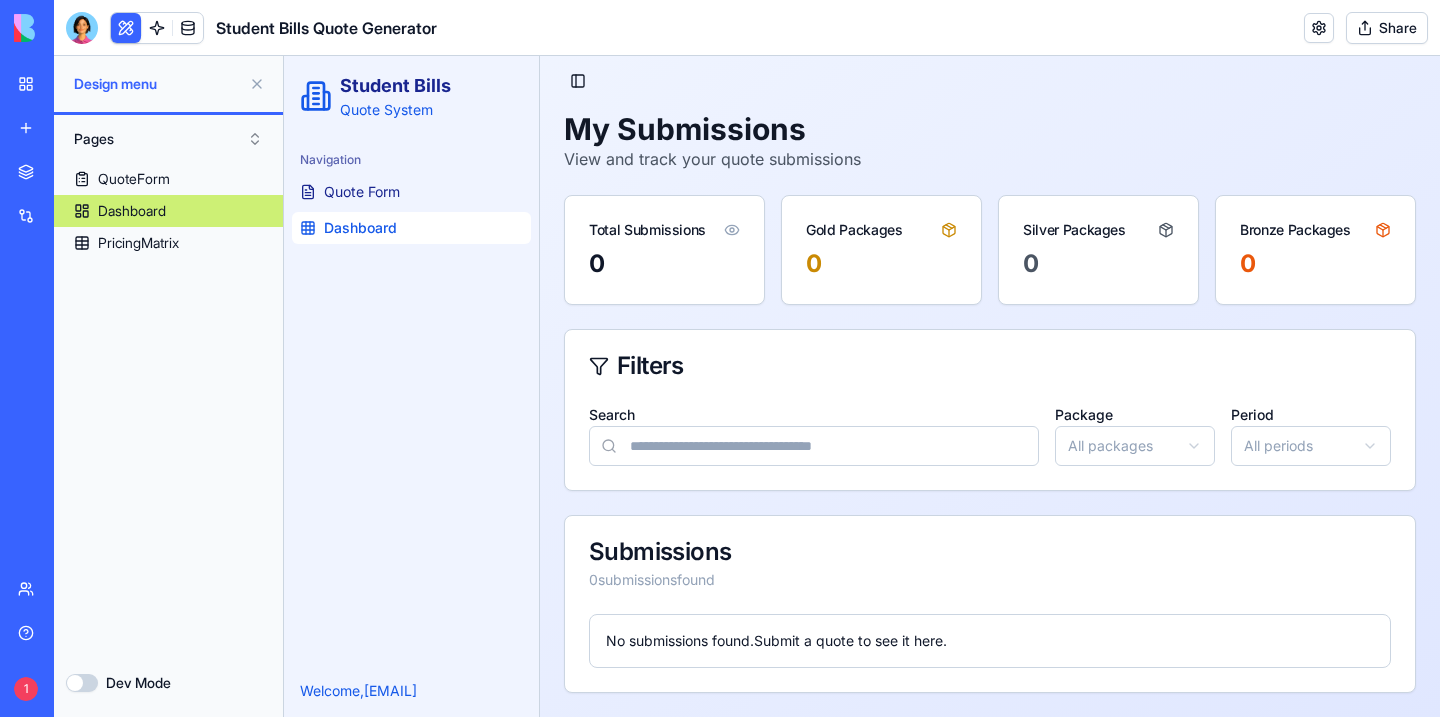 click on "QuoteForm Dashboard PricingMatrix" at bounding box center (168, 406) 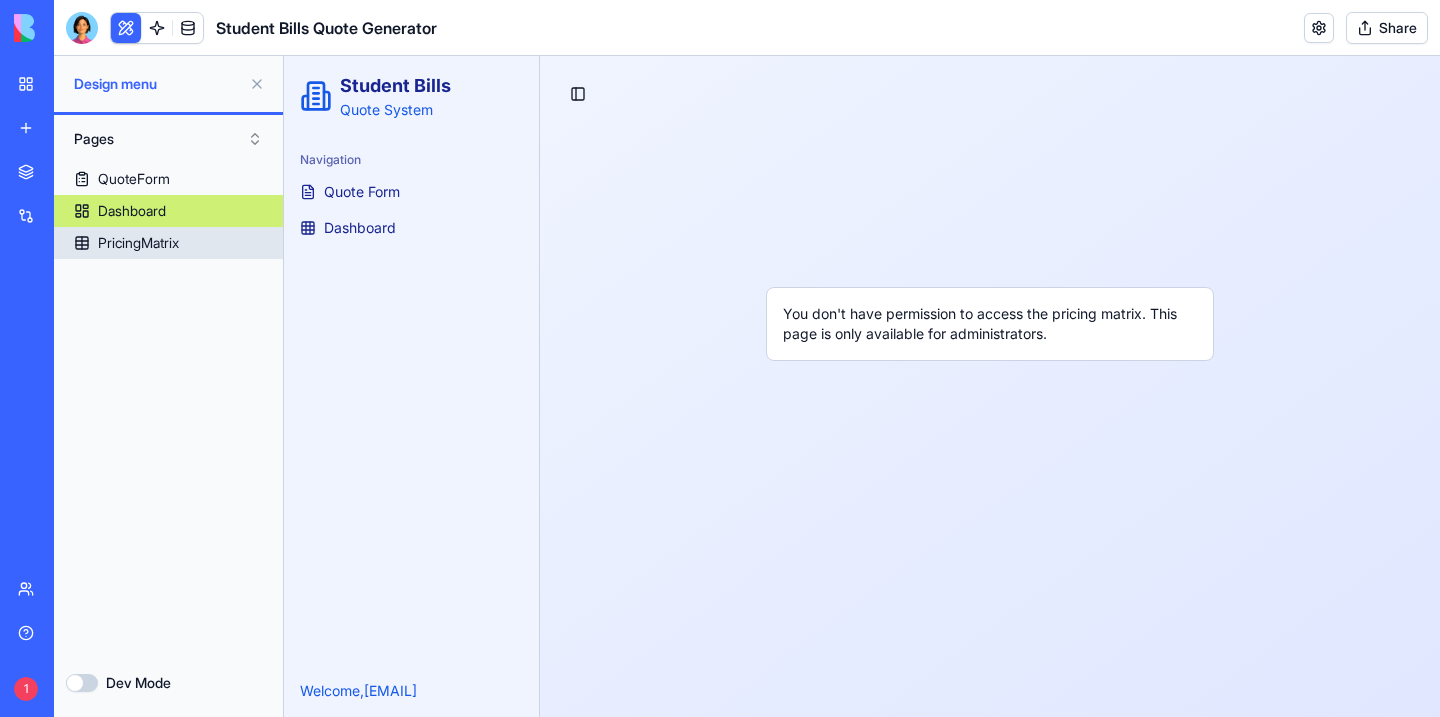 click on "PricingMatrix" at bounding box center (138, 243) 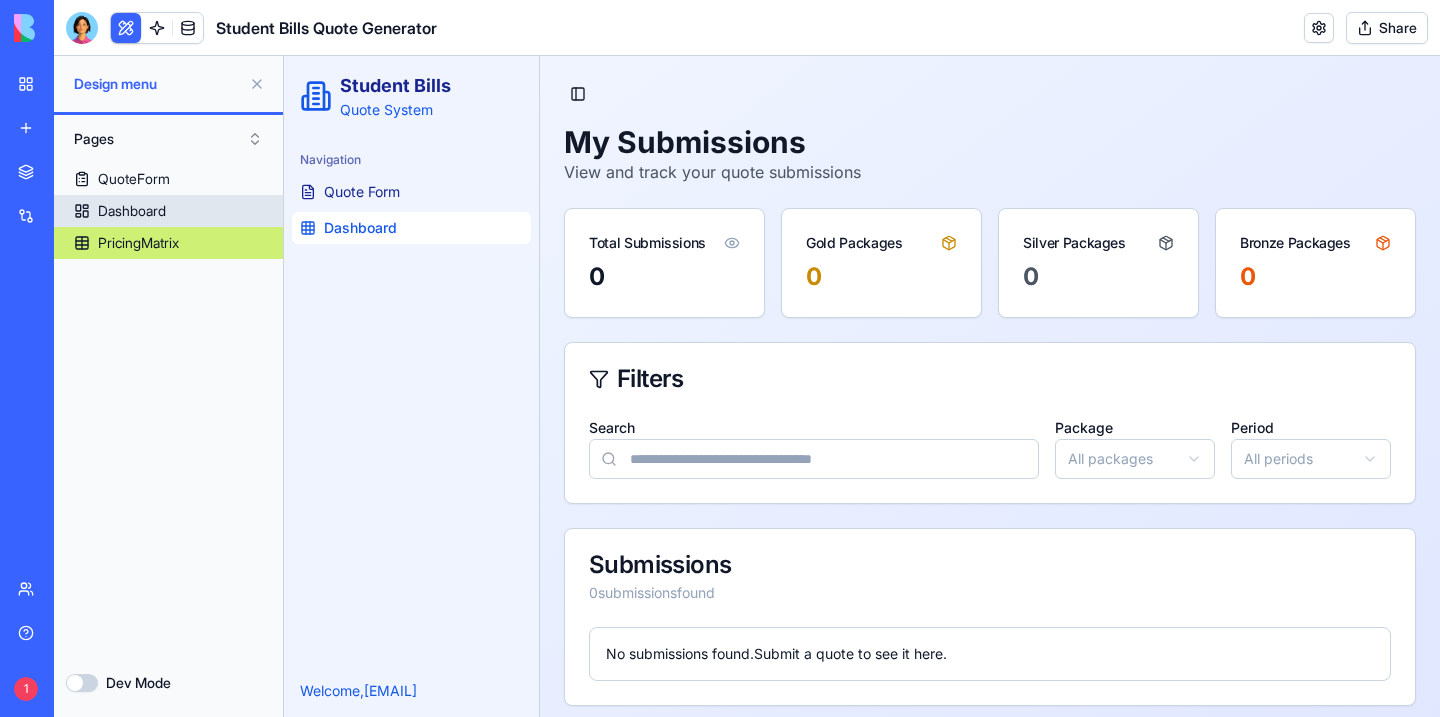 click on "Dashboard" at bounding box center (168, 211) 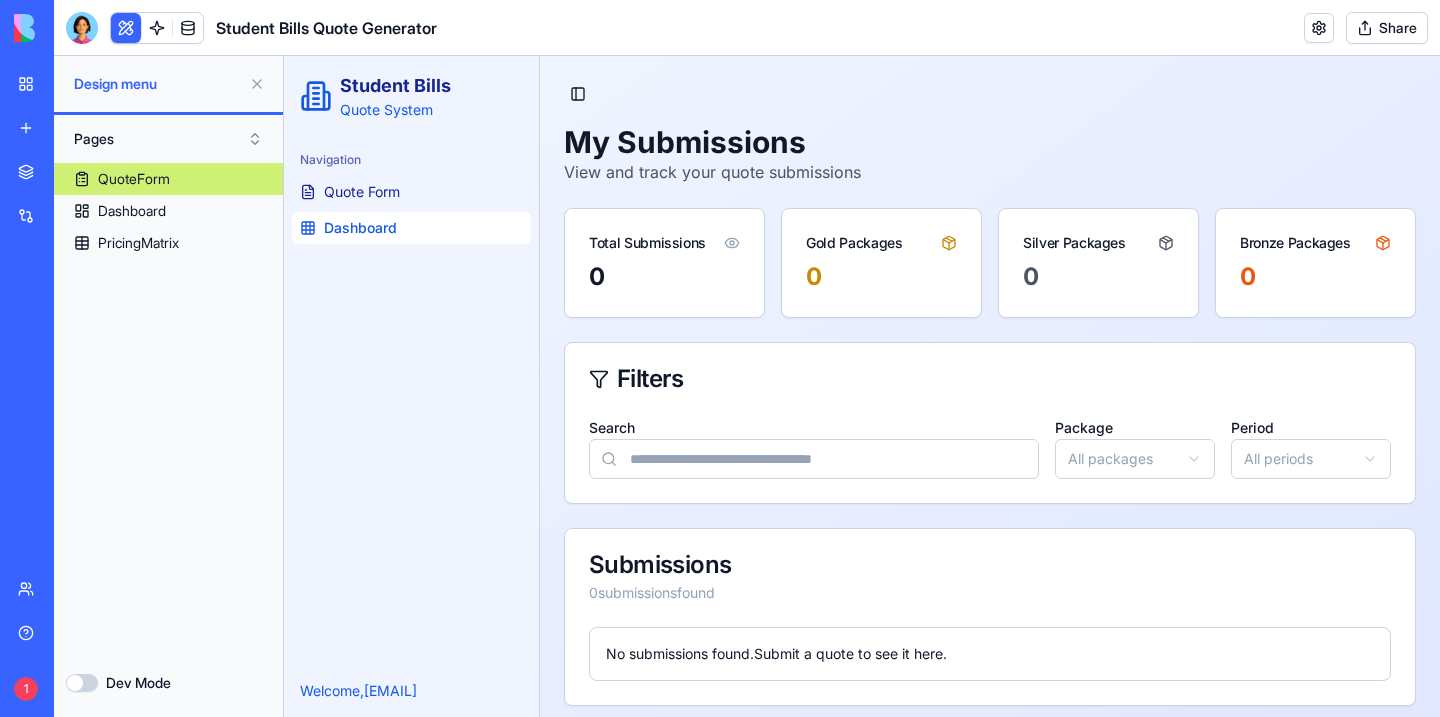 click on "QuoteForm" at bounding box center (168, 179) 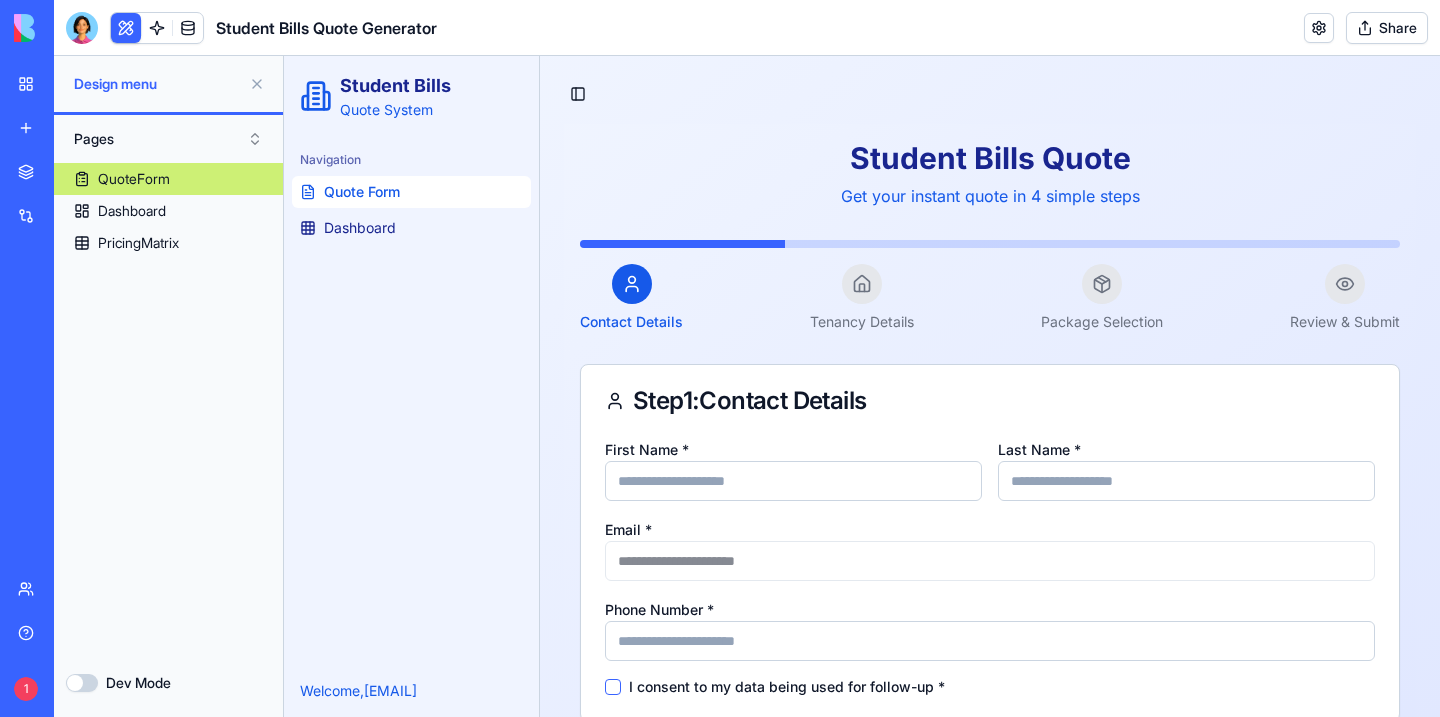 scroll, scrollTop: 109, scrollLeft: 0, axis: vertical 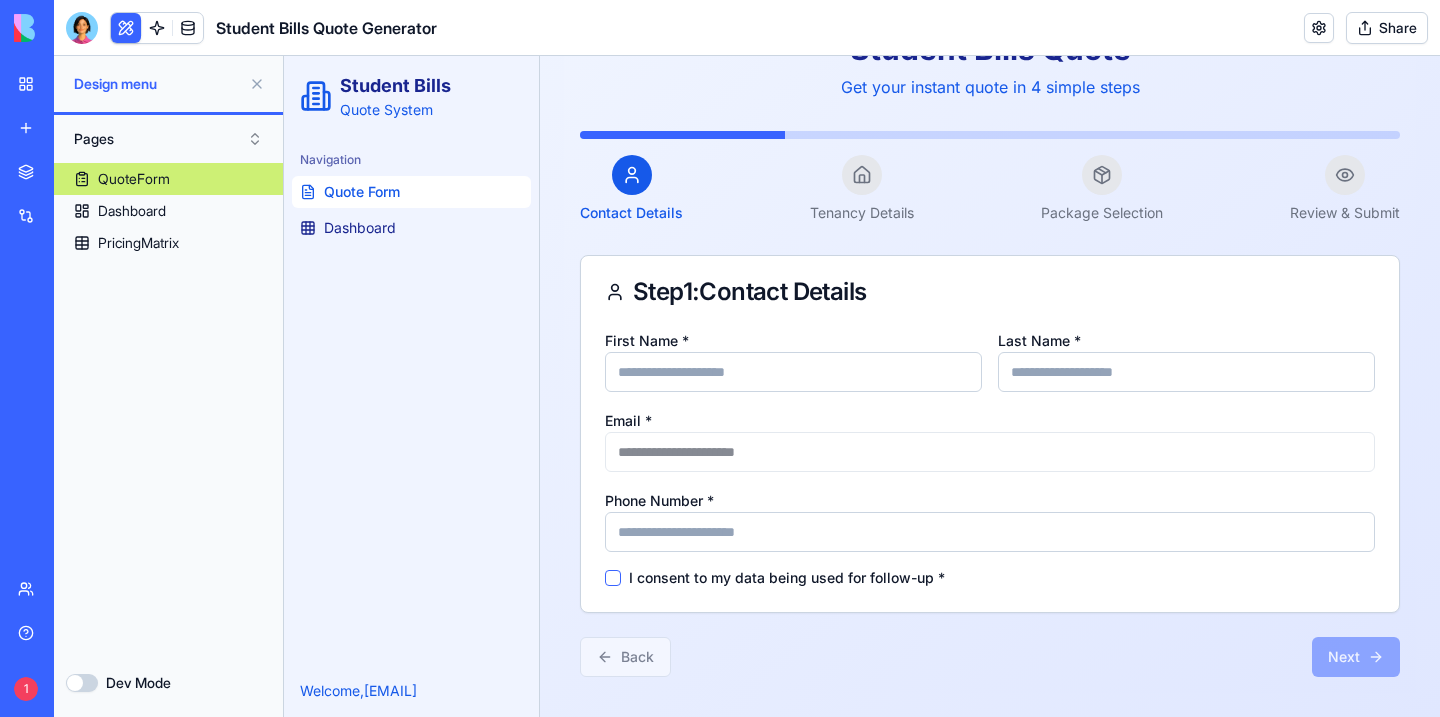 click on "I consent to my data being used for follow-up *" at bounding box center (613, 578) 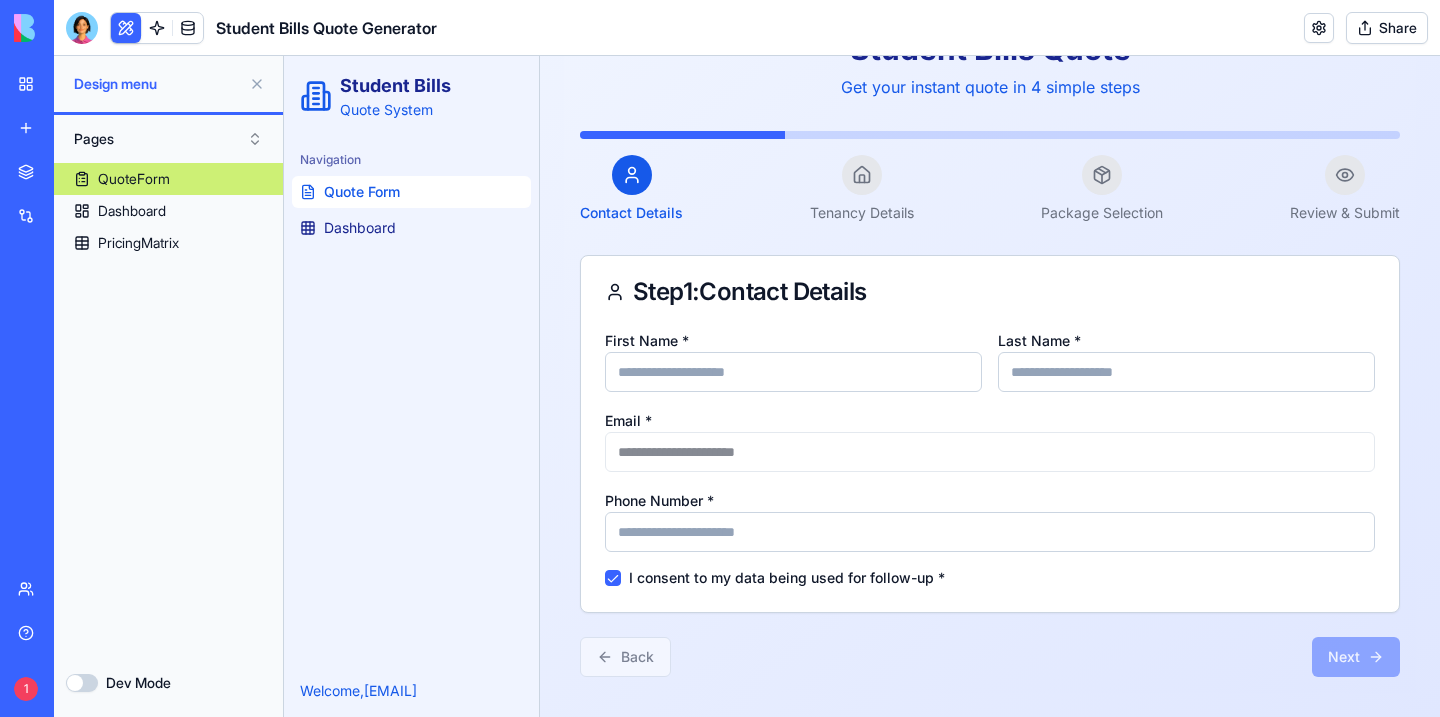 click on "I consent to my data being used for follow-up *" at bounding box center [990, 578] 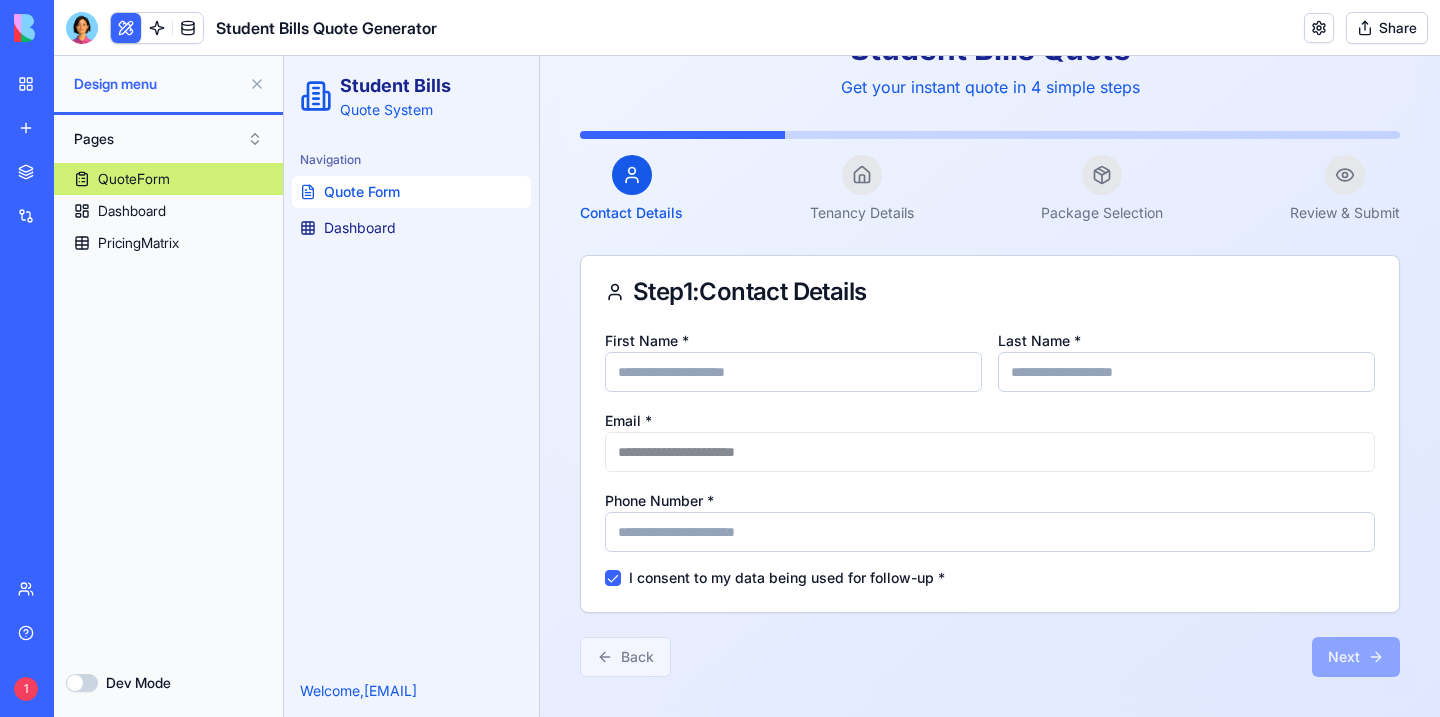 click on "**********" at bounding box center [990, 458] 